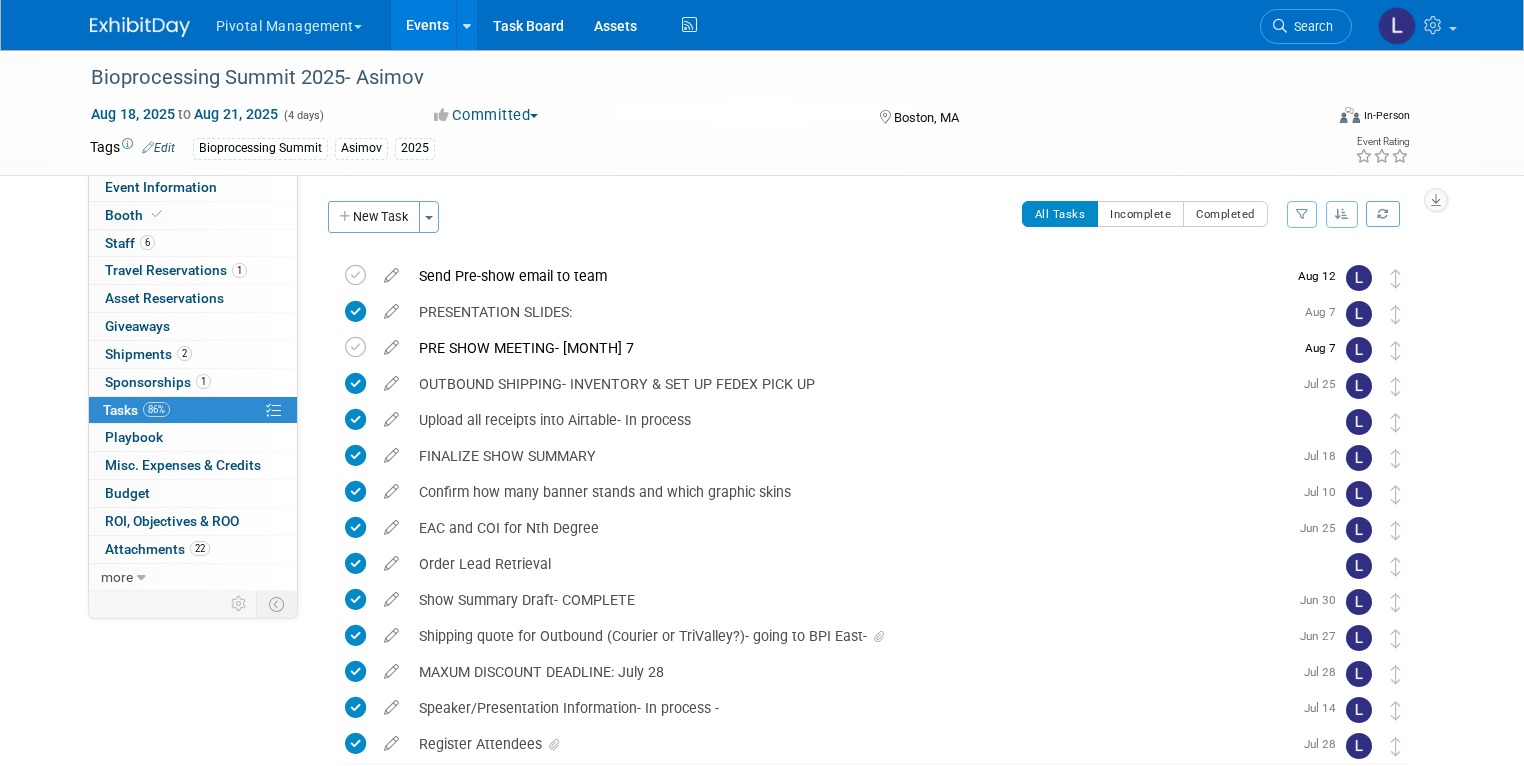 scroll, scrollTop: 118, scrollLeft: 0, axis: vertical 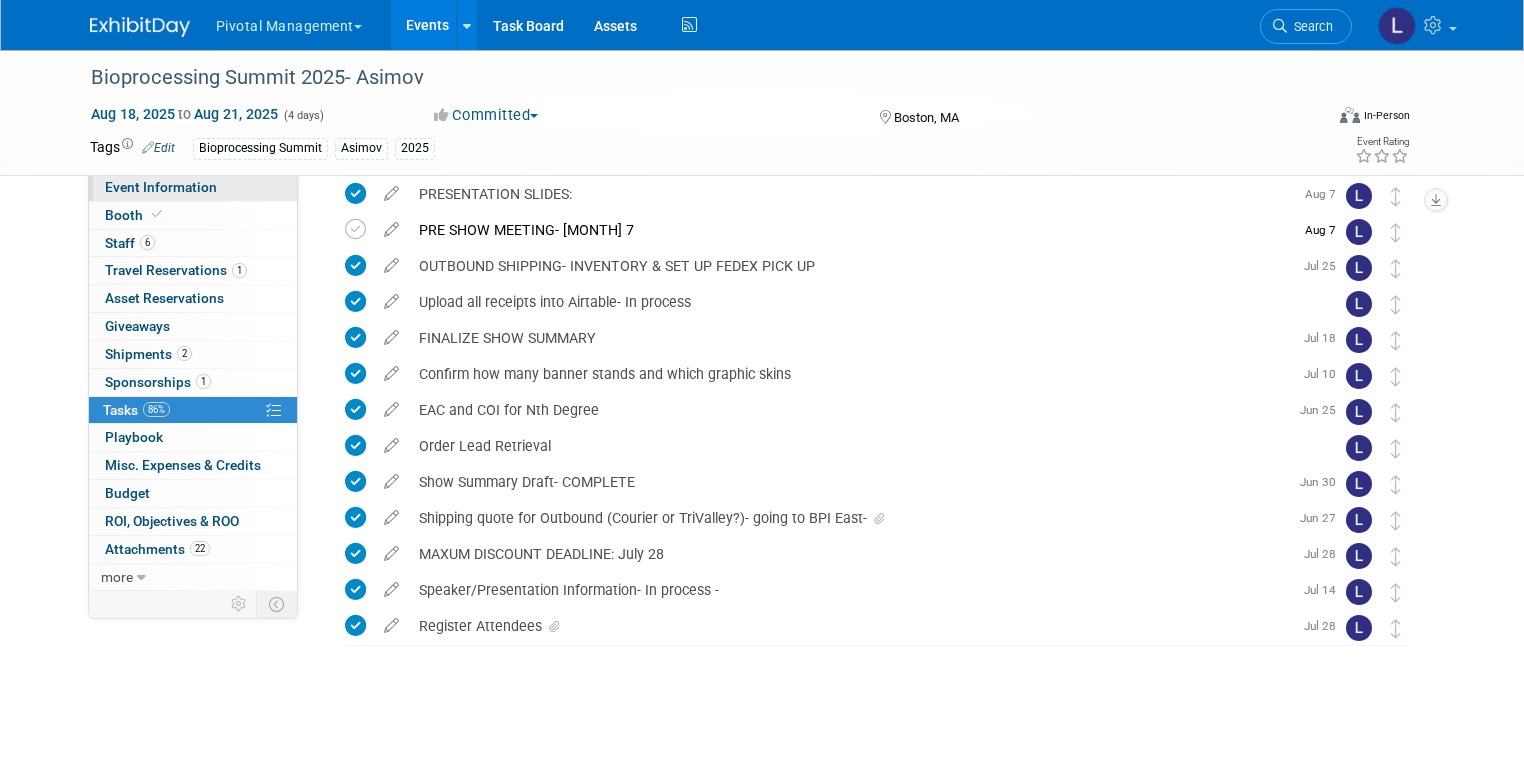 click on "Event Information" at bounding box center (161, 187) 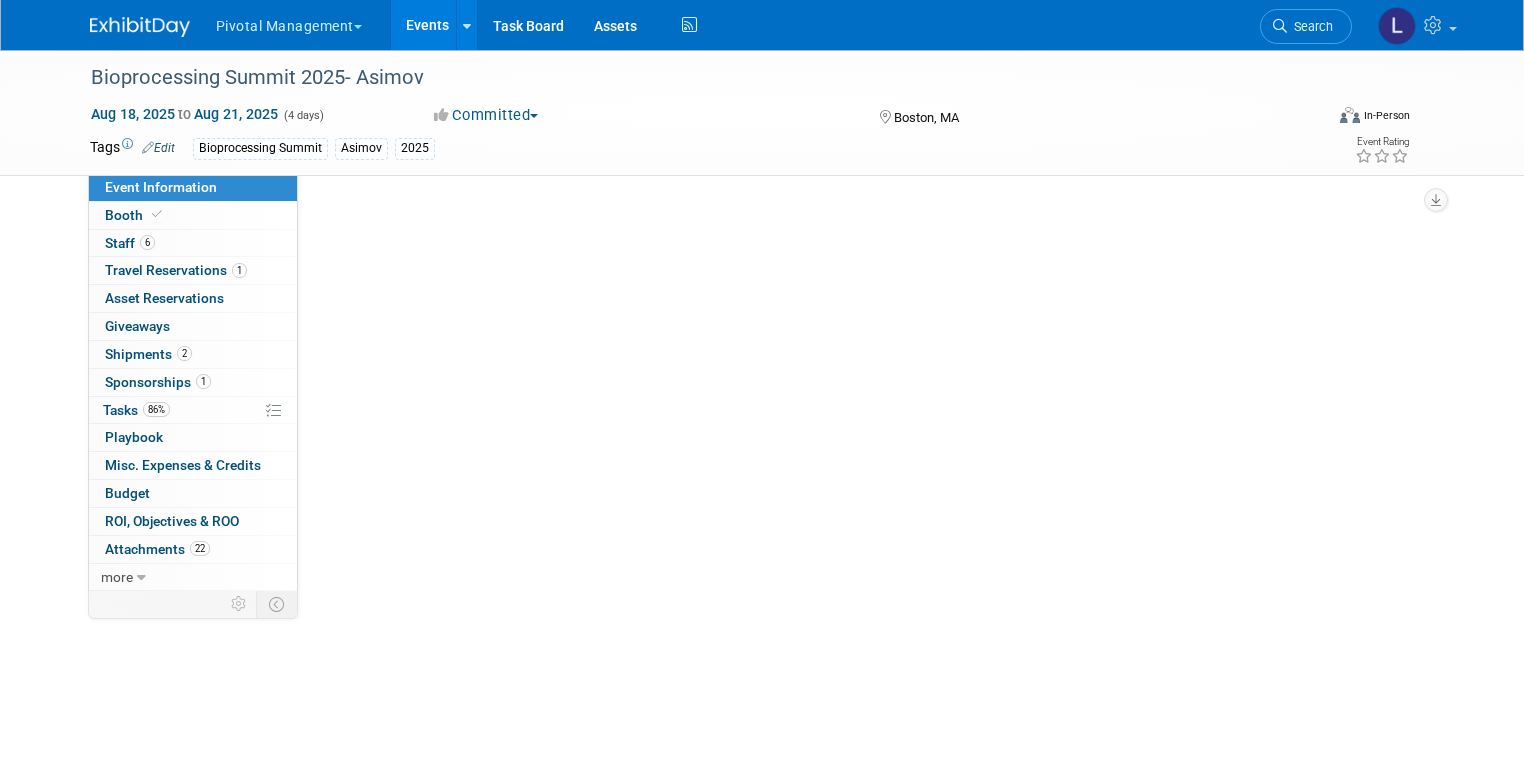 scroll, scrollTop: 0, scrollLeft: 0, axis: both 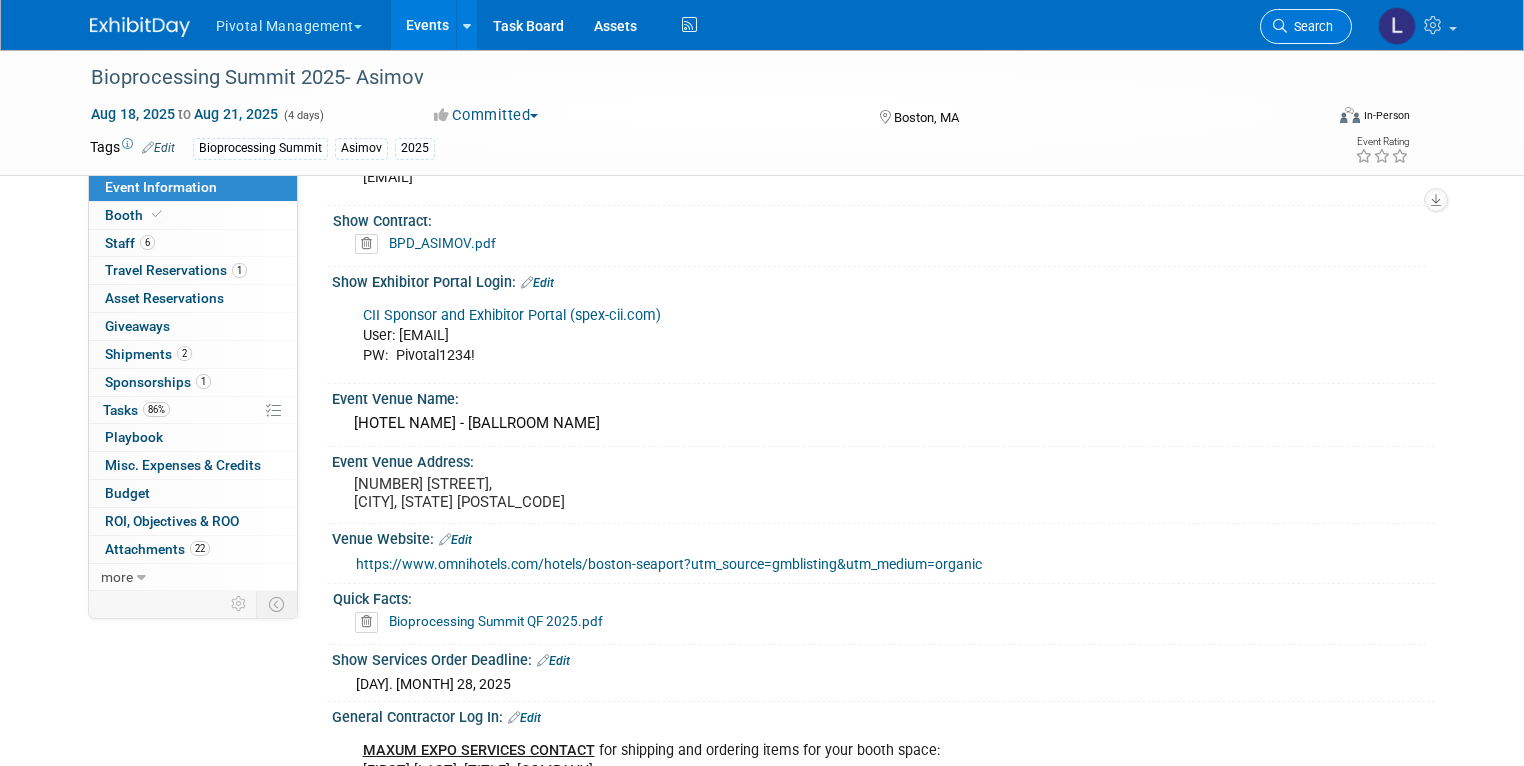 click on "Search" at bounding box center [1310, 26] 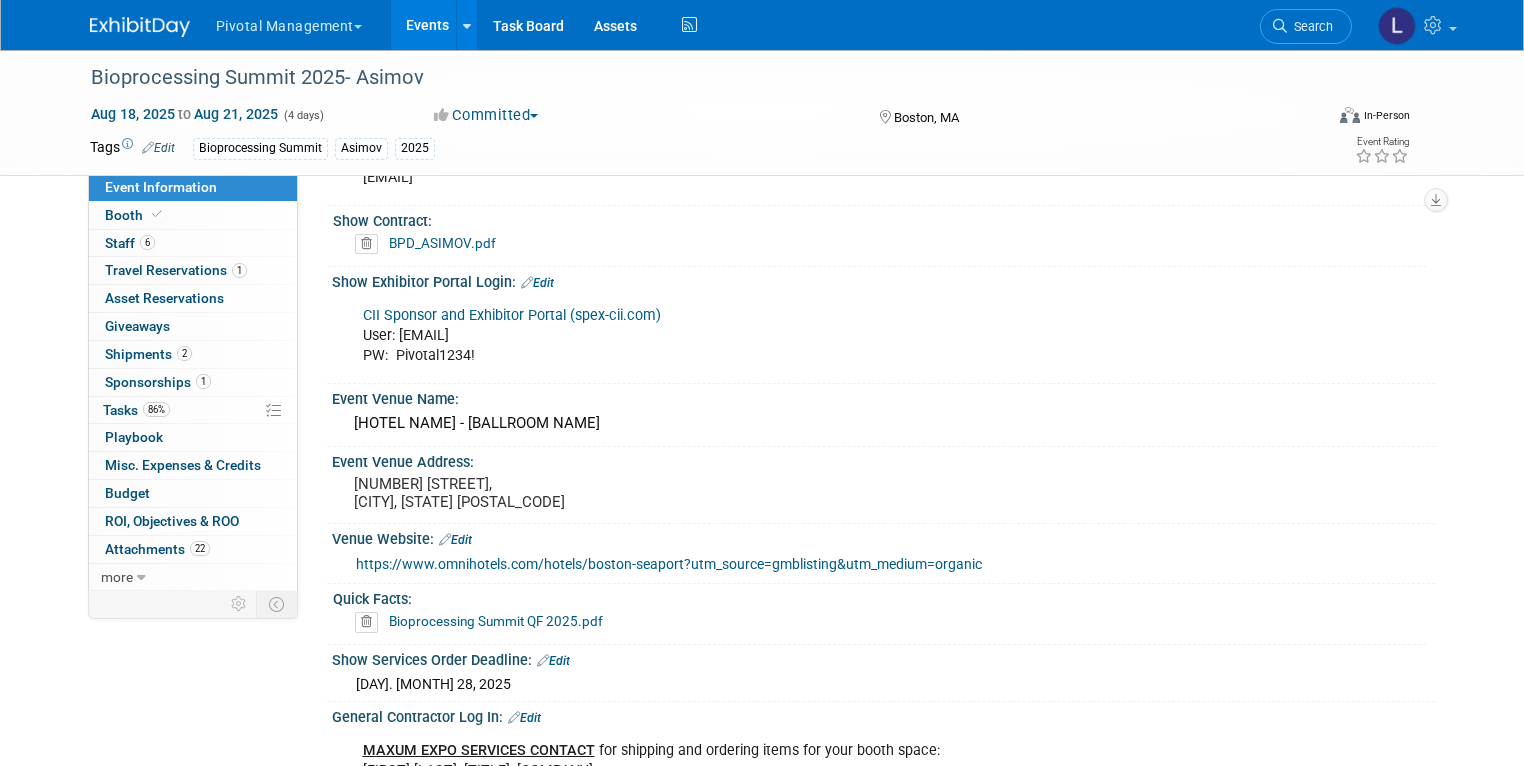 scroll, scrollTop: 0, scrollLeft: 0, axis: both 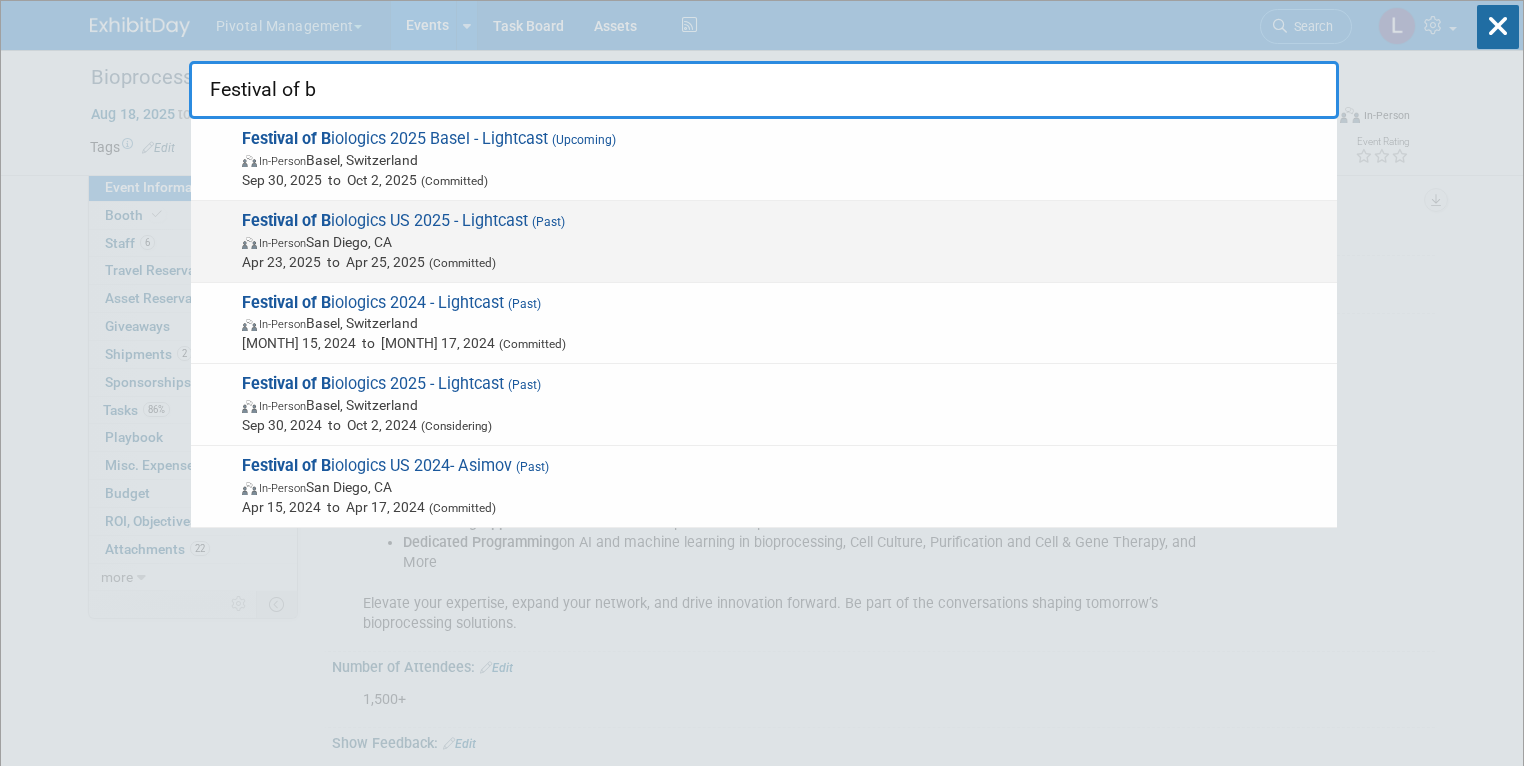 type on "Festival of b" 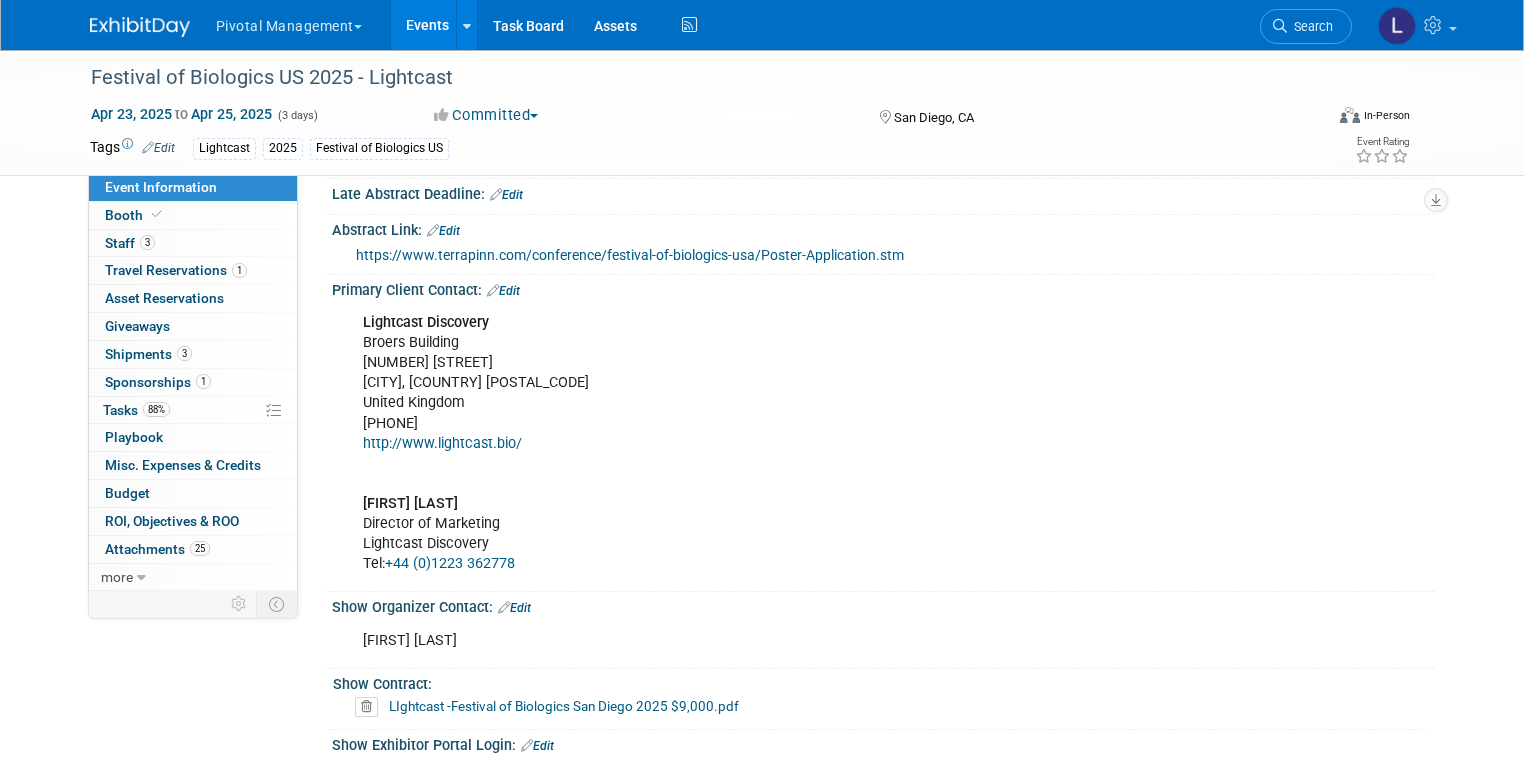 scroll, scrollTop: 744, scrollLeft: 0, axis: vertical 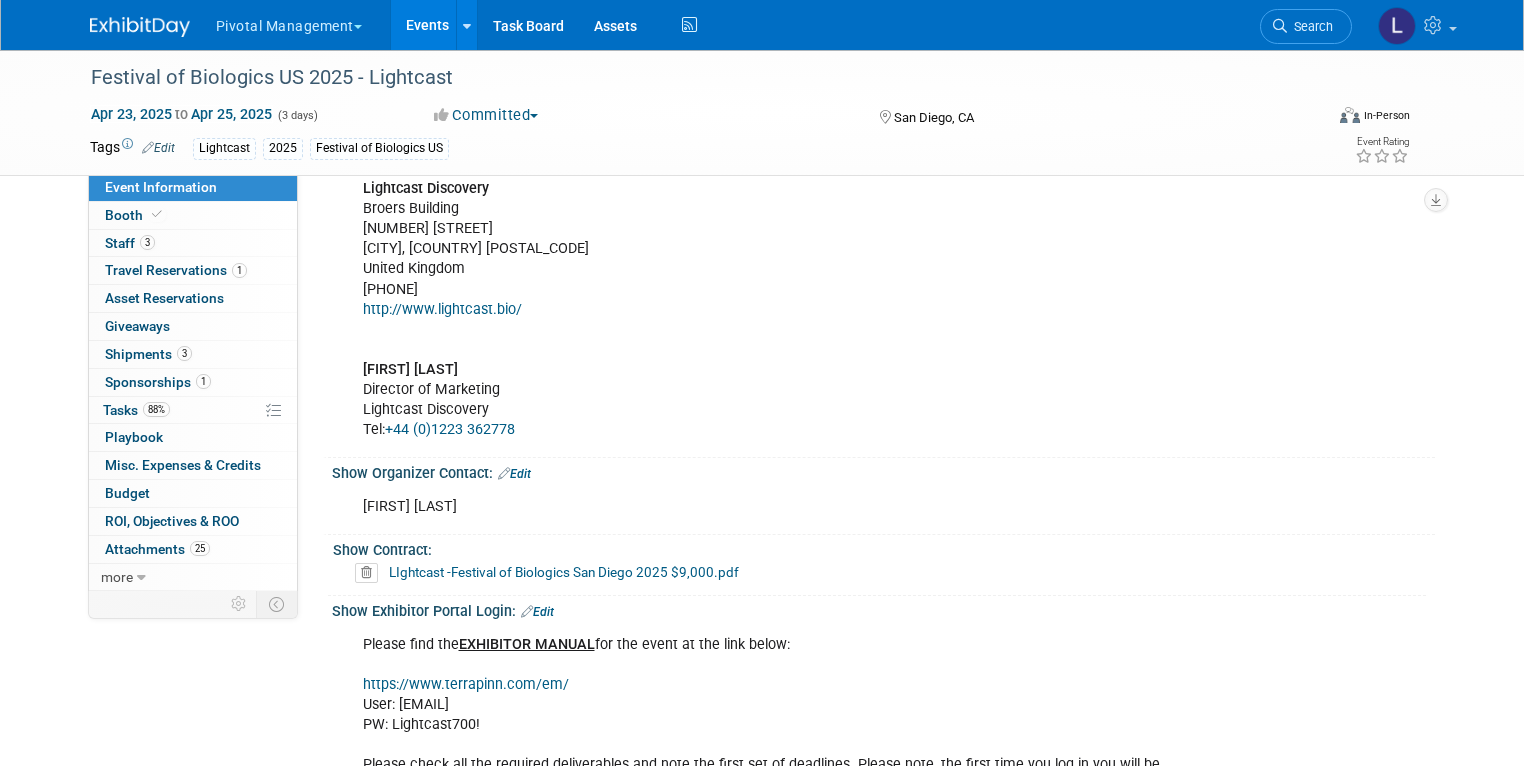 click on "[COMPANY_NAME]
Choose Workspace:
[COMPANY_NAME]
[COMPANY_NAME]
Events
Add Event
Bulk Upload Events
Shareable Event Boards
Recently Viewed Events:
[EVENT_NAME] - [COMPANY_NAME]
[CITY], [STATE]
[MONTH] [DAY], [YEAR]  to  [MONTH] [DAY], [YEAR]
[EVENT_NAME]- [COMPANY_NAME]
[CITY], [STATE]
[MONTH] [DAY], [YEAR]  to  [MONTH] [DAY], [YEAR]
Oxford Global NextGen Omics & Data [YEAR] - [COMPANY_NAME] (Scale Bio and Covaris Info Only)
[CITY], [COUNTRY]
[MONTH] [DAY], [YEAR]  to  [MONTH] [DAY], [YEAR]
Task Board
Assets
Activity Feed
My Account
My Profile & Preferences
Sync to External Calendar...
Team Workspace
Users and Permissions
Workspace Settings
Metrics & Analytics
Budgeting, ROI & ROO" at bounding box center (762, -463) 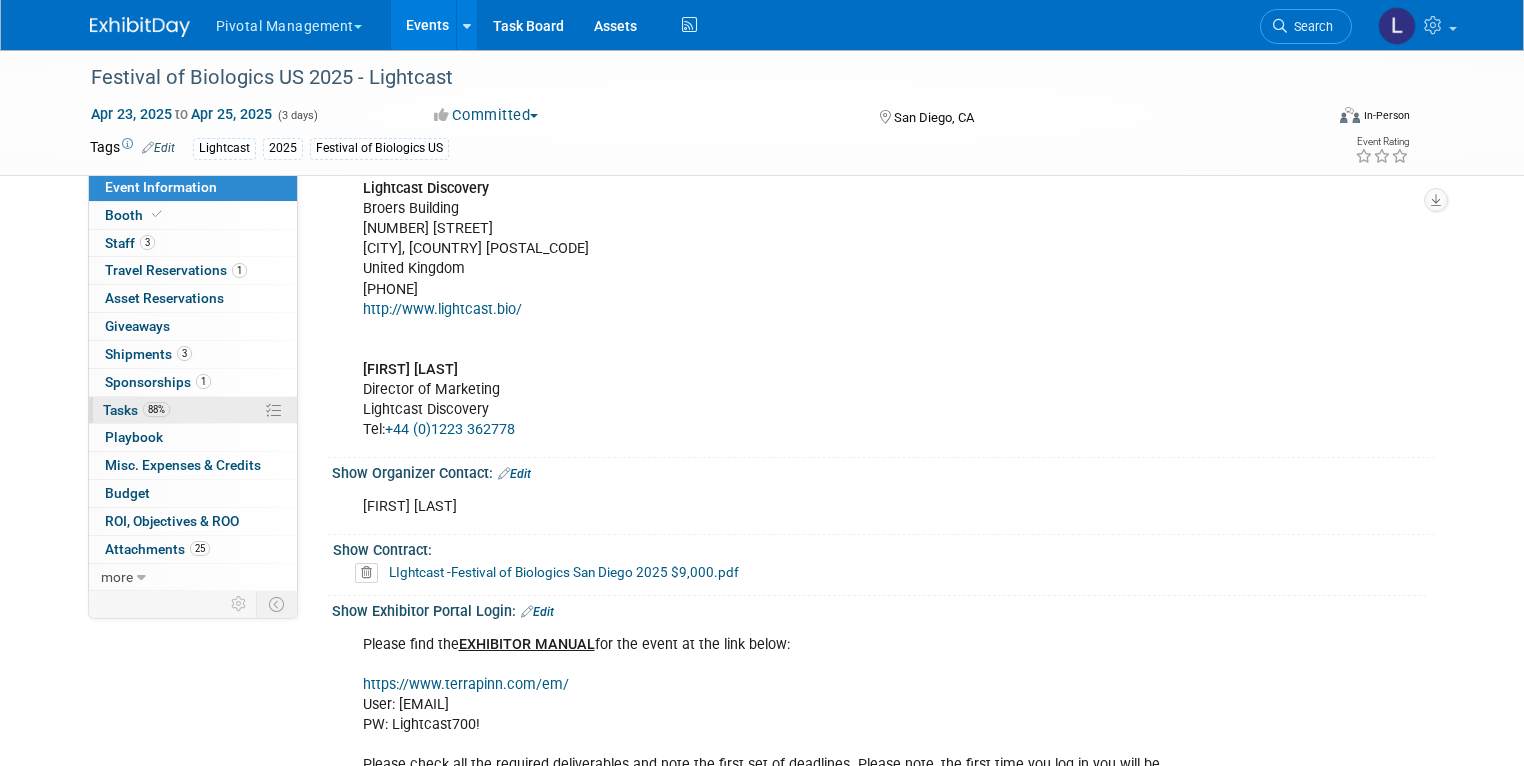 click on "Tasks 88%" at bounding box center (136, 410) 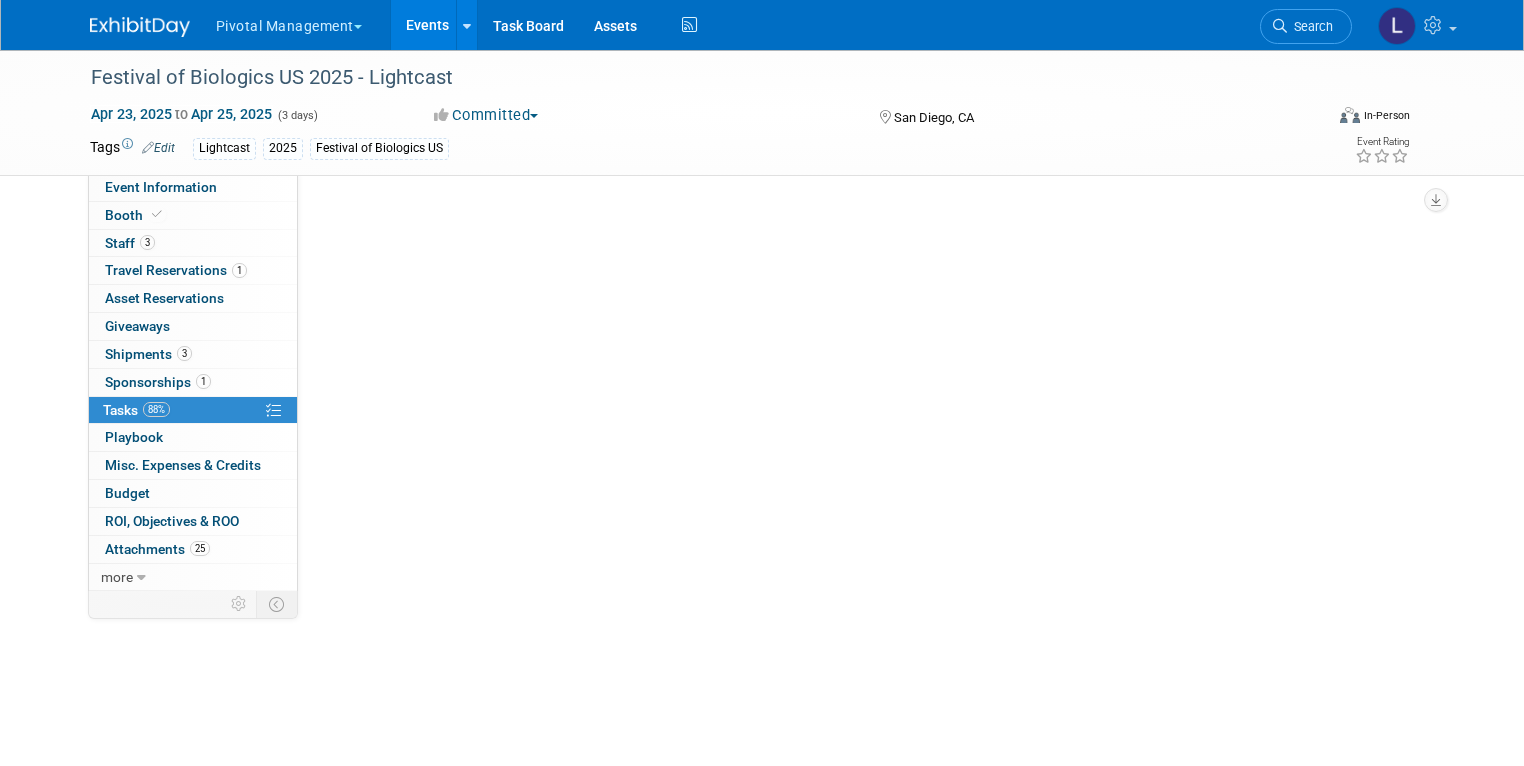 scroll, scrollTop: 0, scrollLeft: 0, axis: both 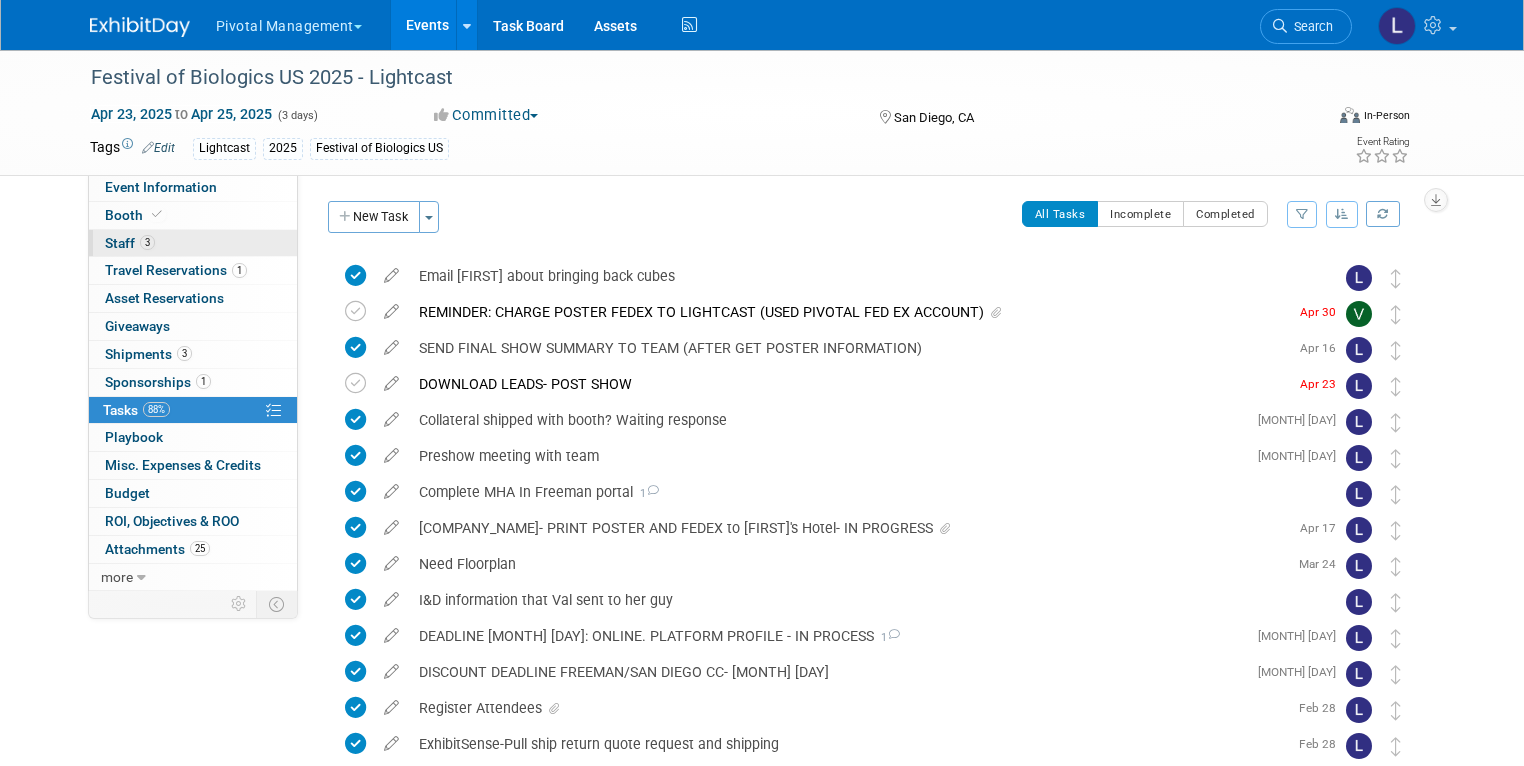 click on "3
Staff 3" at bounding box center [193, 243] 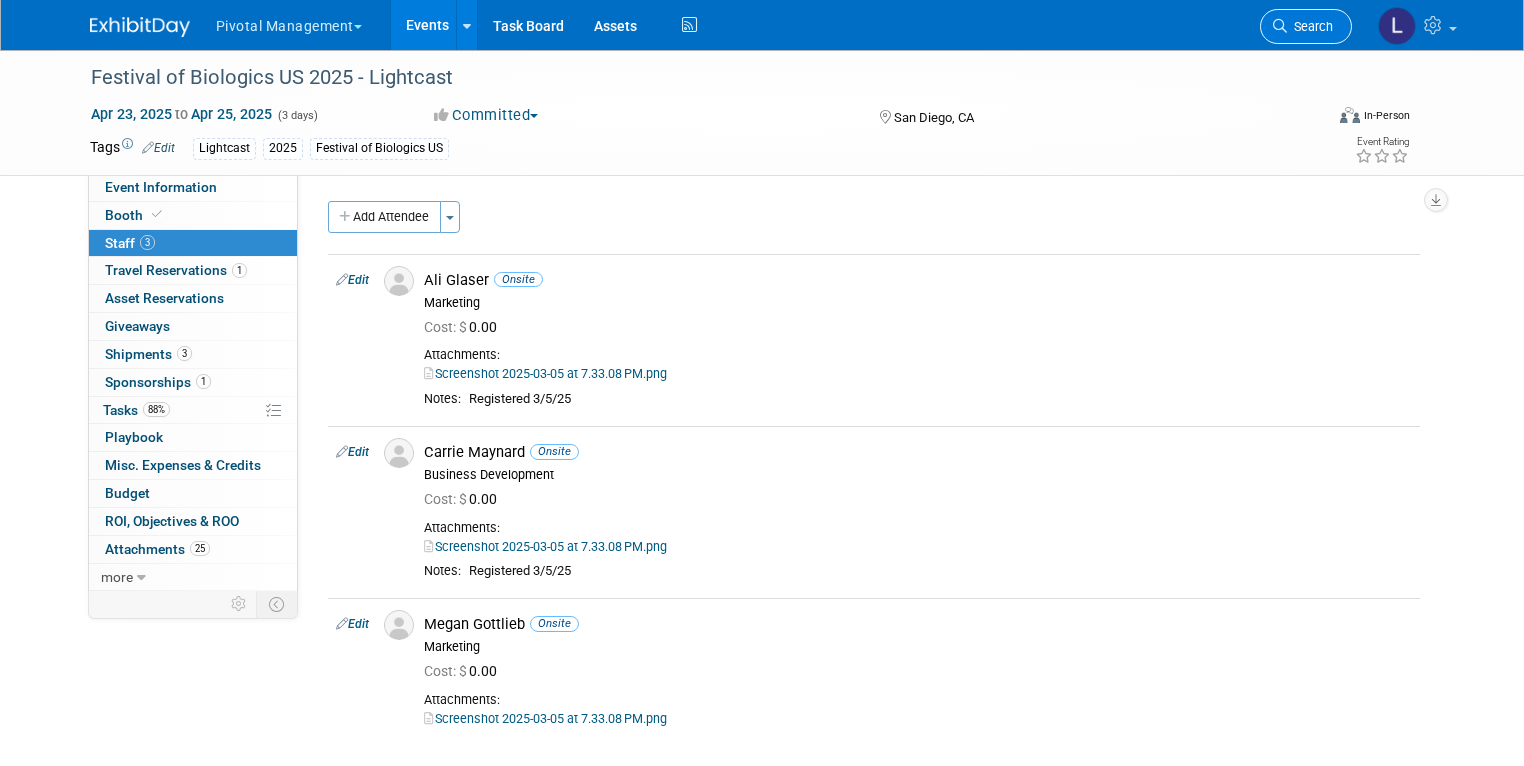 click at bounding box center [1280, 26] 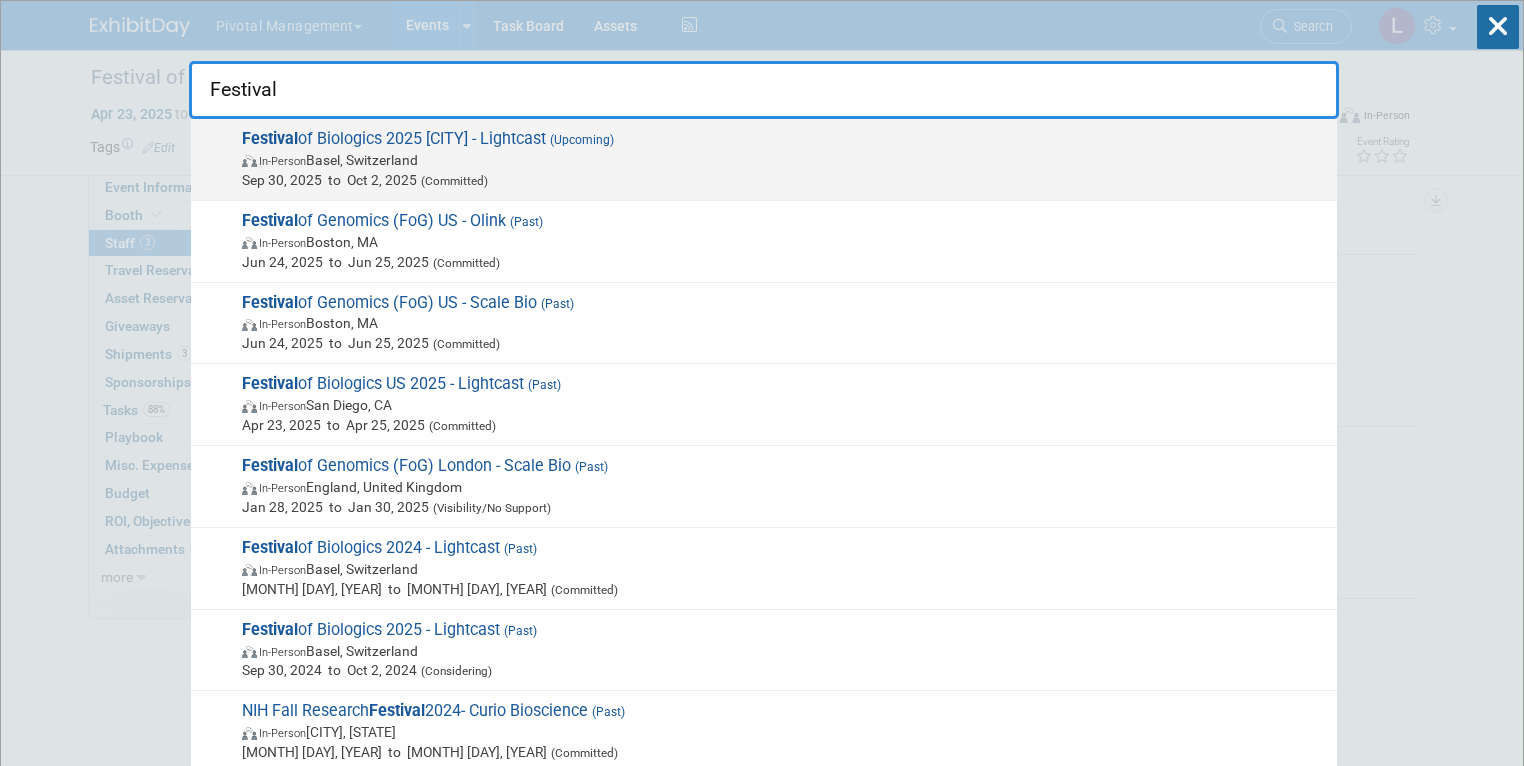 type on "Festival" 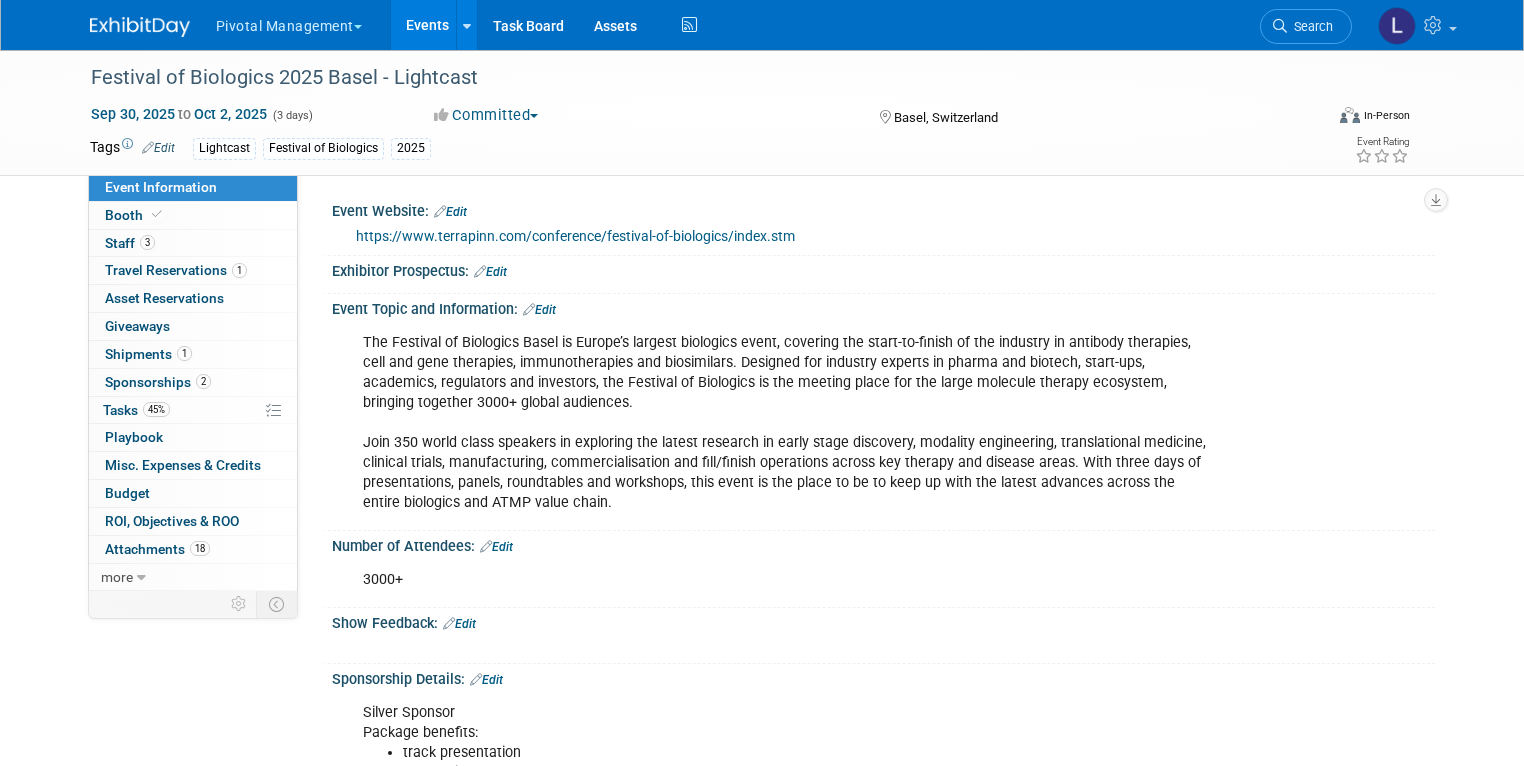 scroll, scrollTop: 0, scrollLeft: 0, axis: both 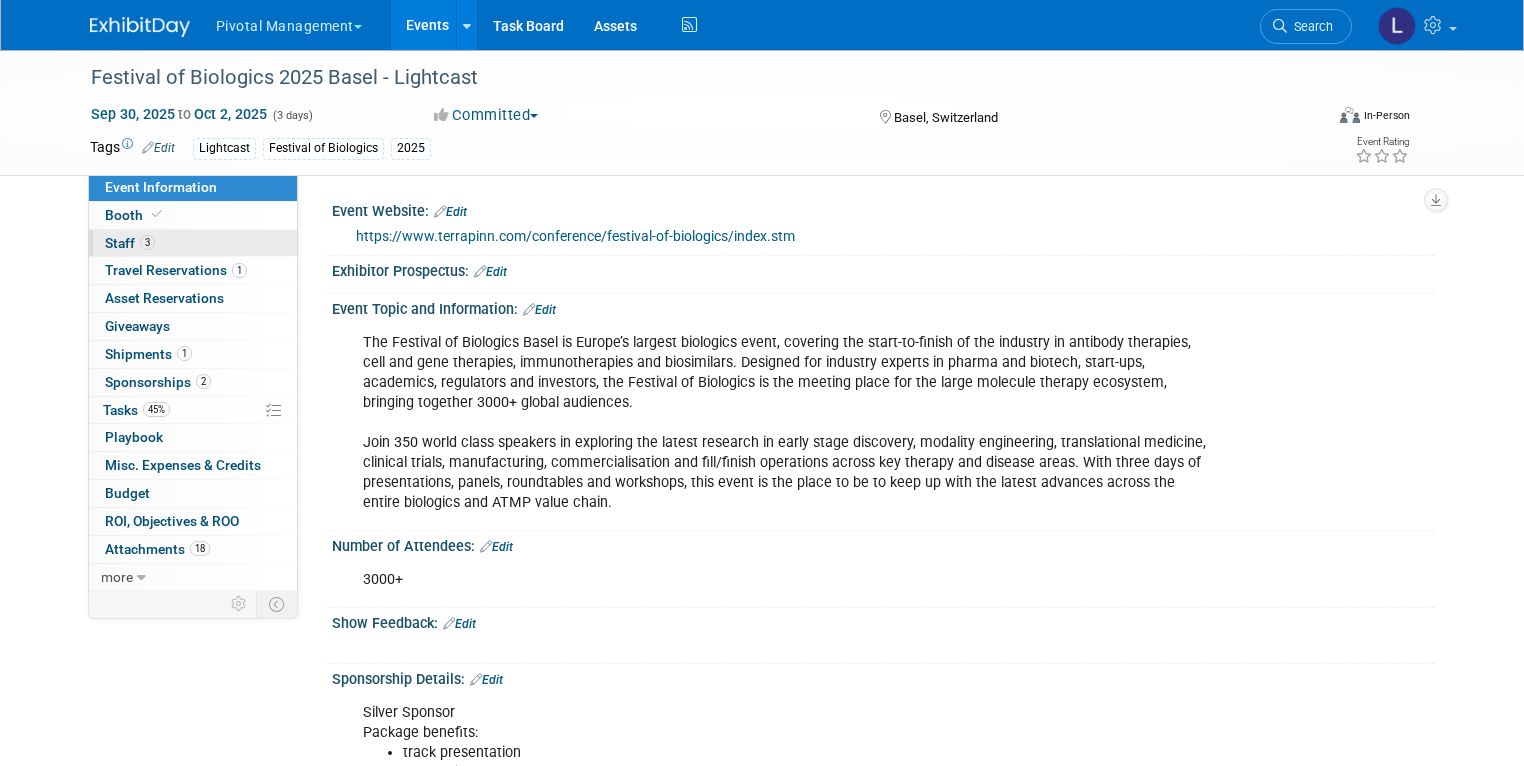 click on "3" at bounding box center [147, 242] 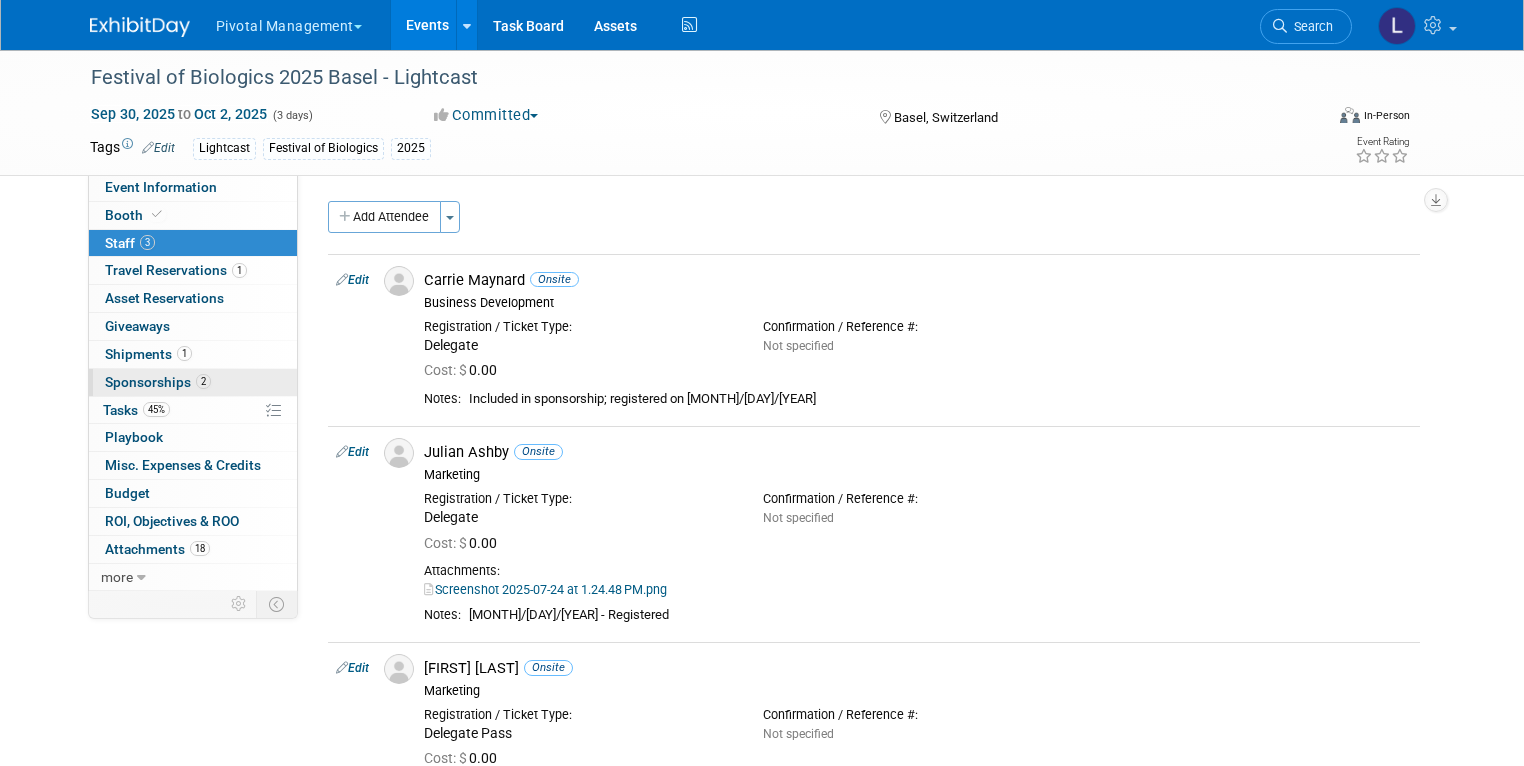 click on "Sponsorships 2" at bounding box center (158, 382) 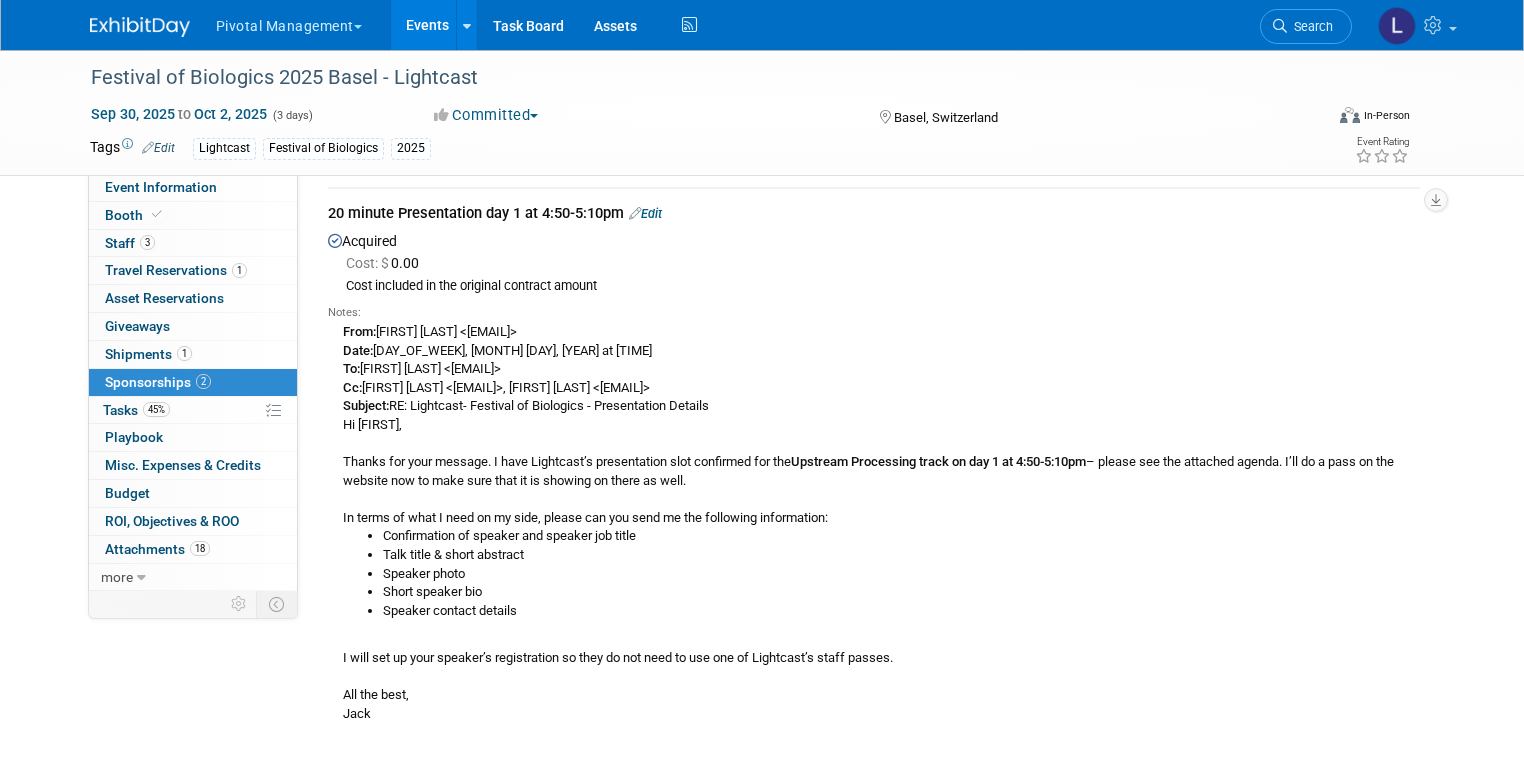 scroll, scrollTop: 332, scrollLeft: 0, axis: vertical 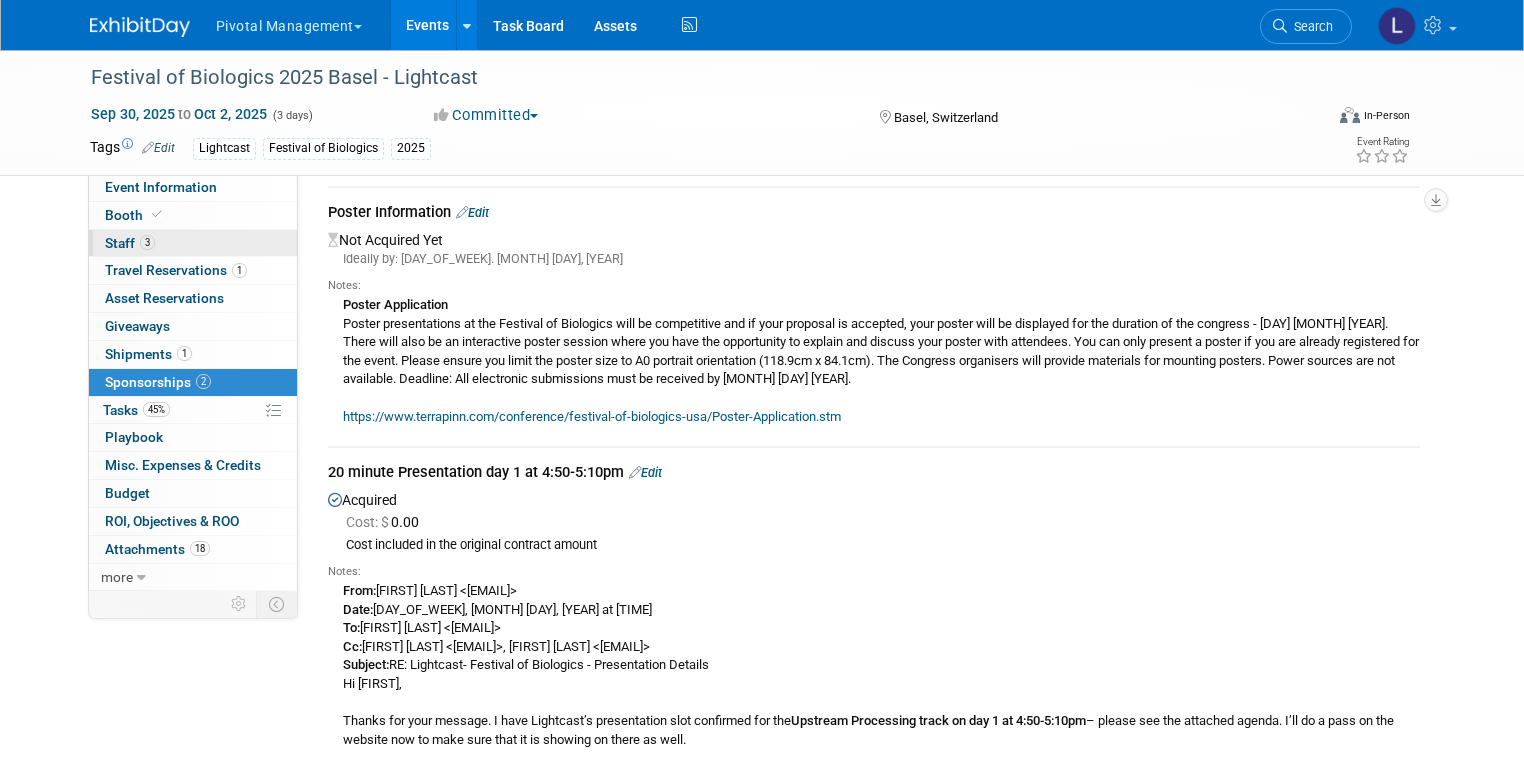 click on "3" at bounding box center [147, 242] 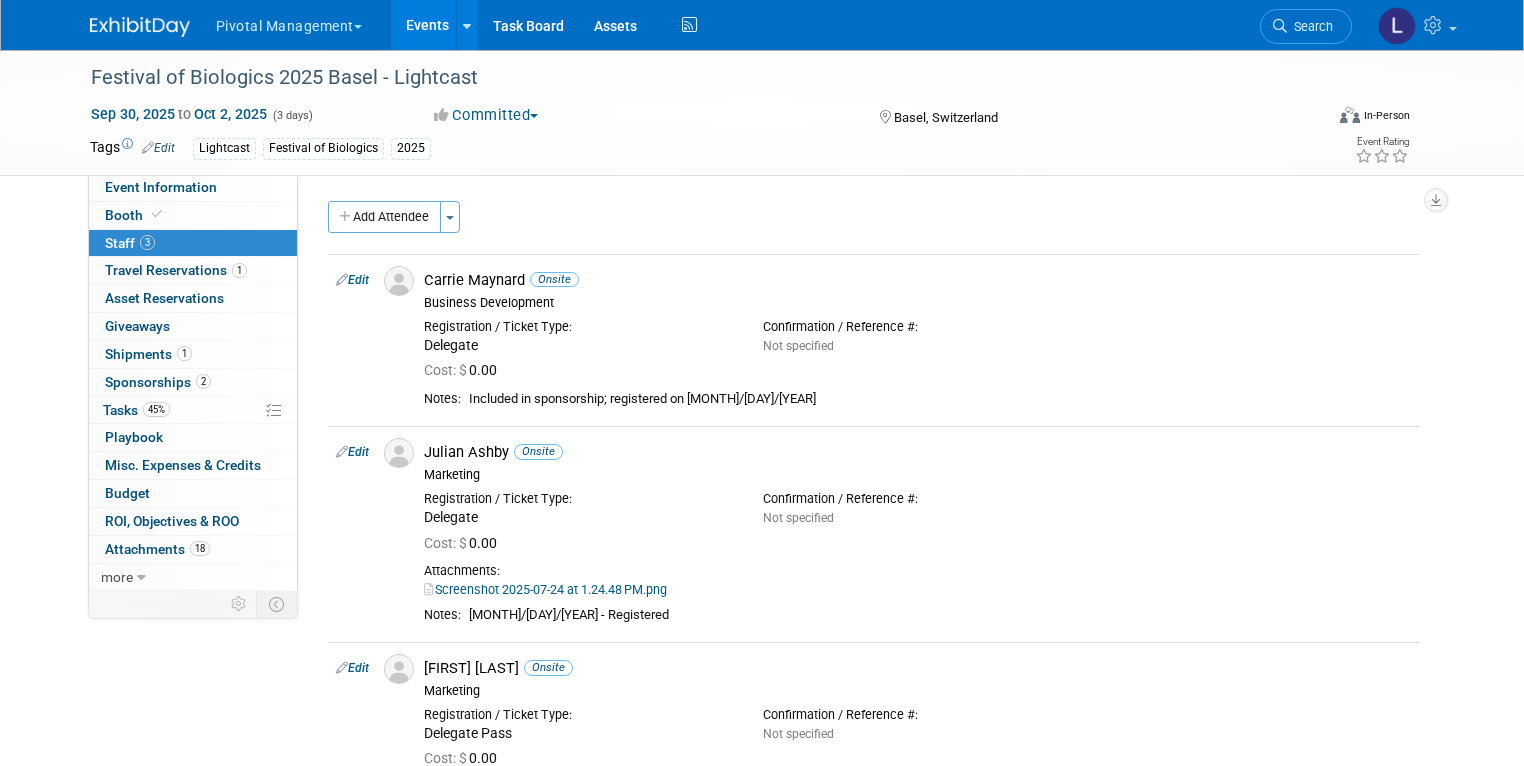 click on "Sponsorships 2" at bounding box center [158, 382] 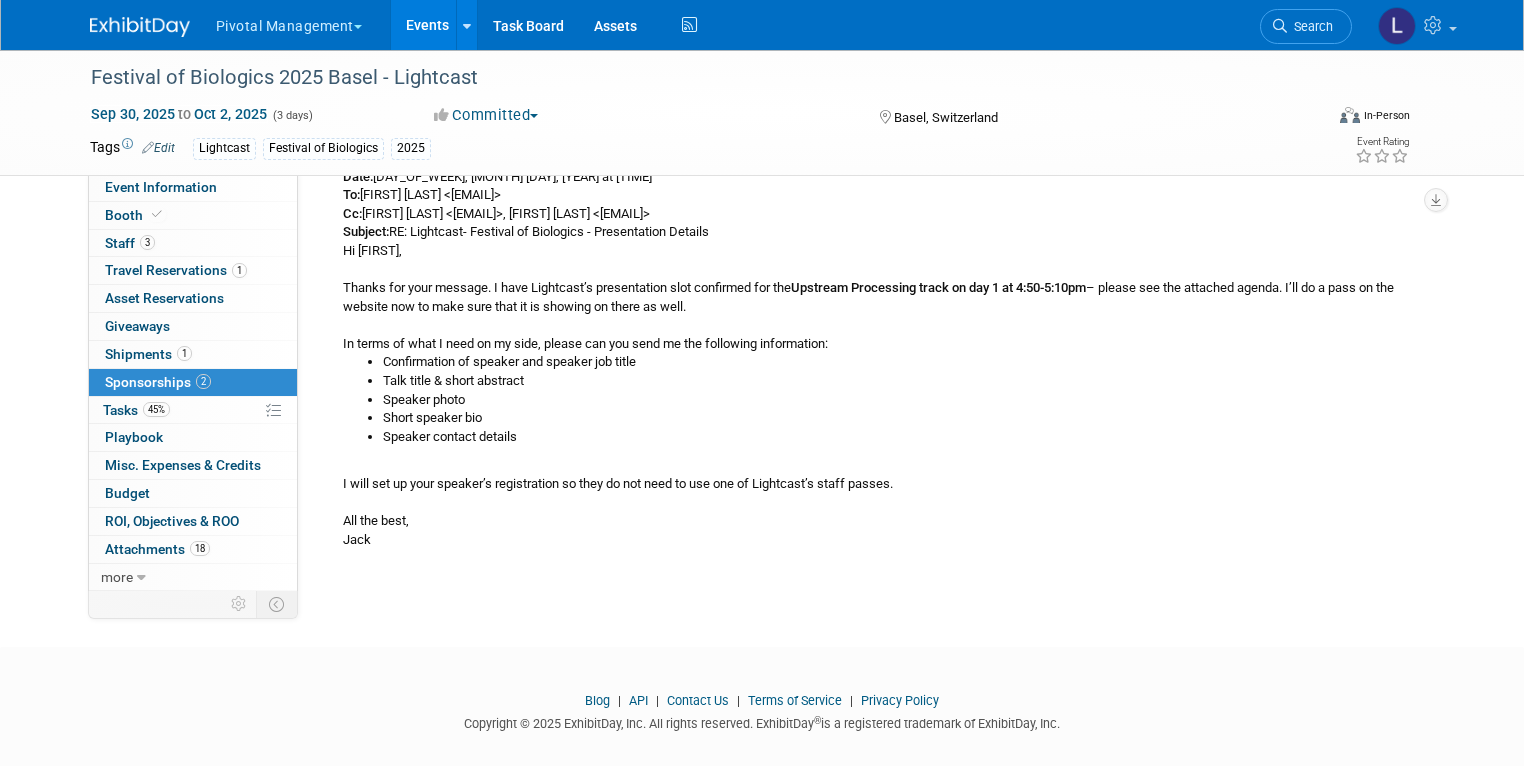 scroll, scrollTop: 516, scrollLeft: 0, axis: vertical 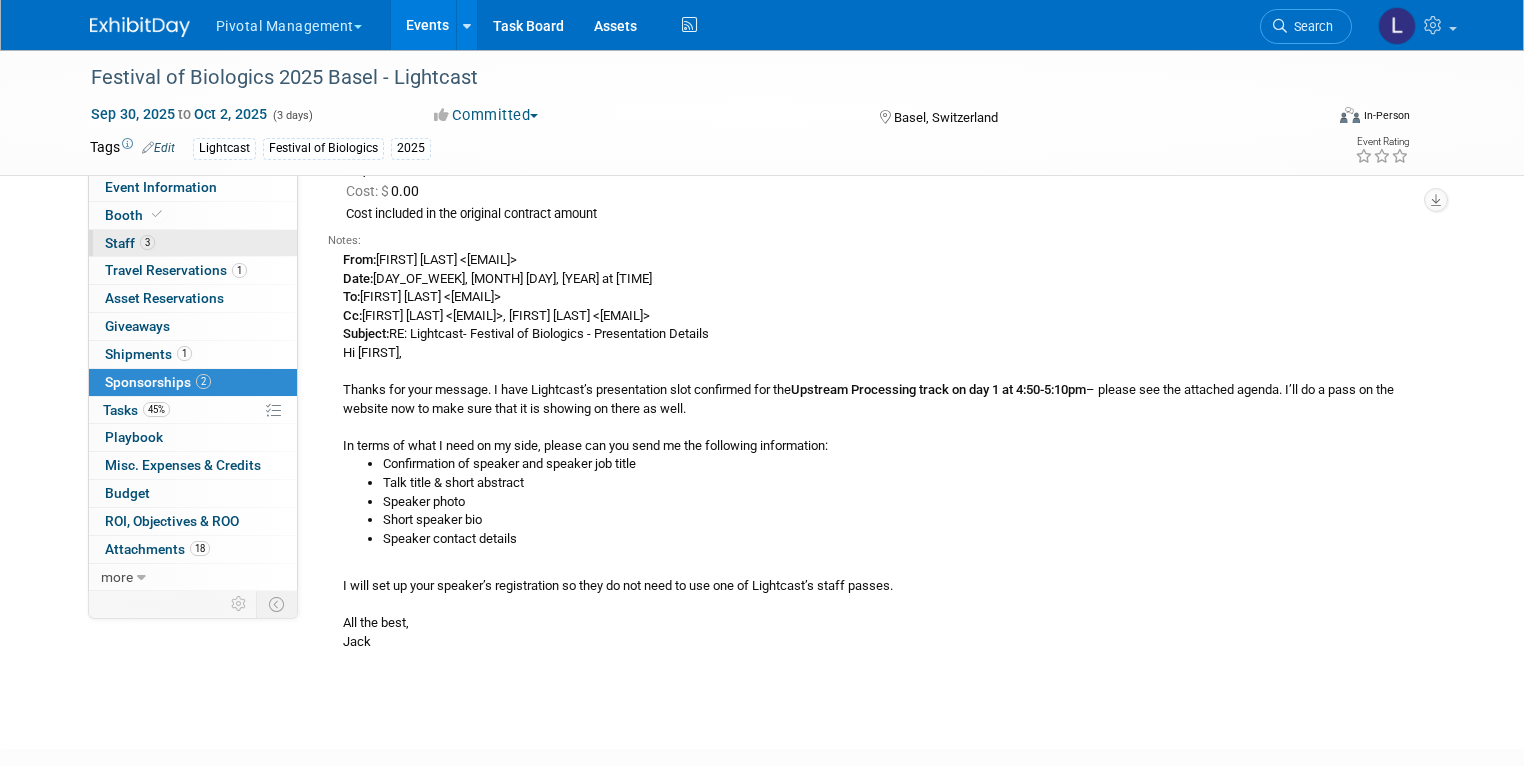 click on "Staff 3" at bounding box center [130, 243] 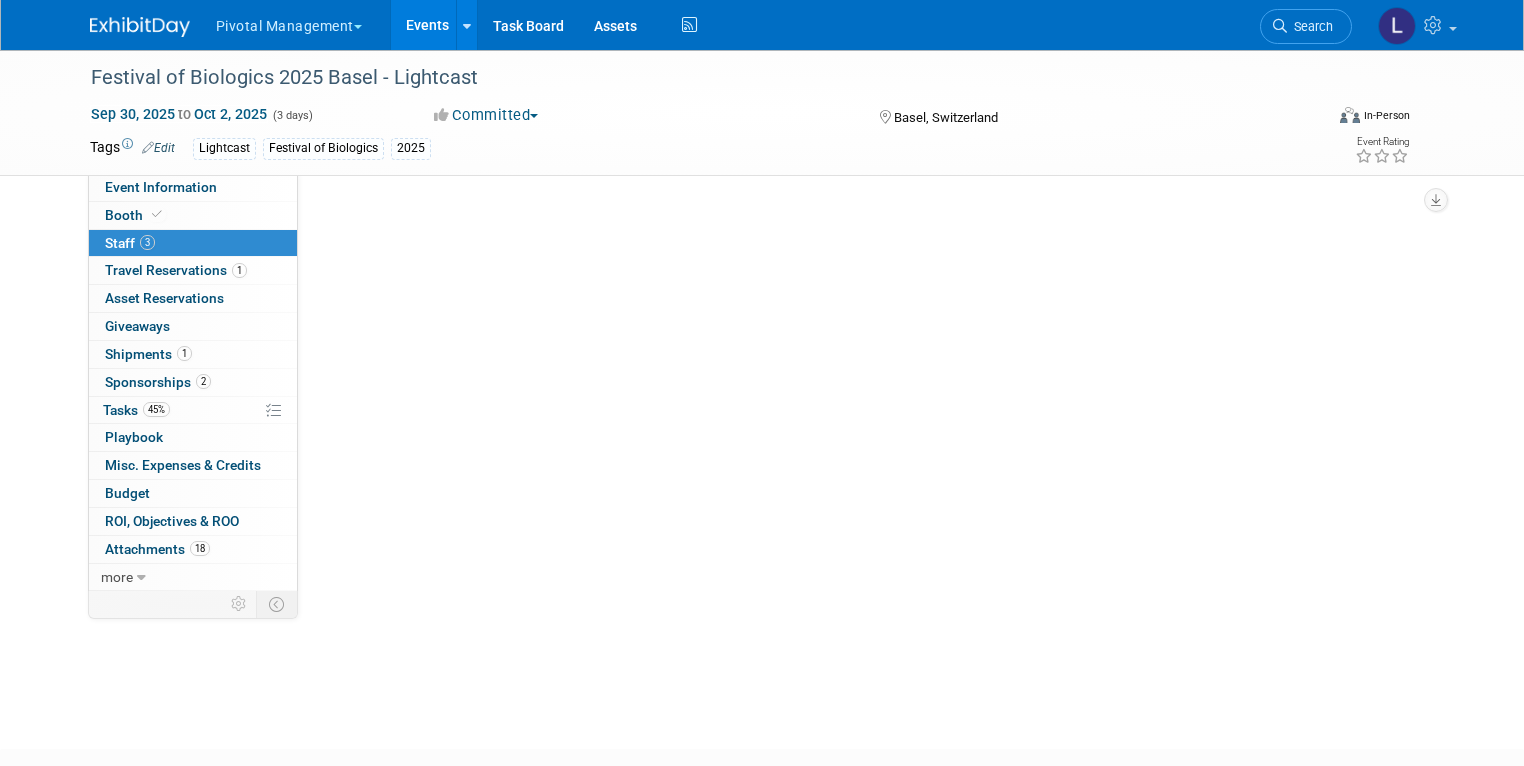 scroll, scrollTop: 0, scrollLeft: 0, axis: both 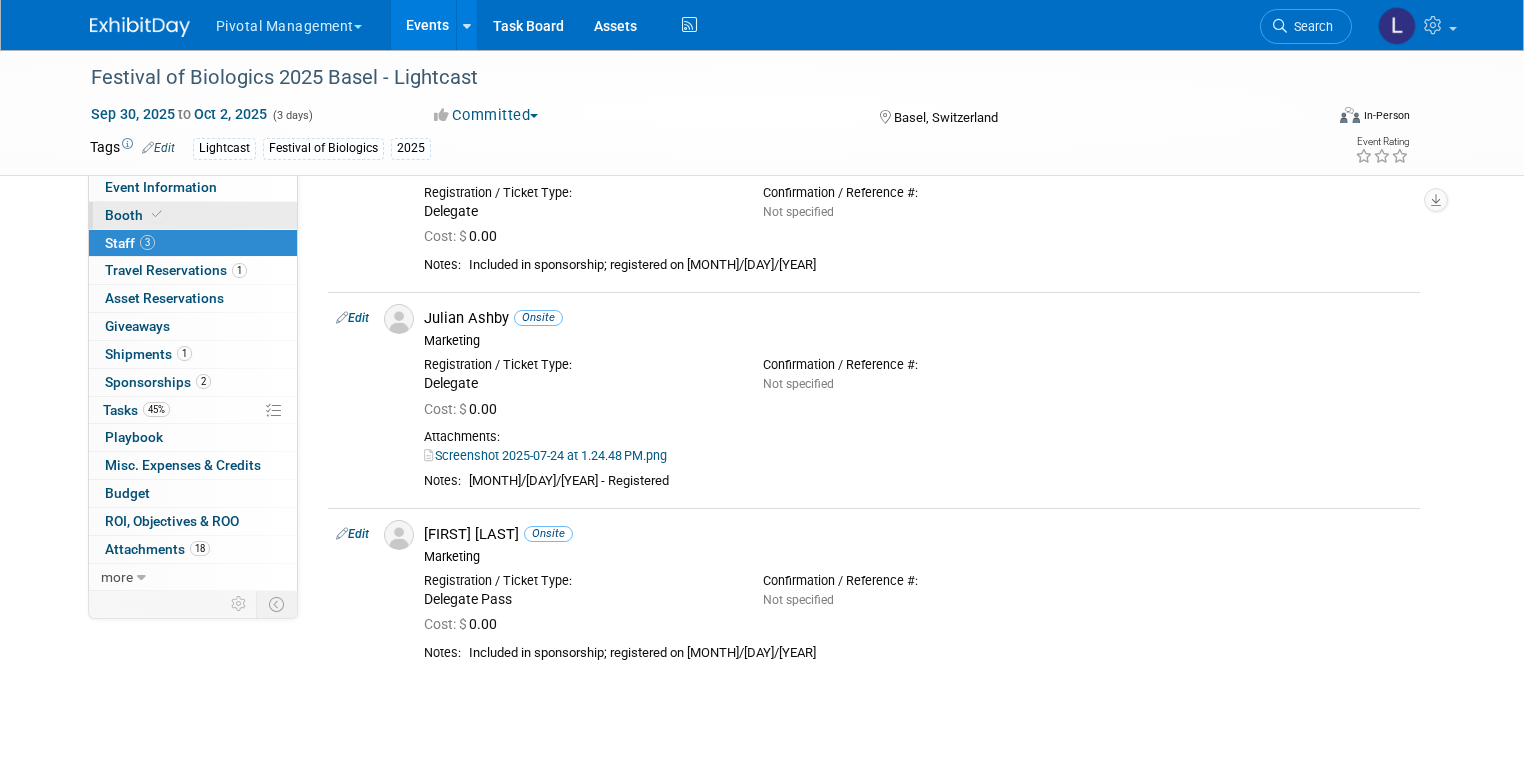 click on "Booth" at bounding box center [135, 215] 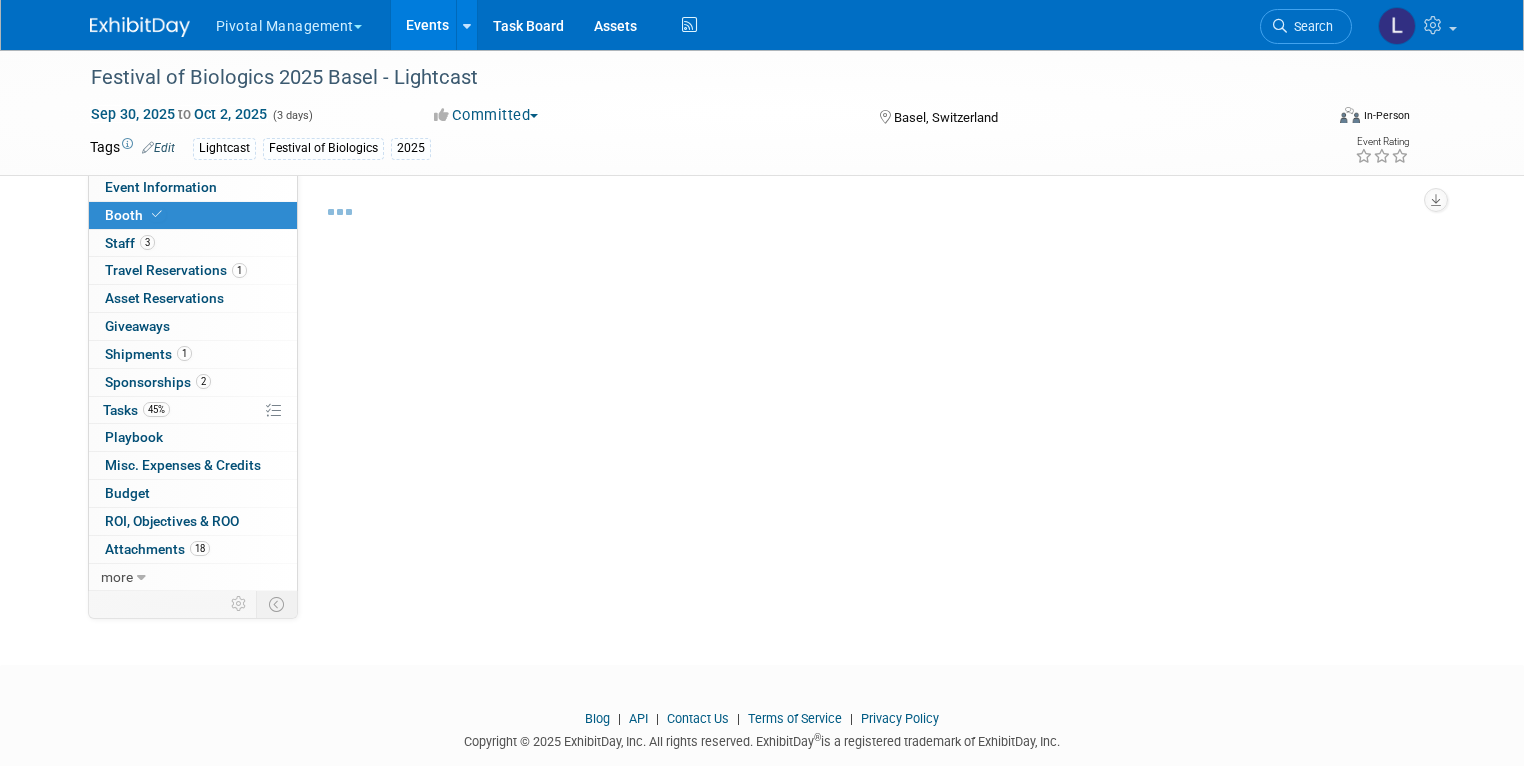 select on "Yes" 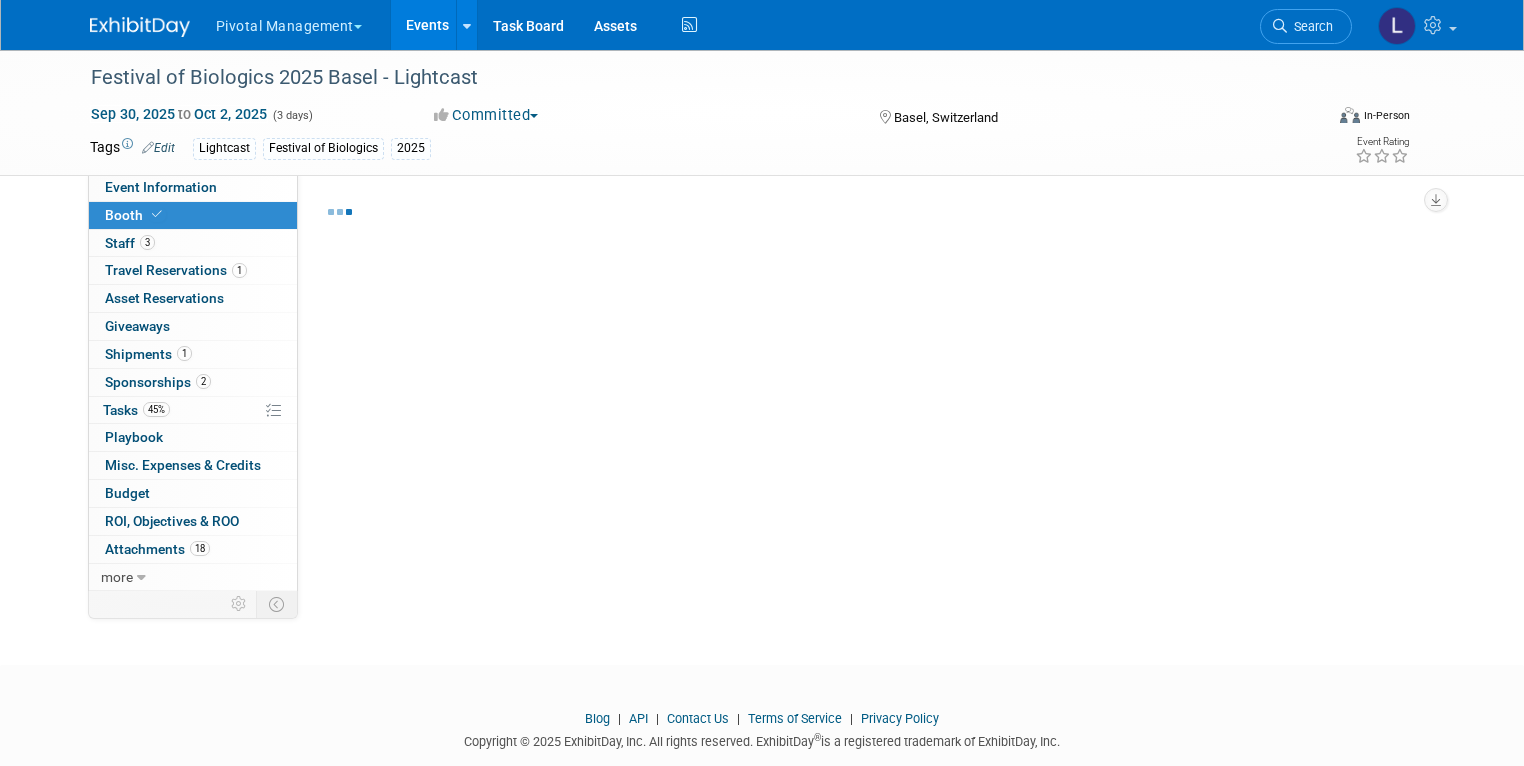 select on "Yes" 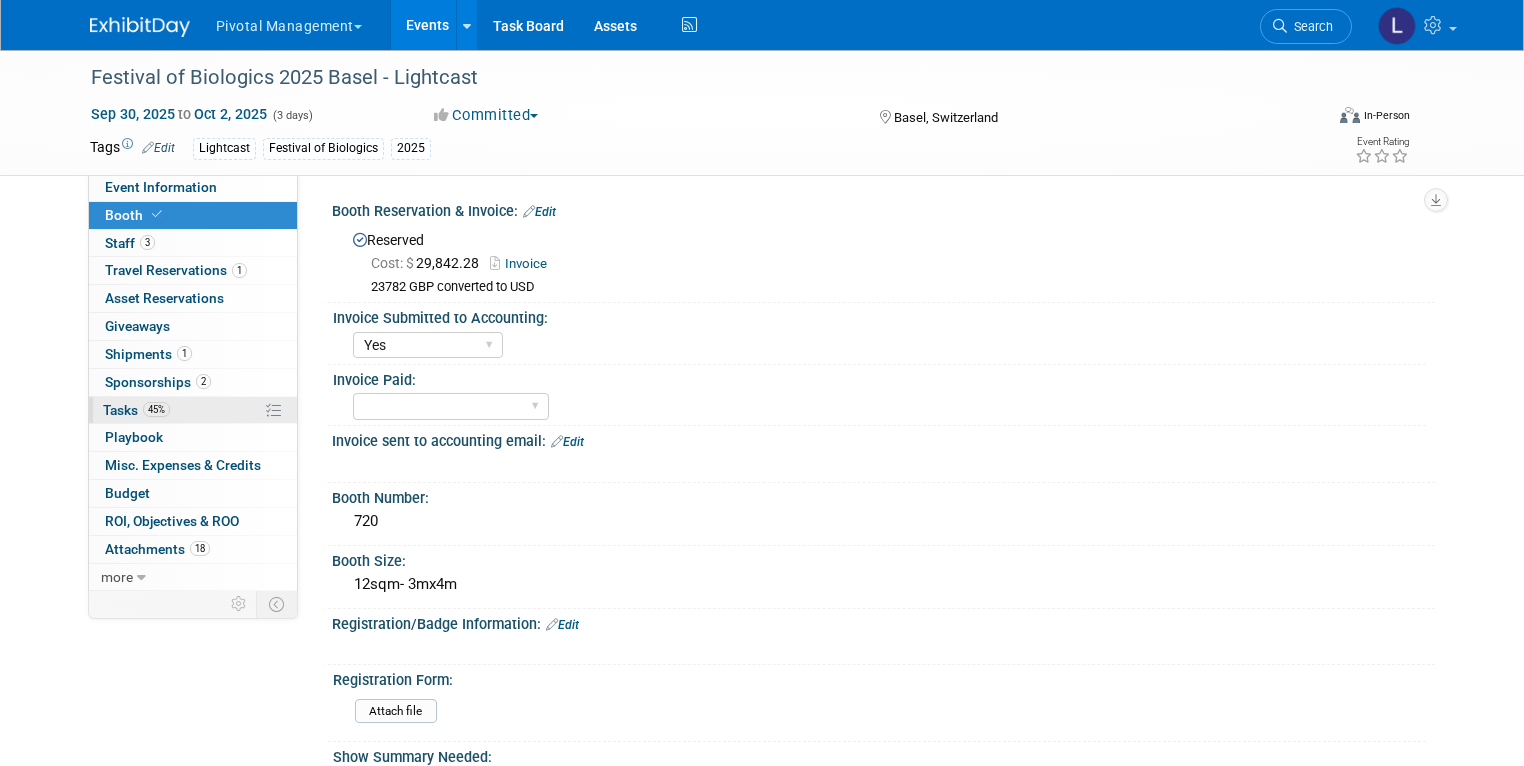 click on "45%" at bounding box center (156, 409) 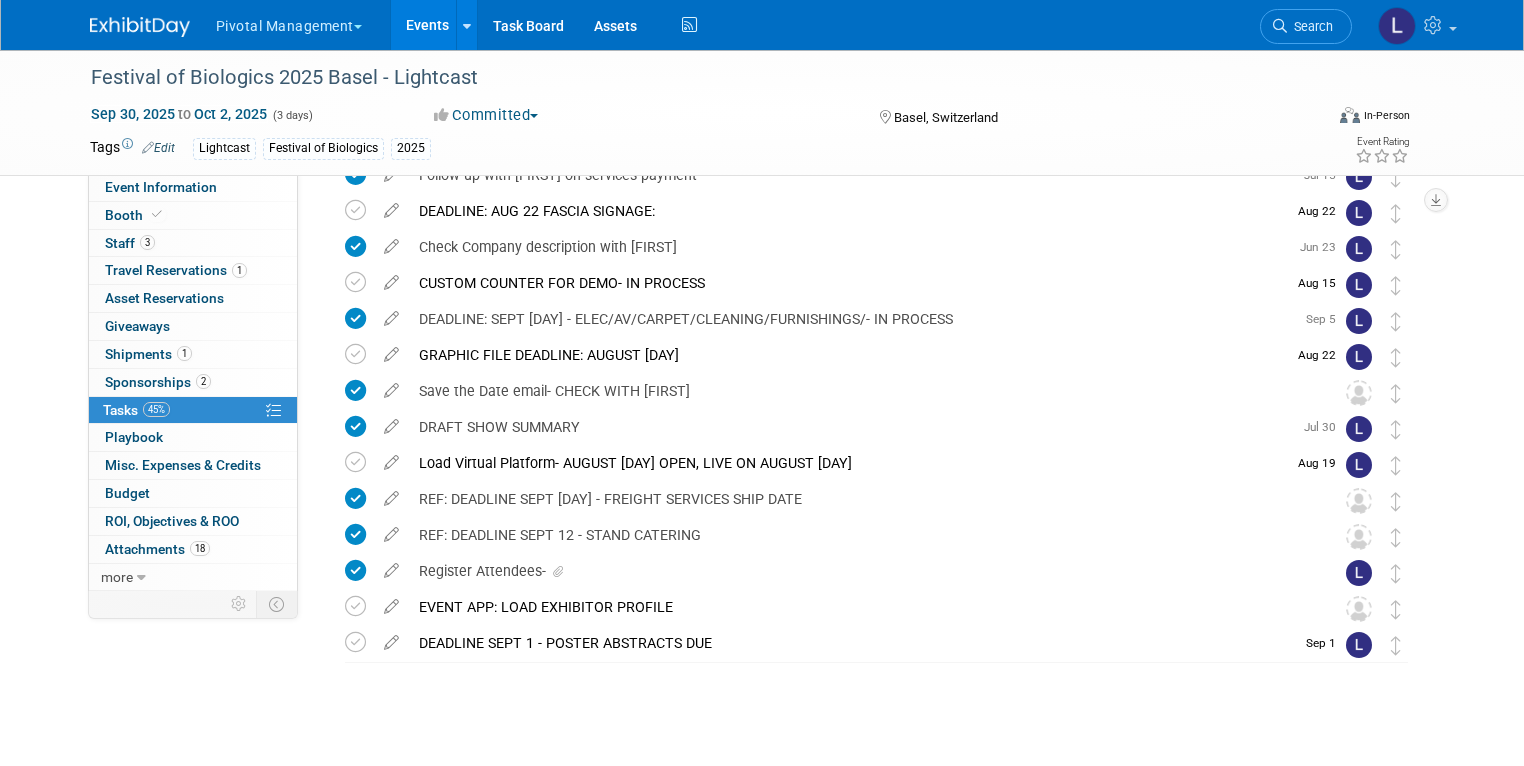 scroll, scrollTop: 388, scrollLeft: 0, axis: vertical 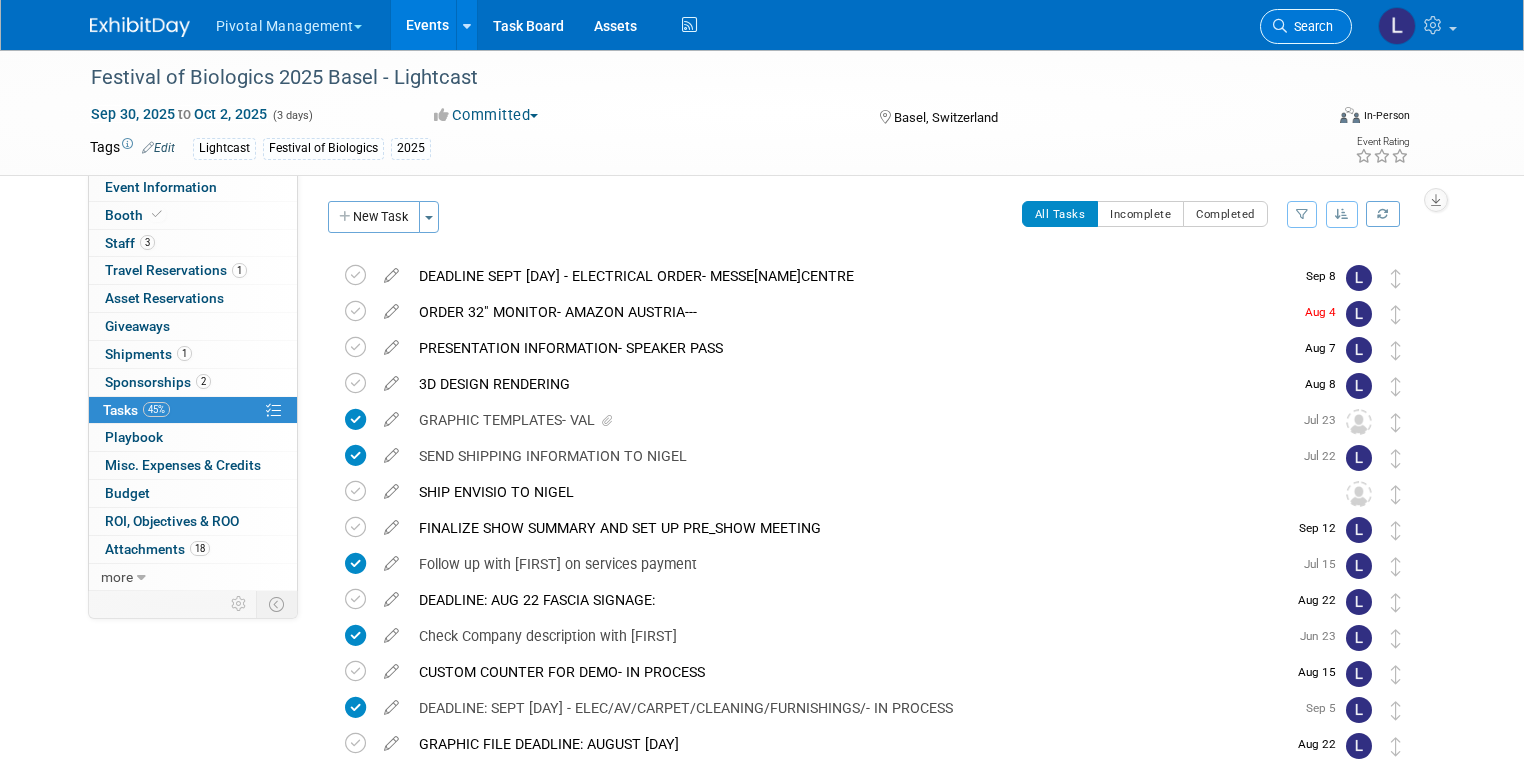 click on "Search" at bounding box center (1310, 26) 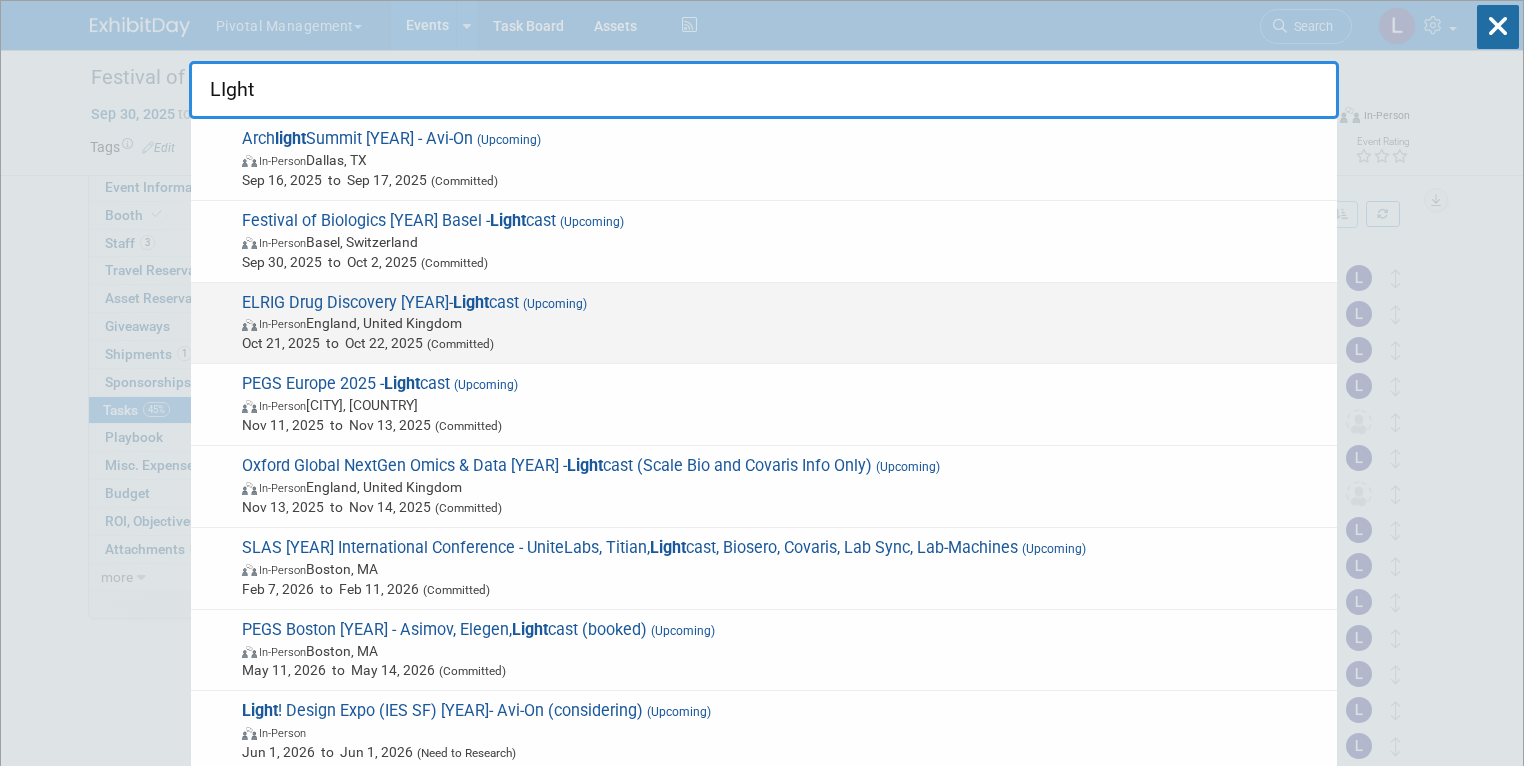 type on "LIght" 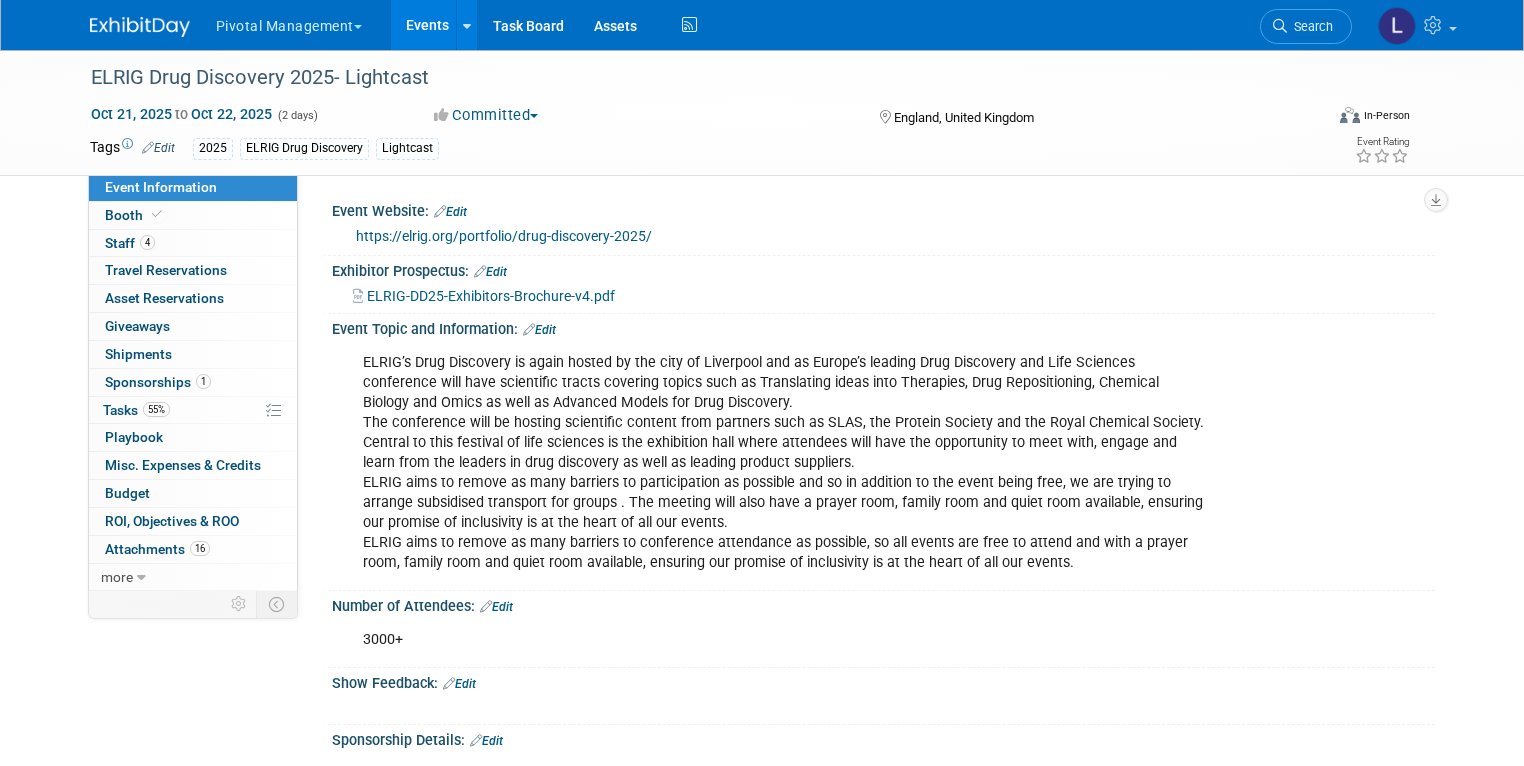 scroll, scrollTop: 0, scrollLeft: 0, axis: both 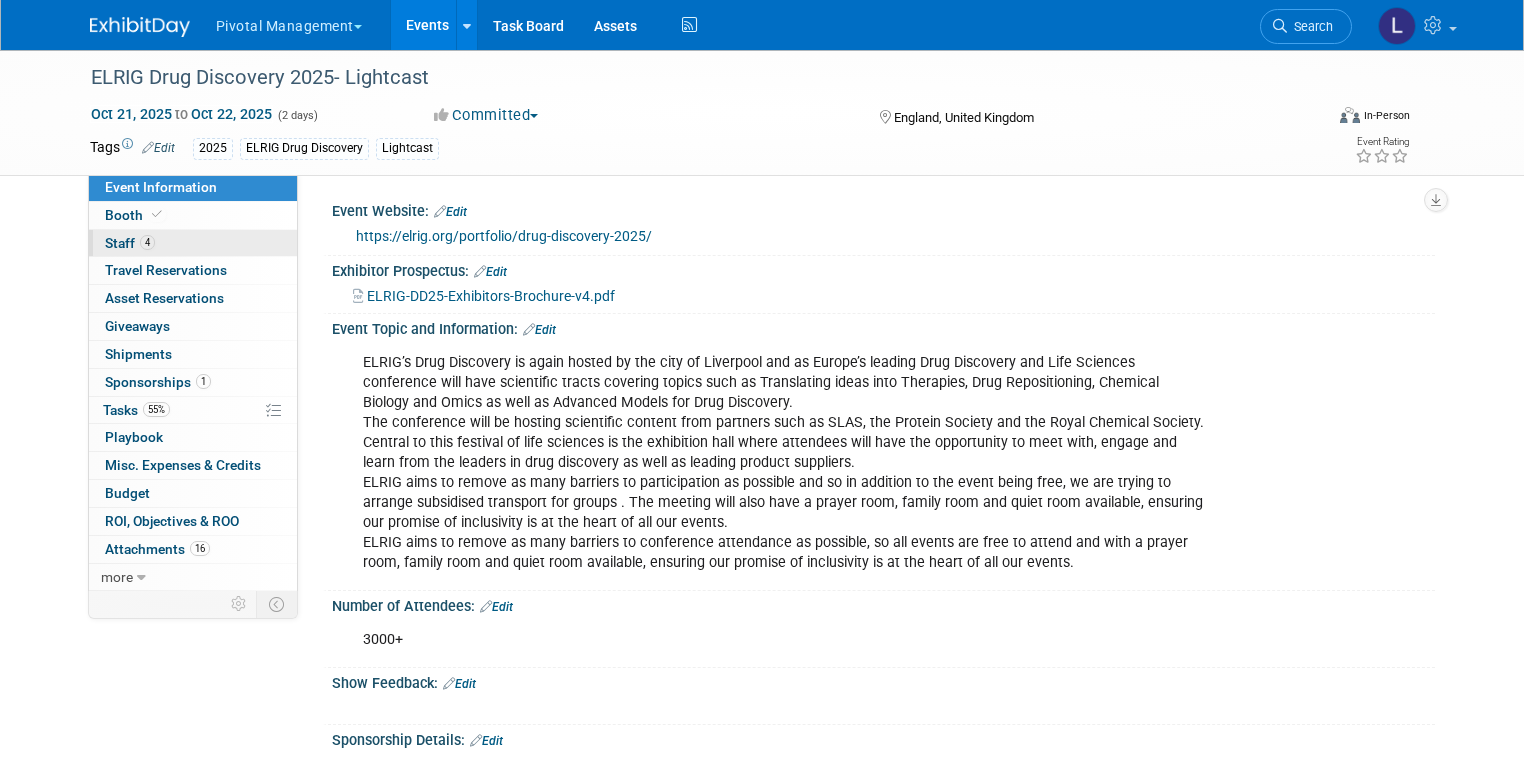 click on "Staff 4" at bounding box center (130, 243) 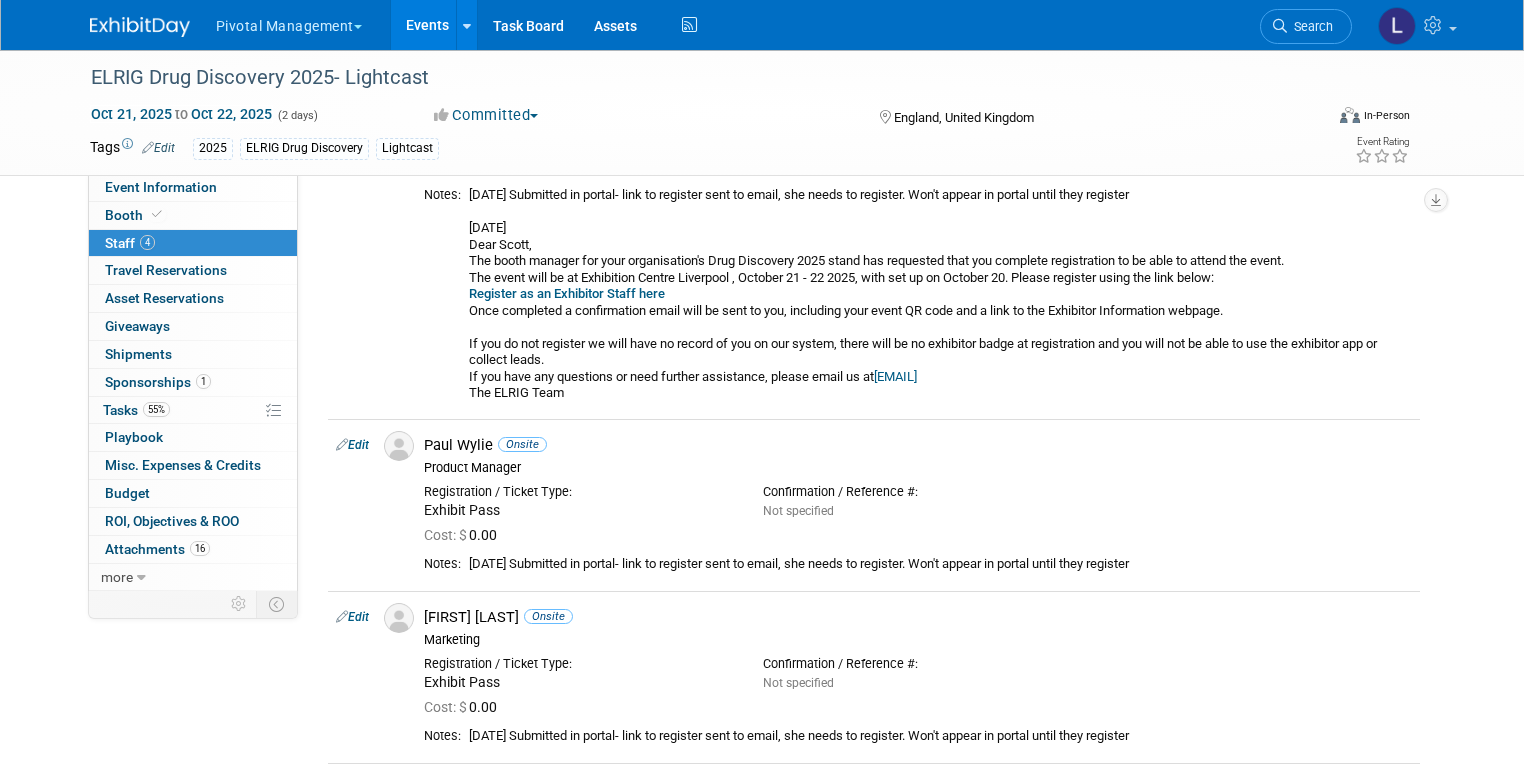 scroll, scrollTop: 205, scrollLeft: 0, axis: vertical 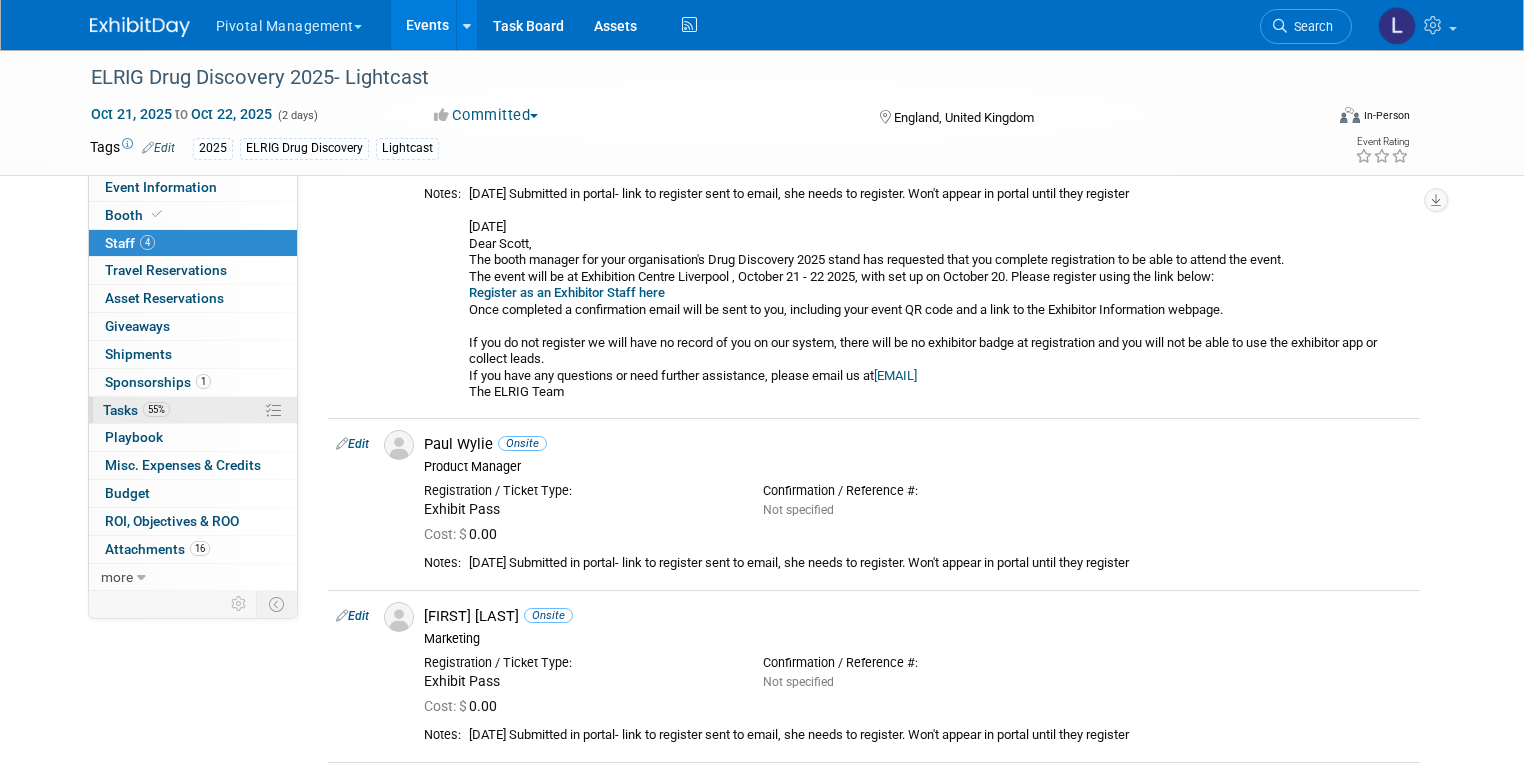 click on "Tasks 55%" at bounding box center [136, 410] 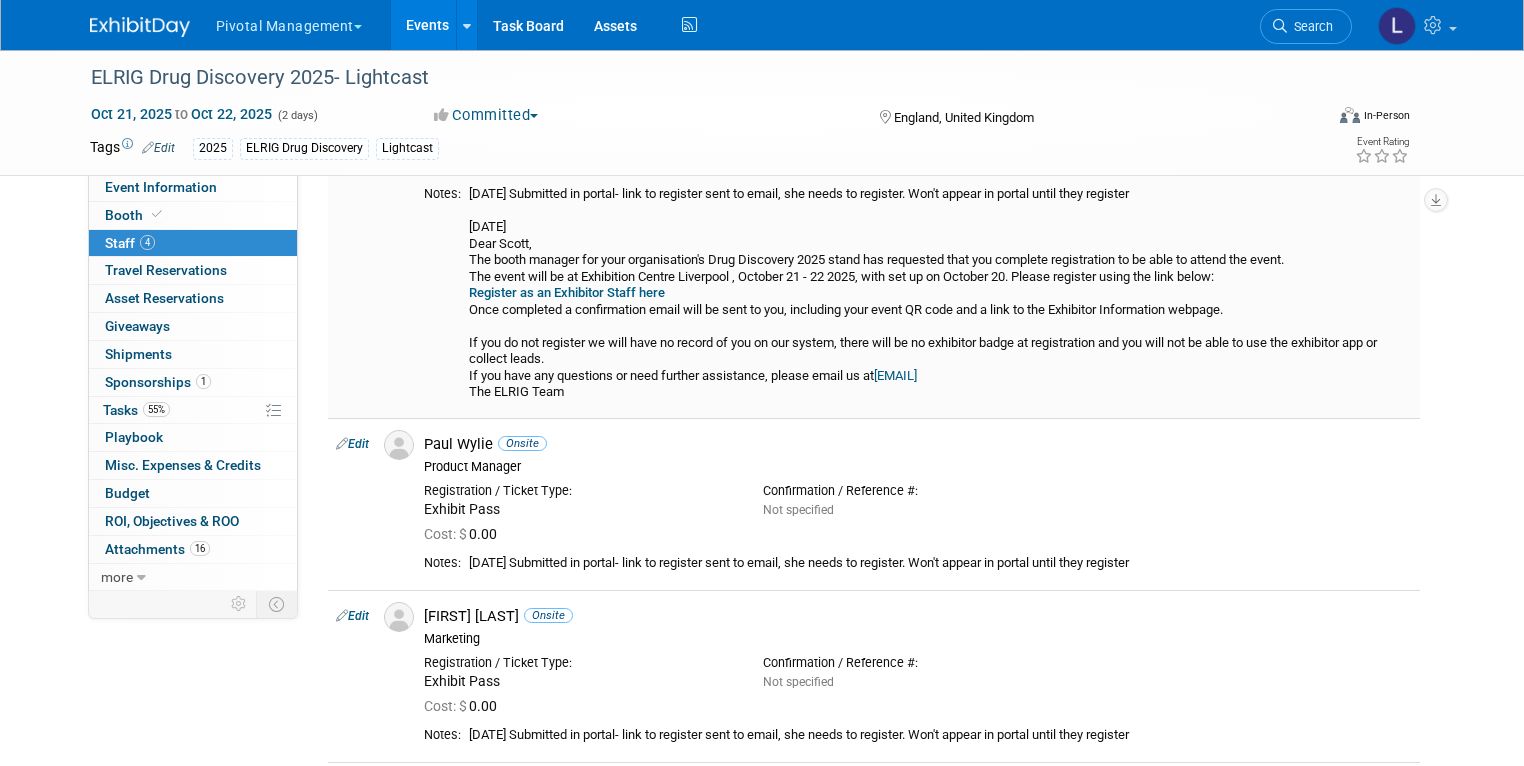 scroll, scrollTop: 0, scrollLeft: 0, axis: both 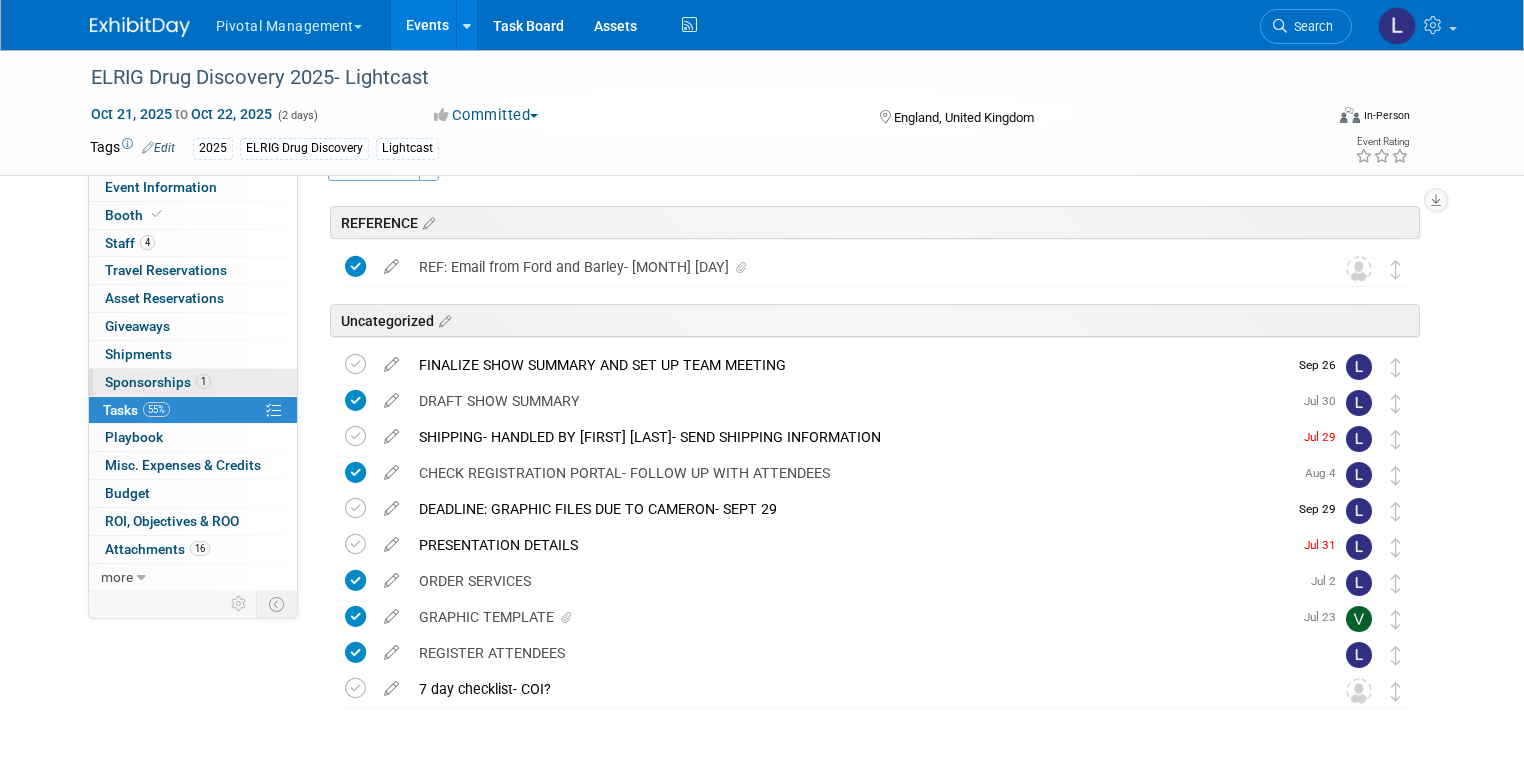 click on "Sponsorships 1" at bounding box center (158, 382) 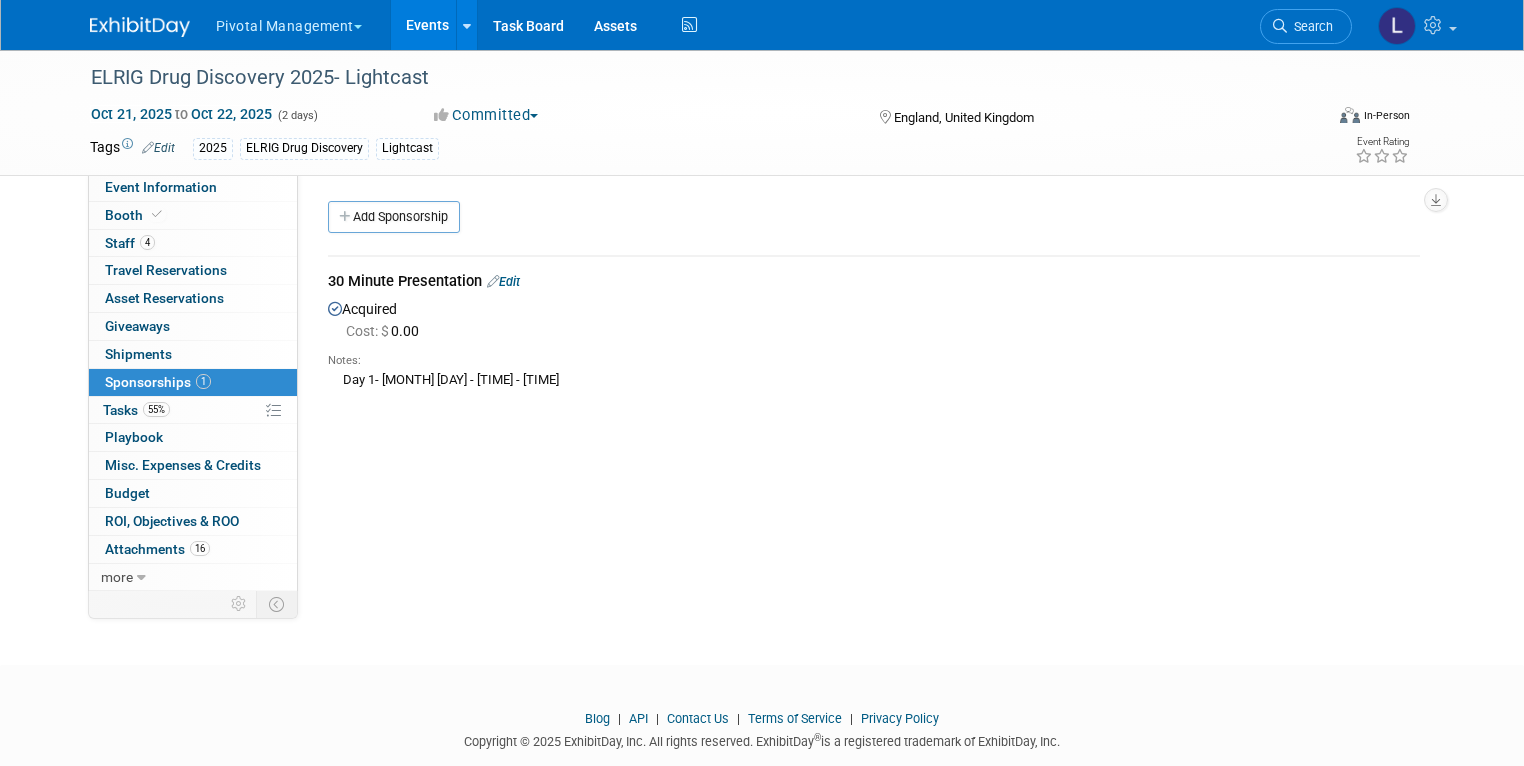 scroll, scrollTop: 38, scrollLeft: 0, axis: vertical 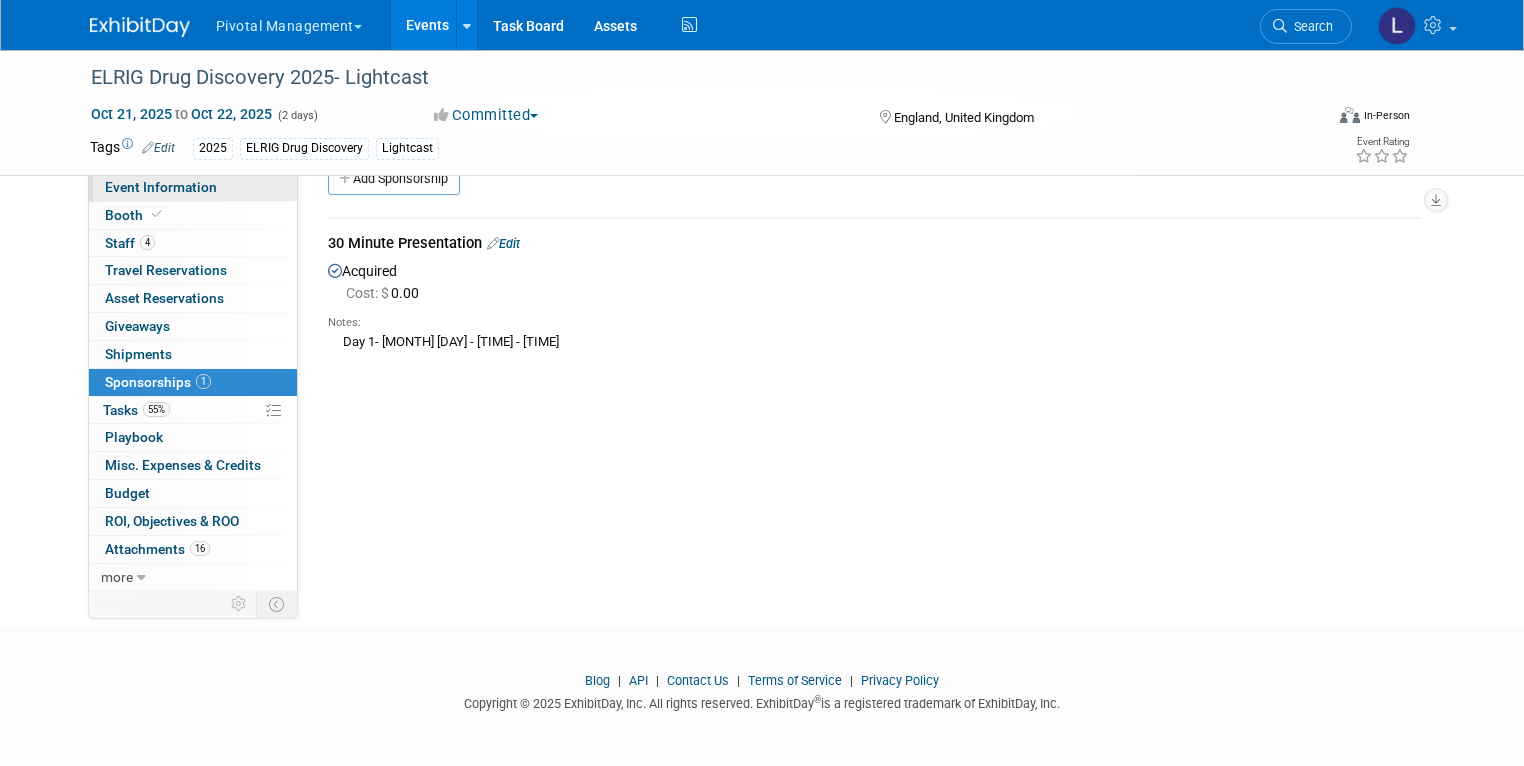 click on "Event Information" at bounding box center (193, 187) 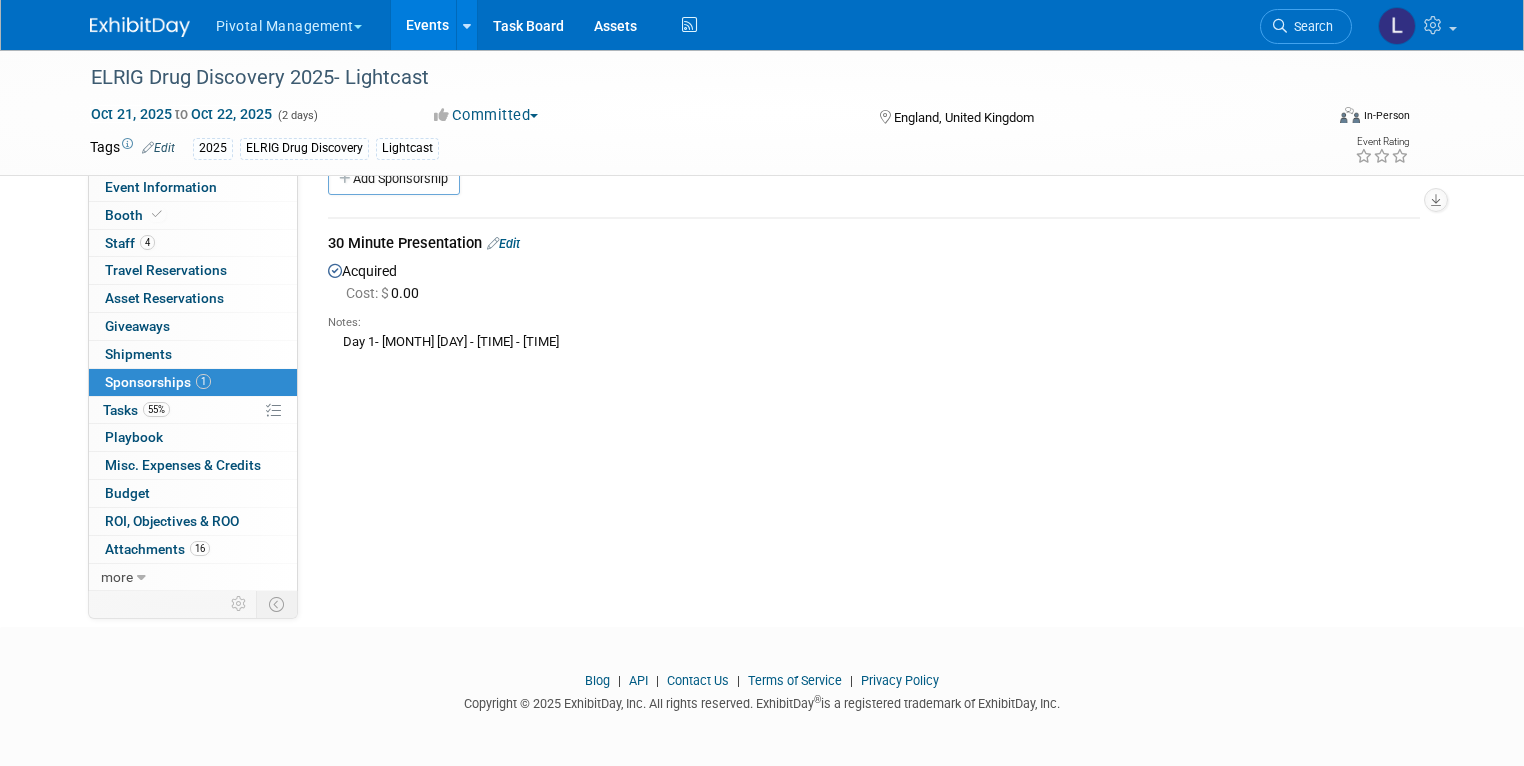 scroll, scrollTop: 0, scrollLeft: 0, axis: both 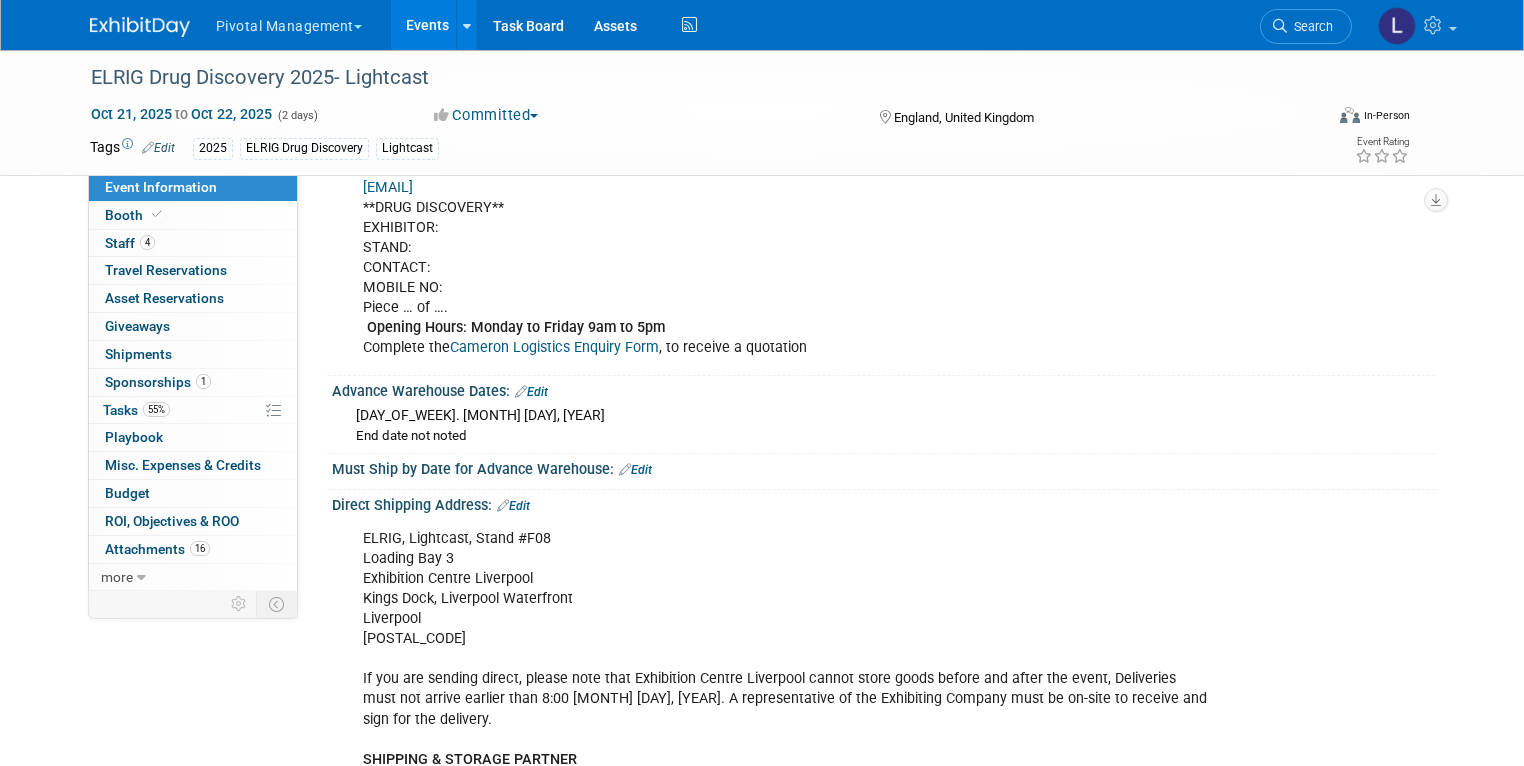click on "Event Information" at bounding box center (193, 187) 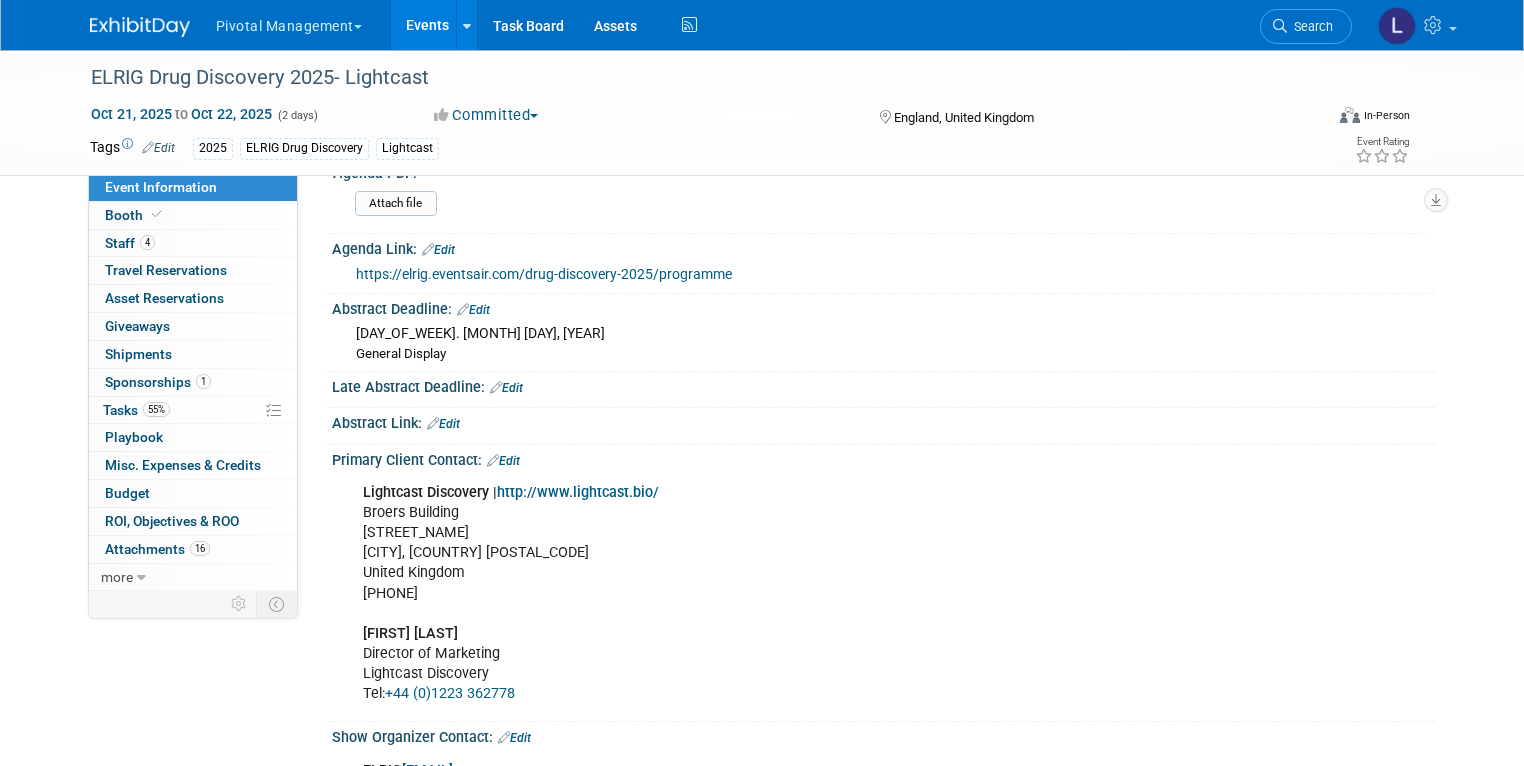 scroll, scrollTop: 1016, scrollLeft: 0, axis: vertical 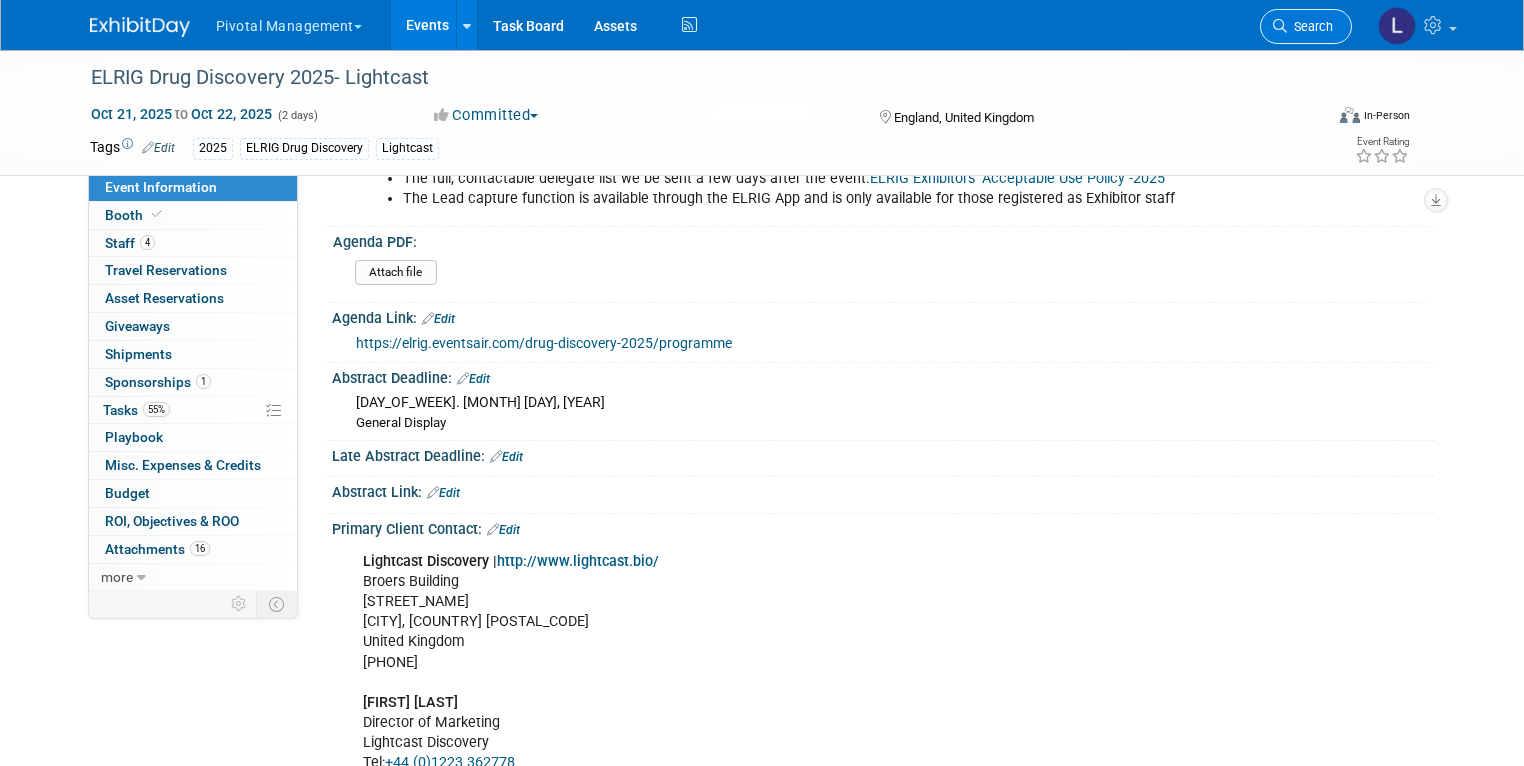 click on "Search" at bounding box center (1310, 26) 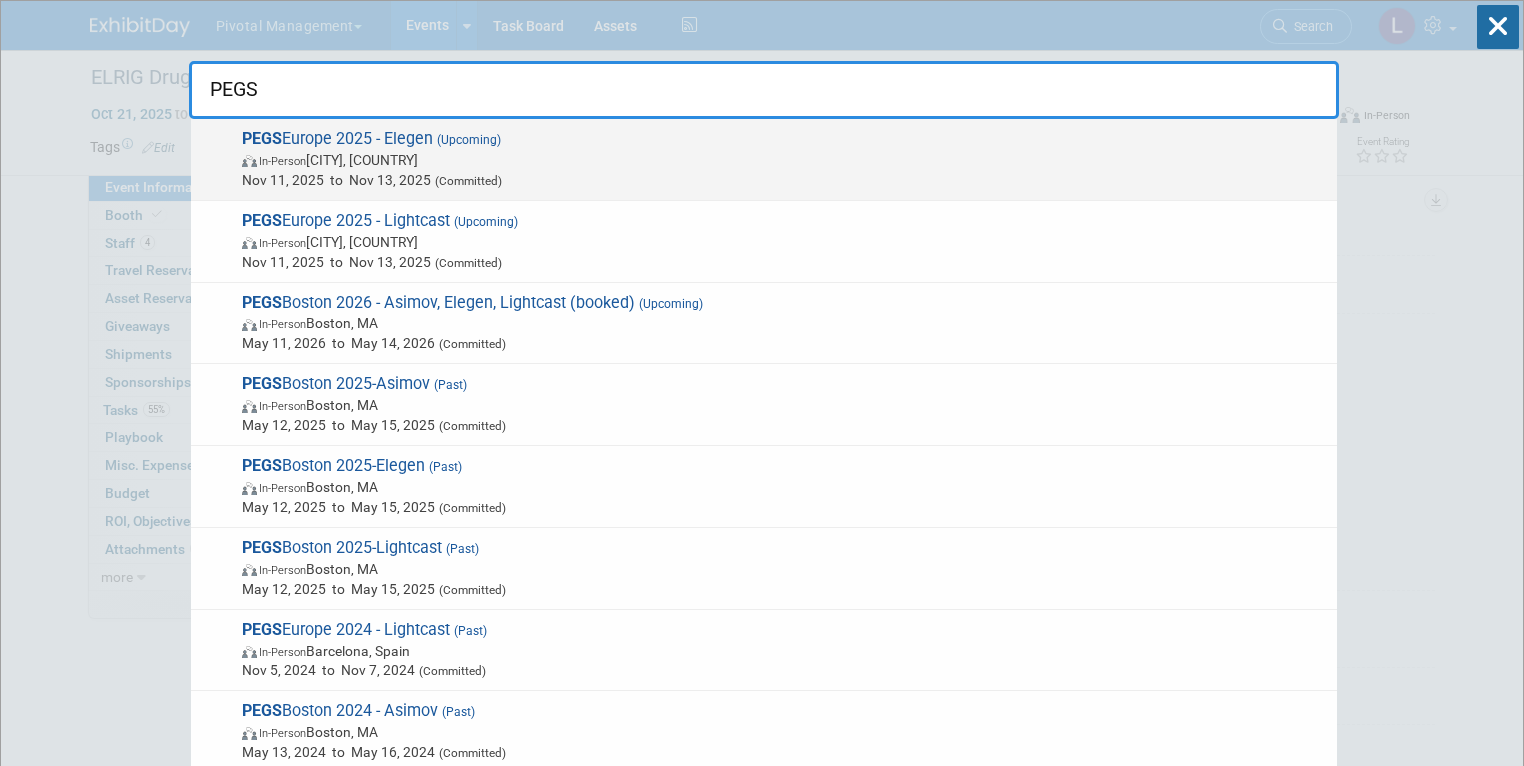 type on "PEGS" 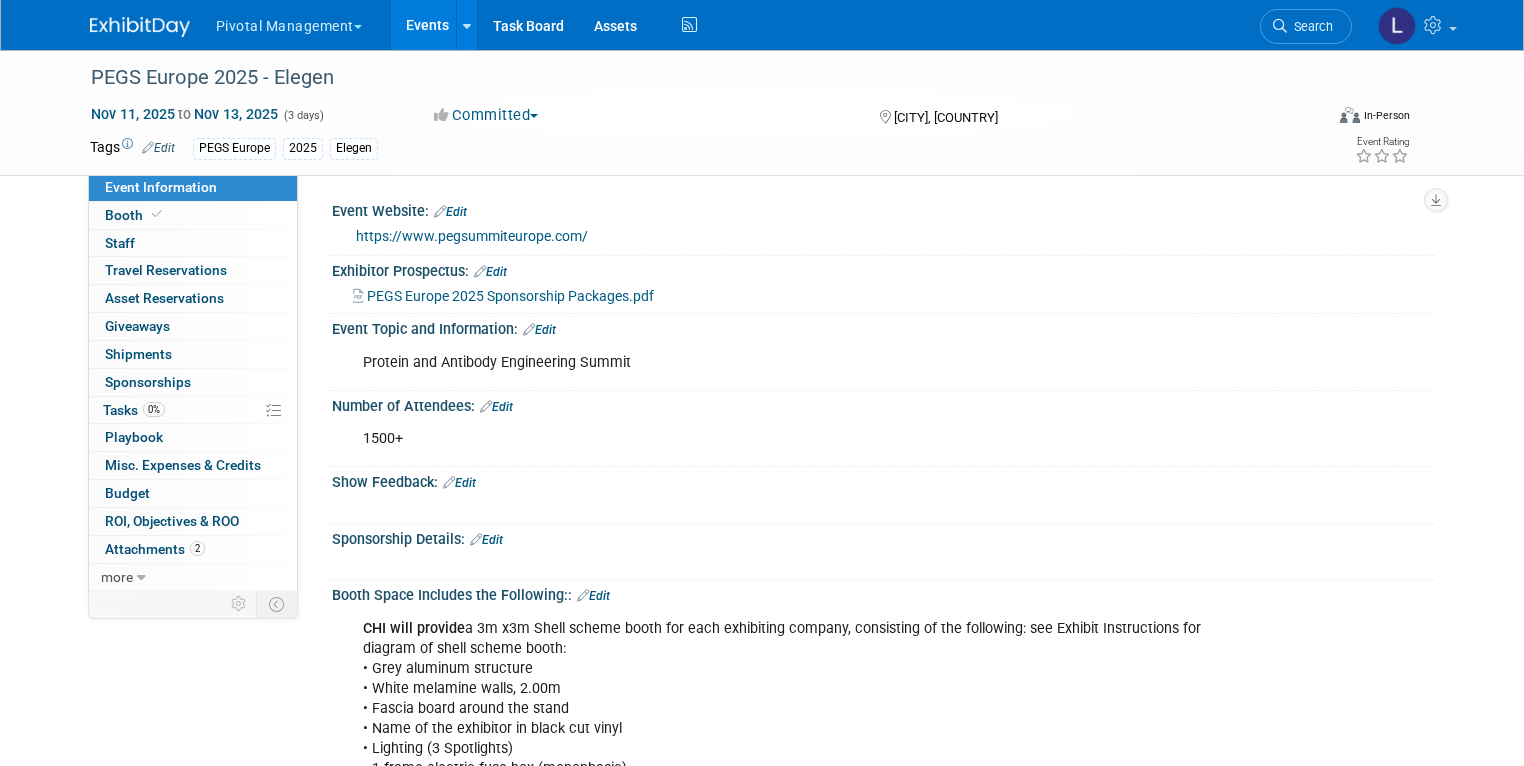 scroll, scrollTop: 0, scrollLeft: 0, axis: both 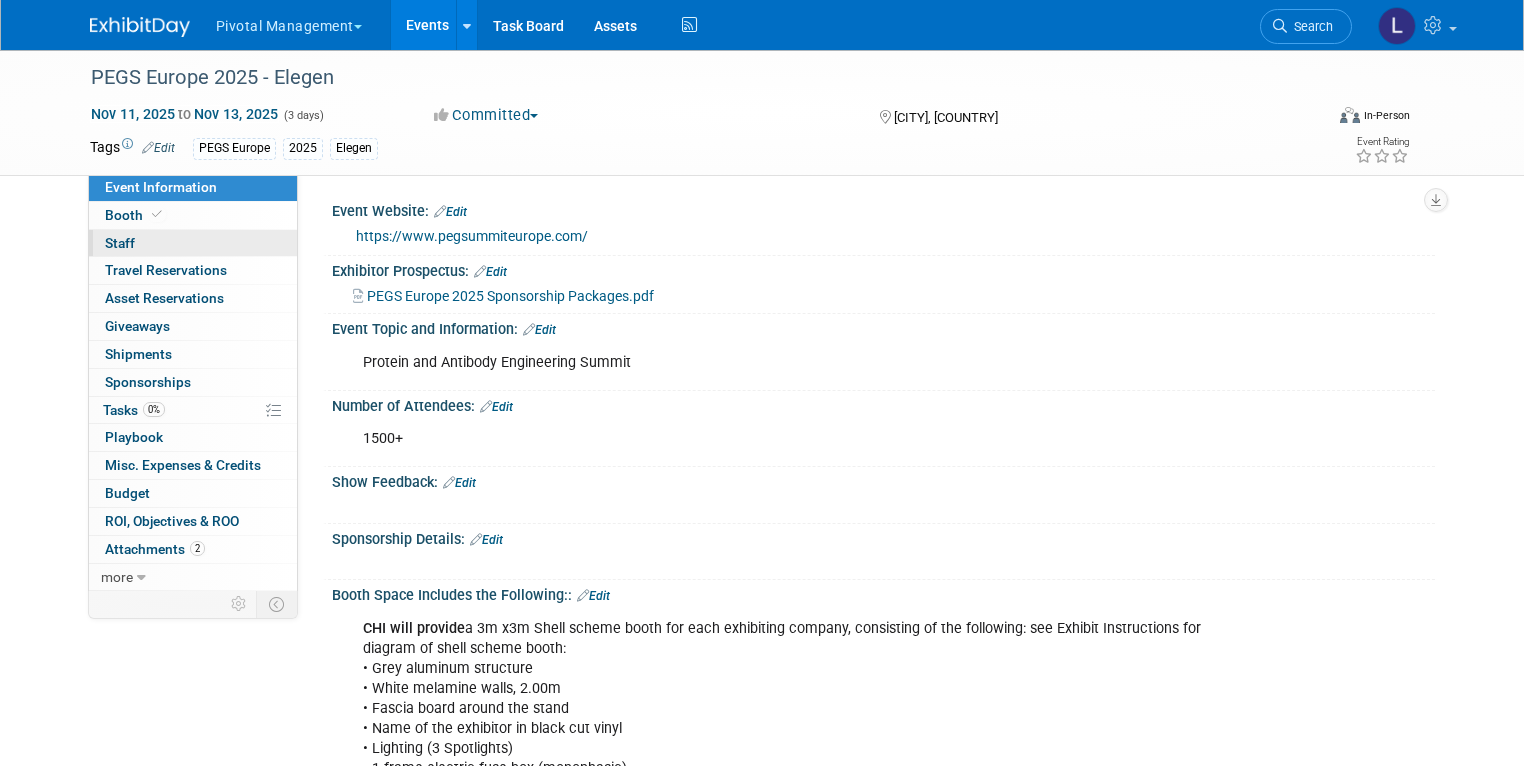 click on "0
Staff 0" at bounding box center [193, 243] 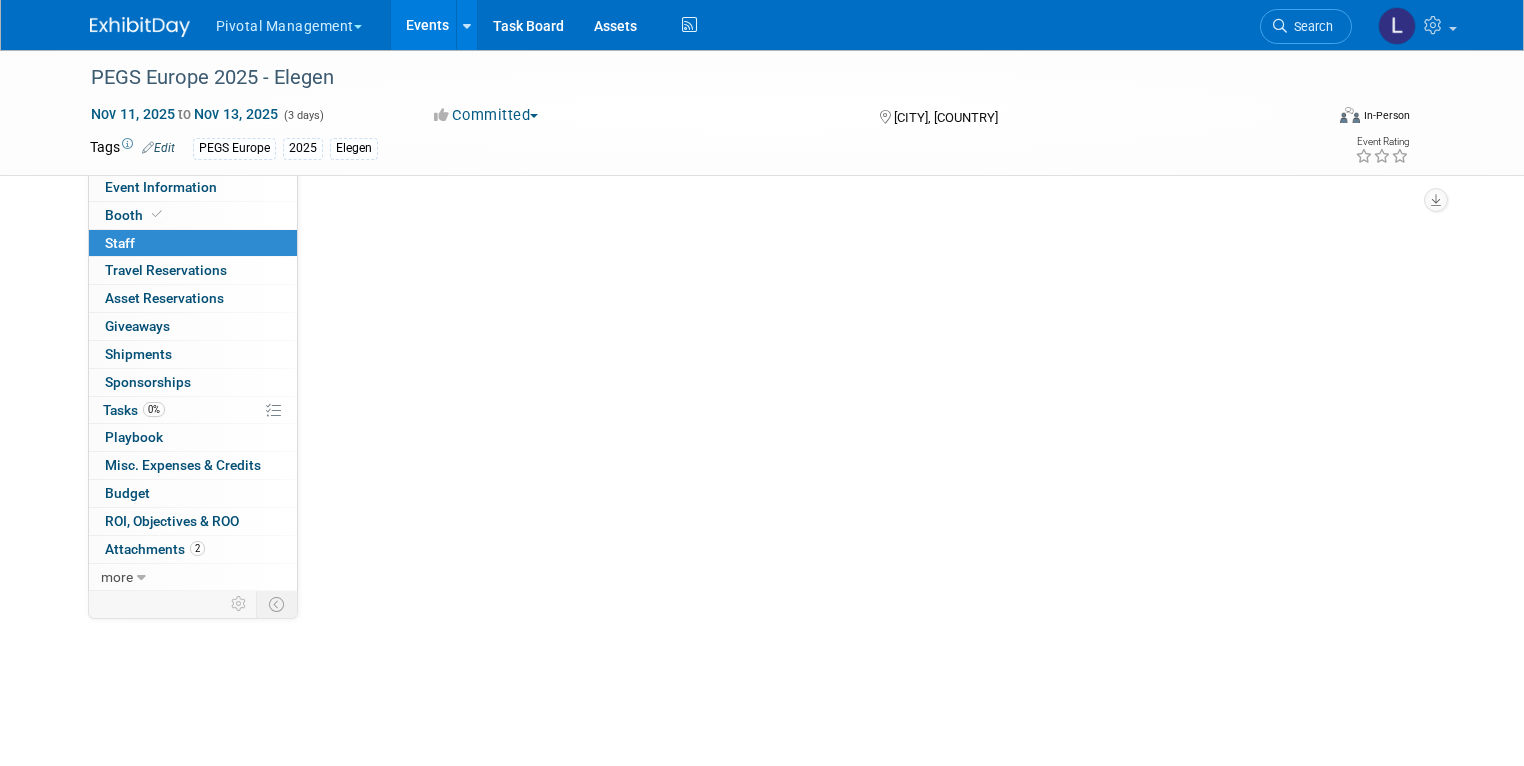scroll, scrollTop: 0, scrollLeft: 0, axis: both 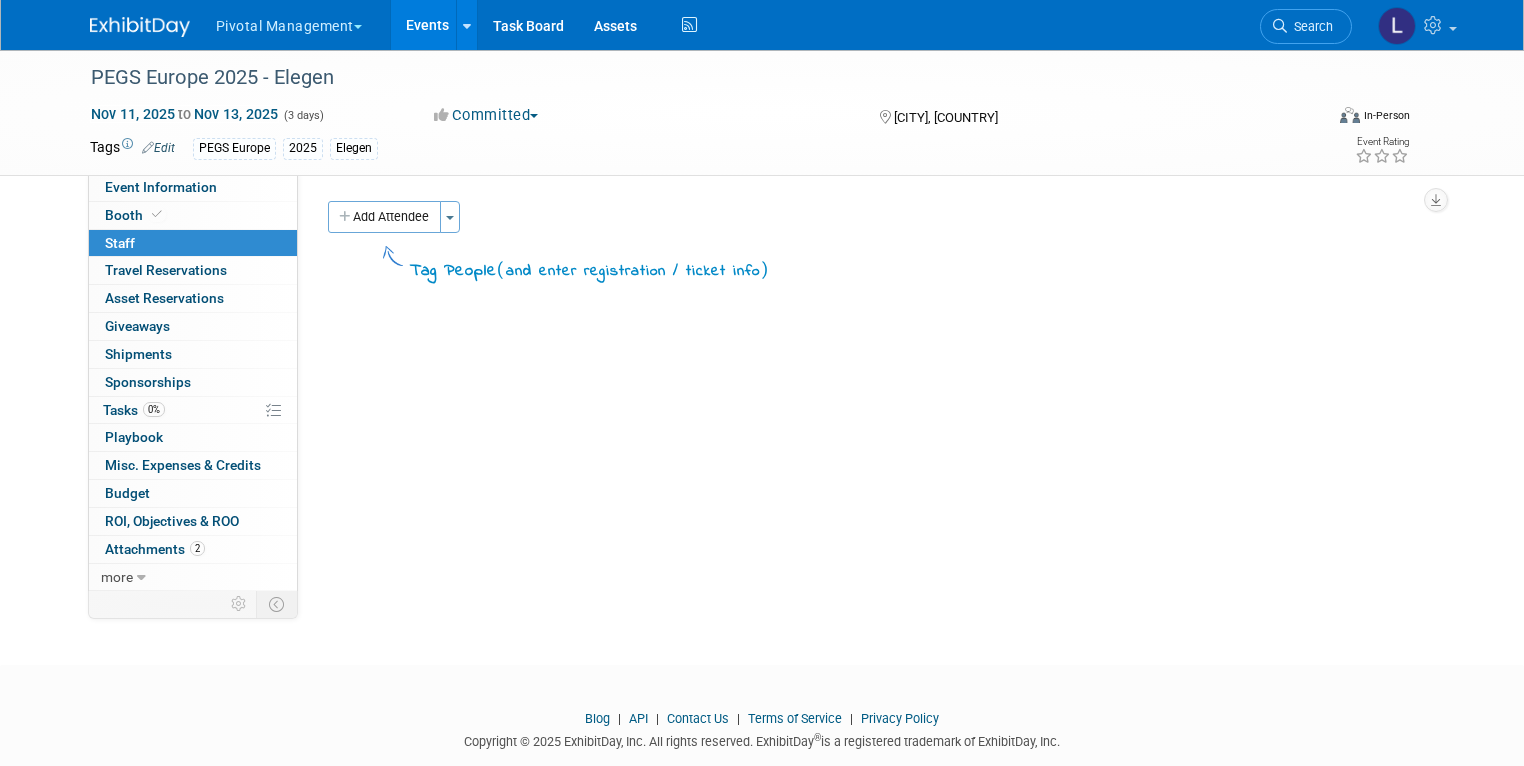 click on "Search" at bounding box center [1310, 26] 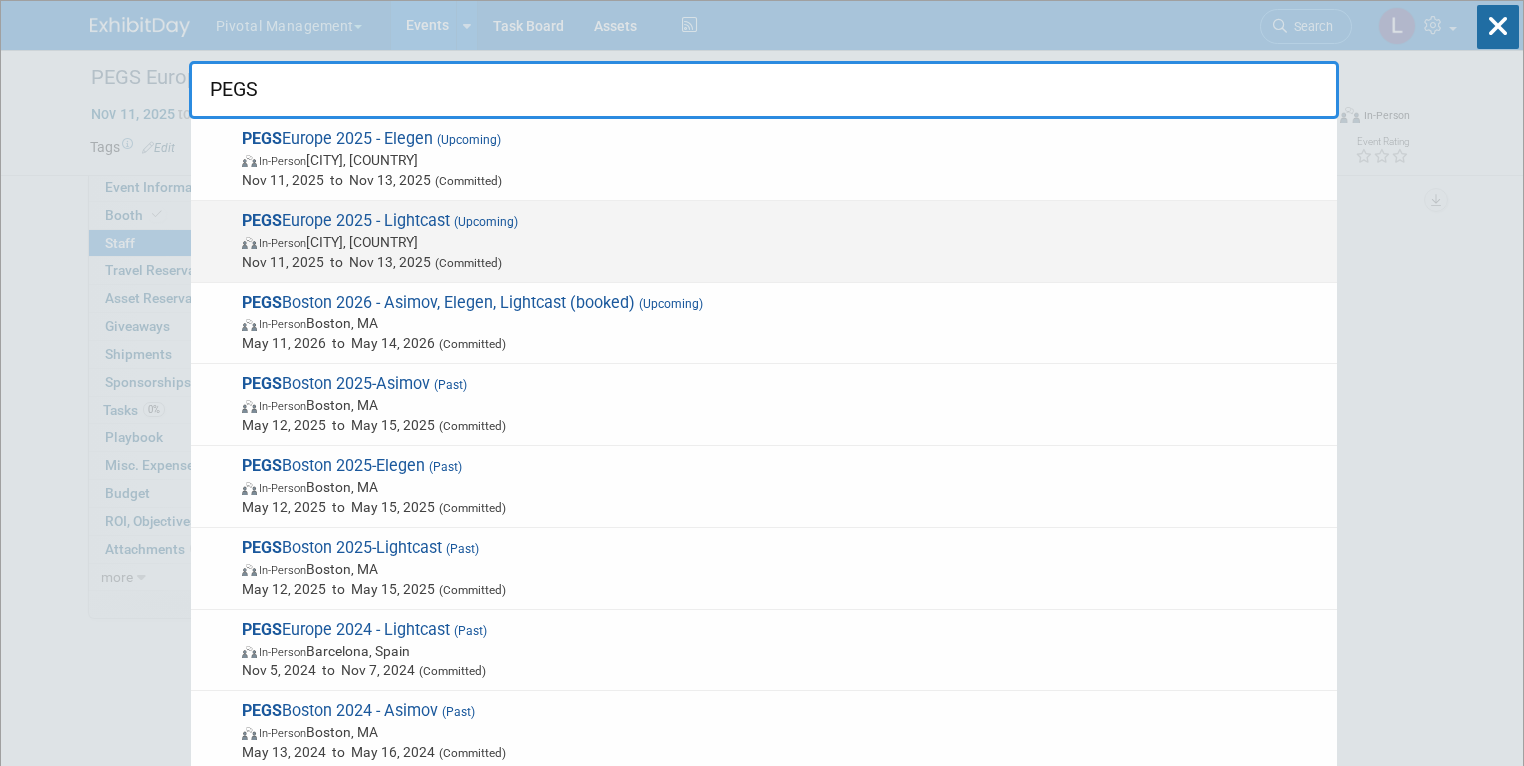 type on "PEGS" 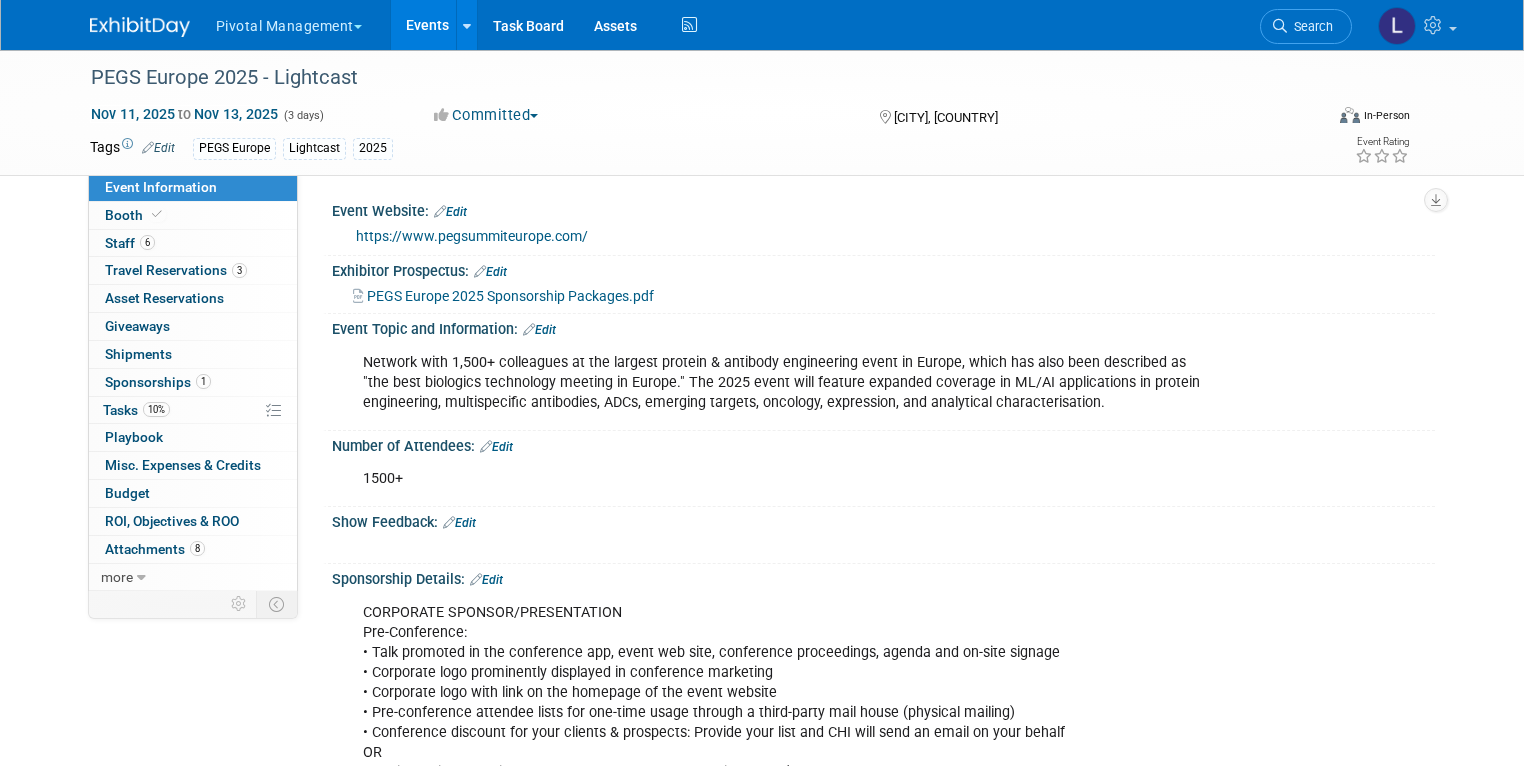 scroll, scrollTop: 0, scrollLeft: 0, axis: both 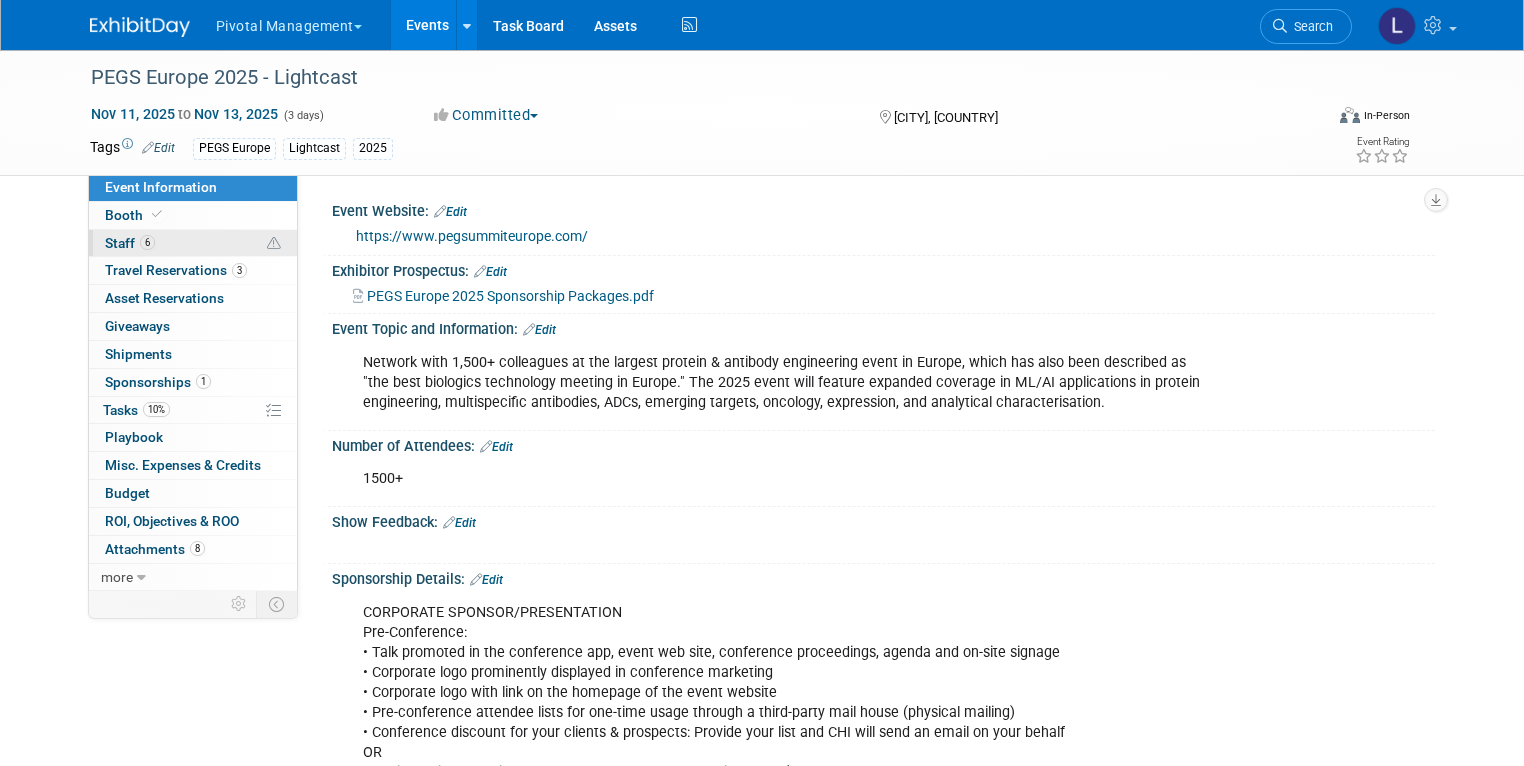 click on "Staff 6" at bounding box center [130, 243] 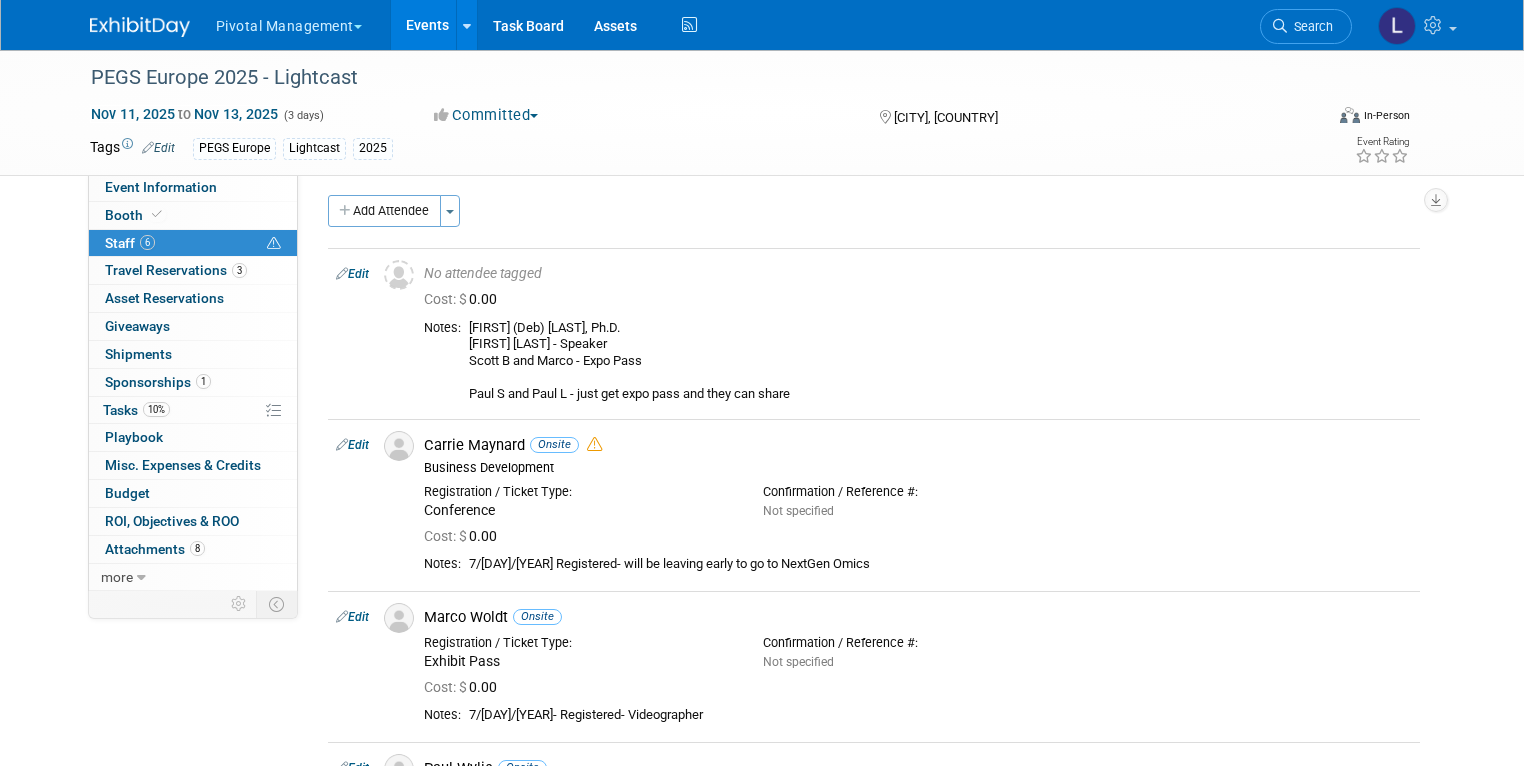 scroll, scrollTop: 0, scrollLeft: 0, axis: both 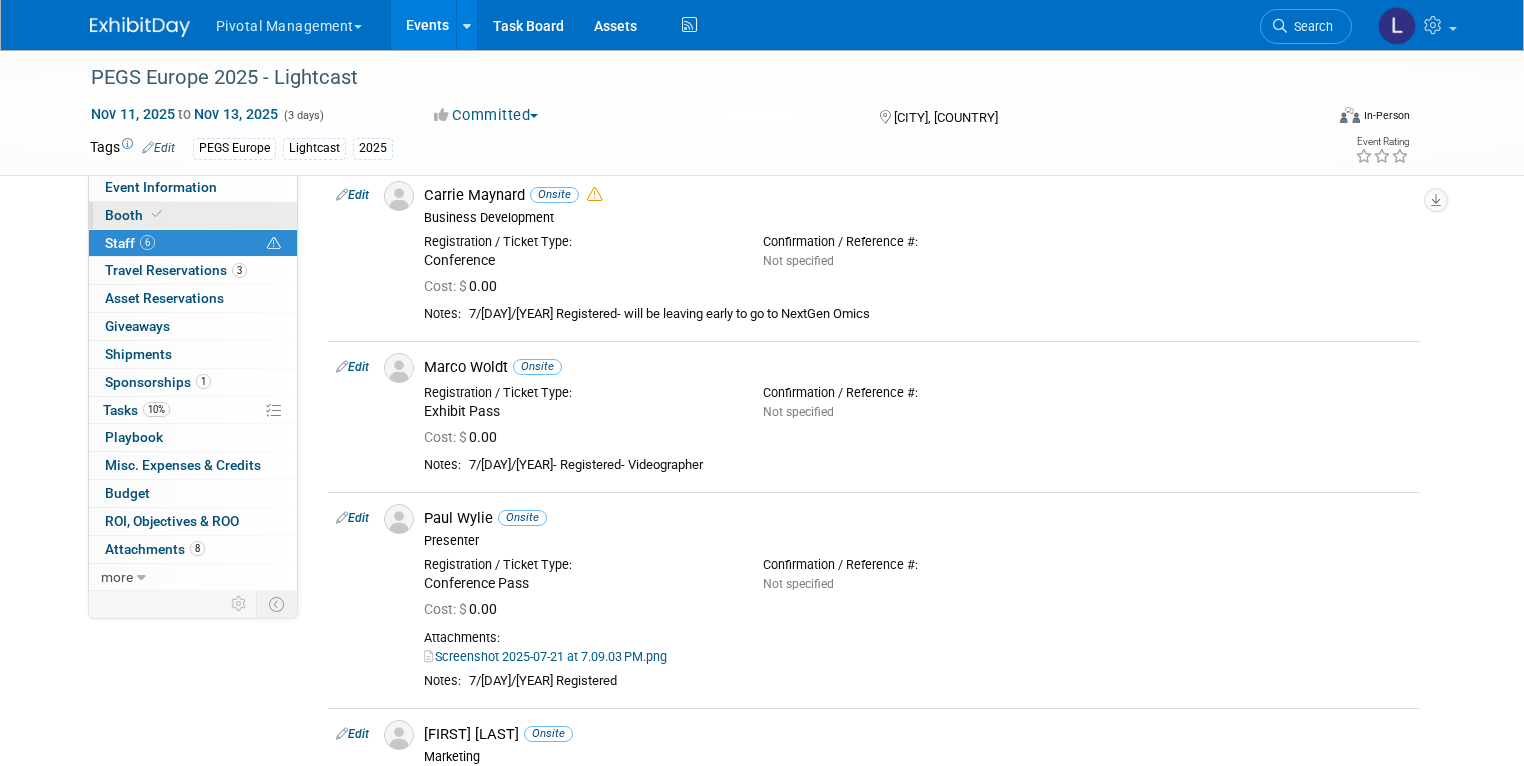click on "Booth" at bounding box center [135, 215] 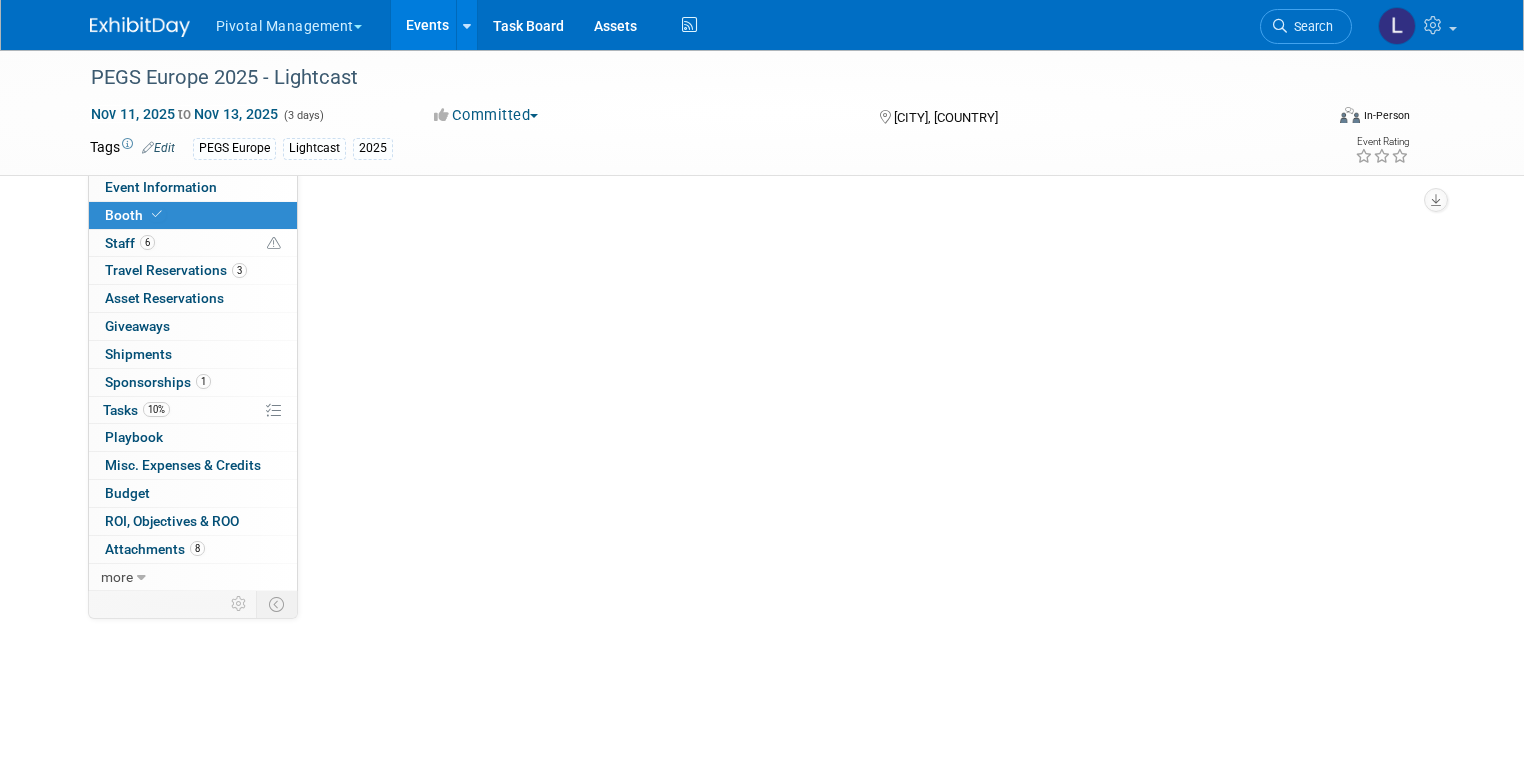 scroll, scrollTop: 0, scrollLeft: 0, axis: both 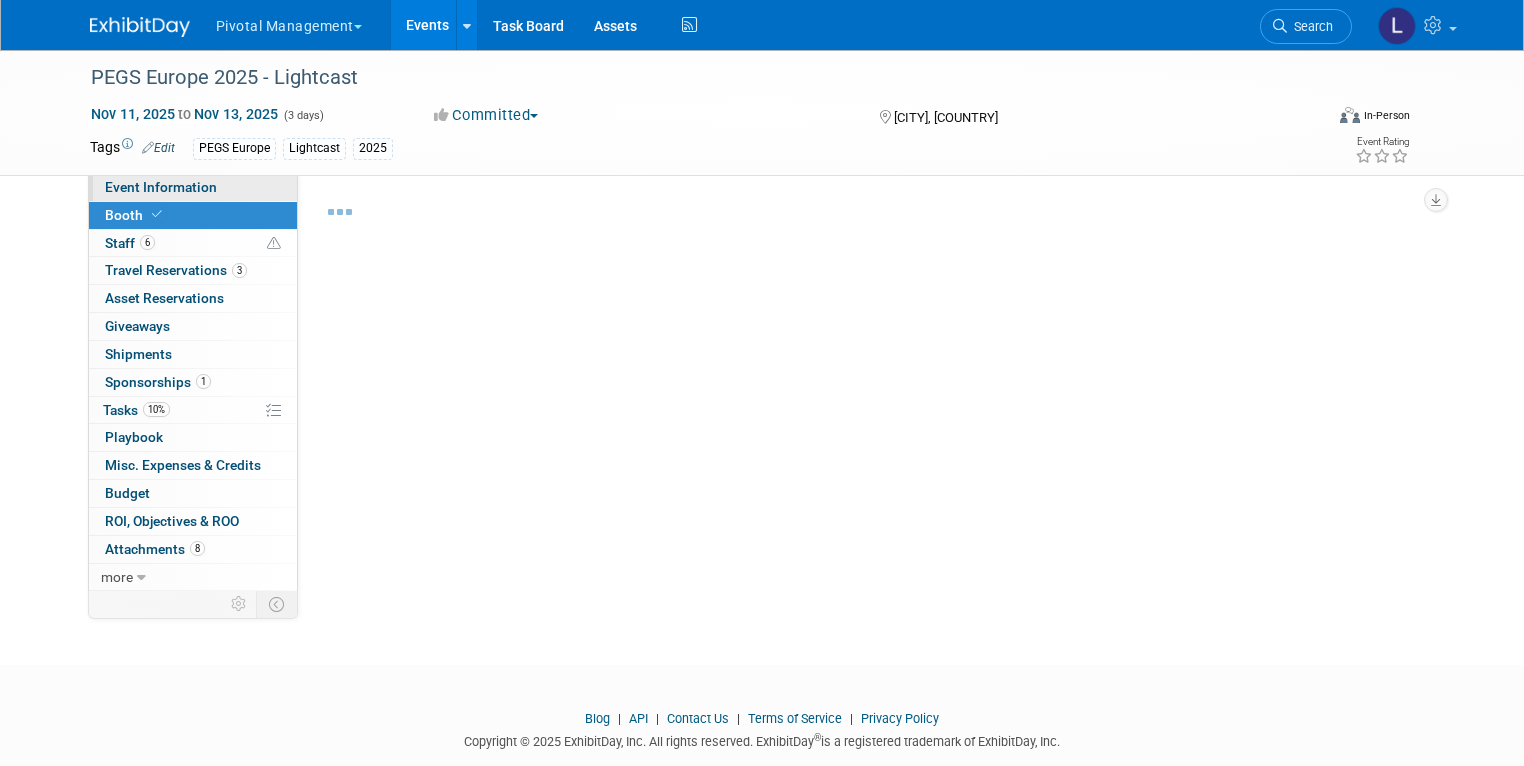 click on "Event Information" at bounding box center [161, 187] 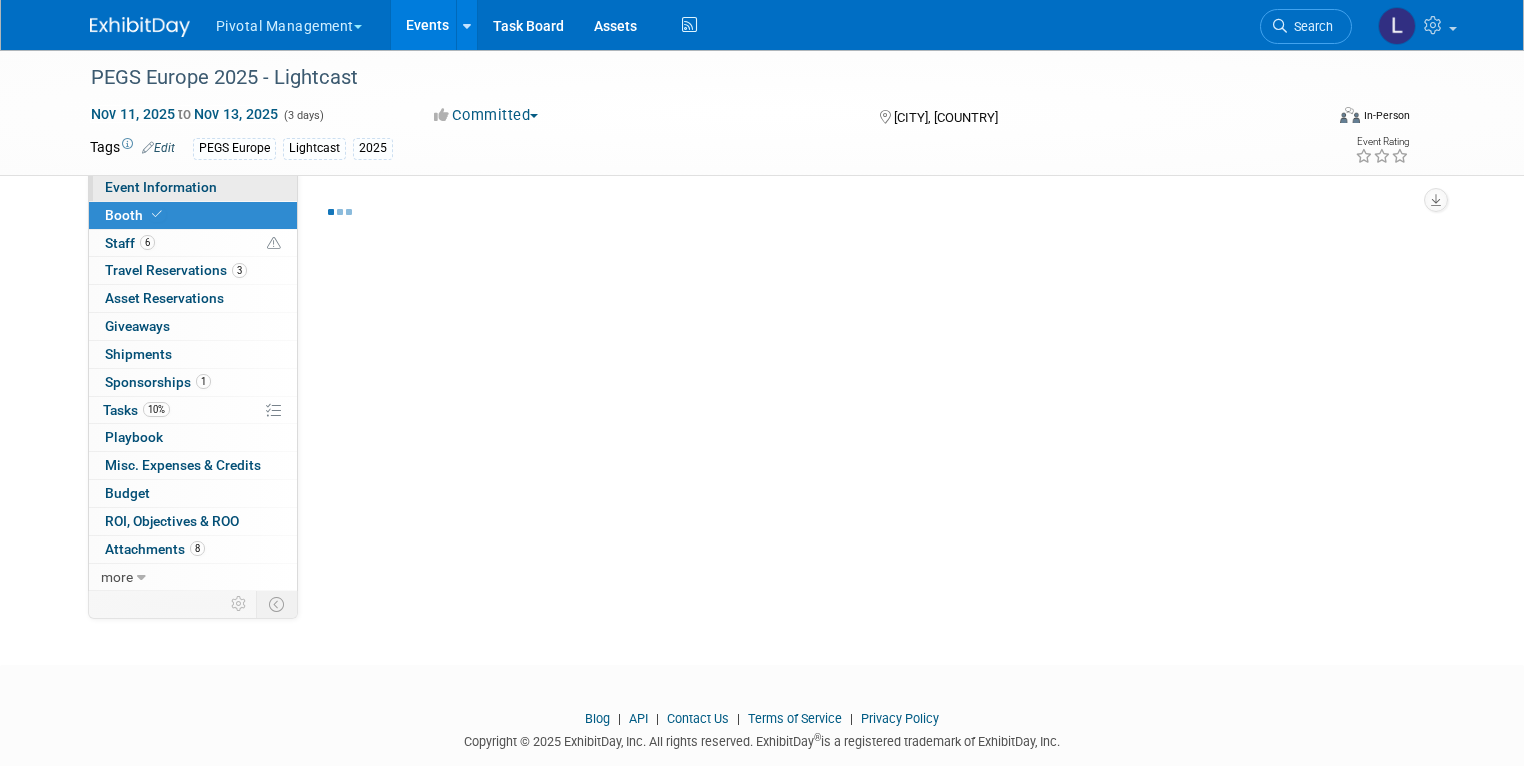 select on "Yes" 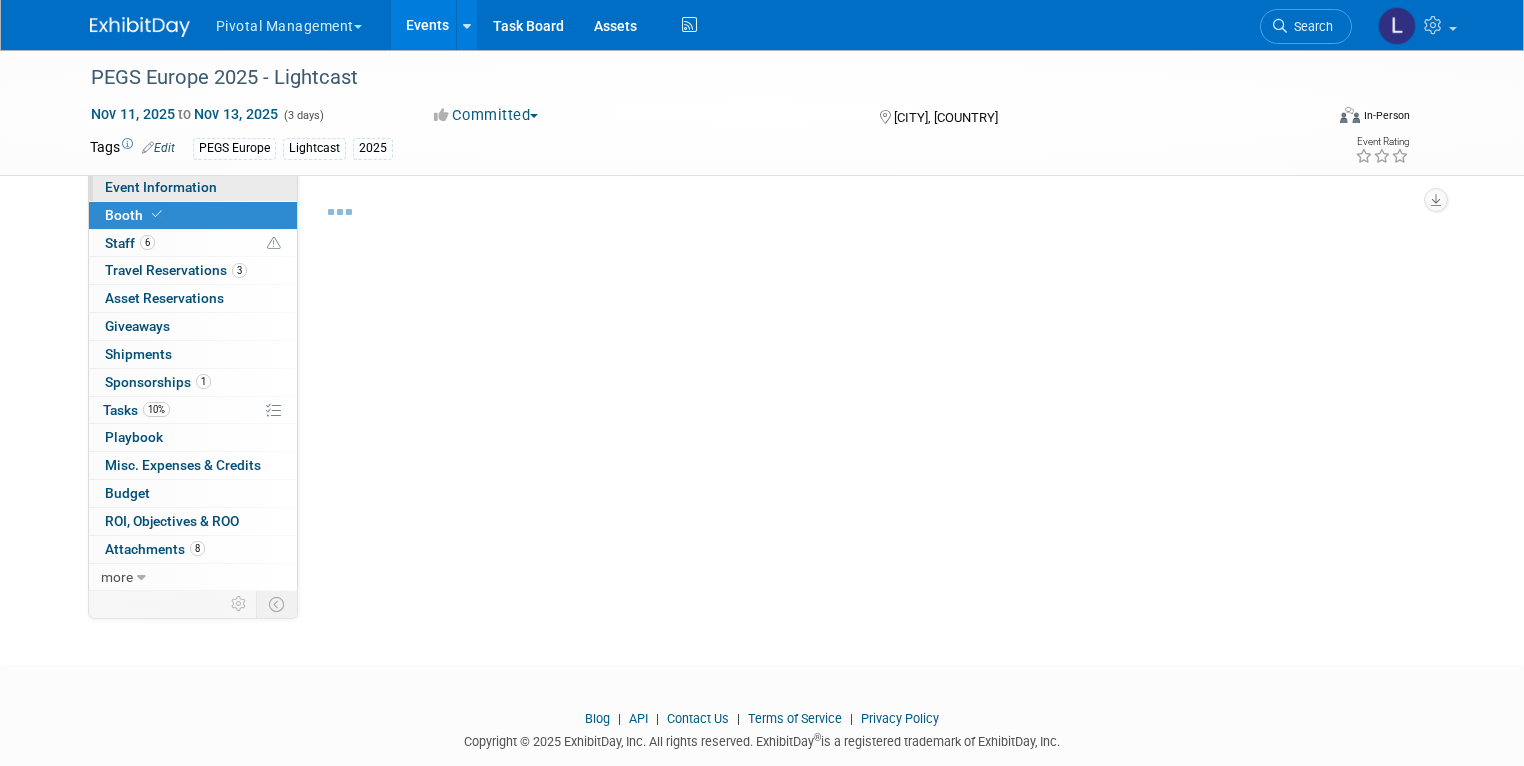 select on "Yes" 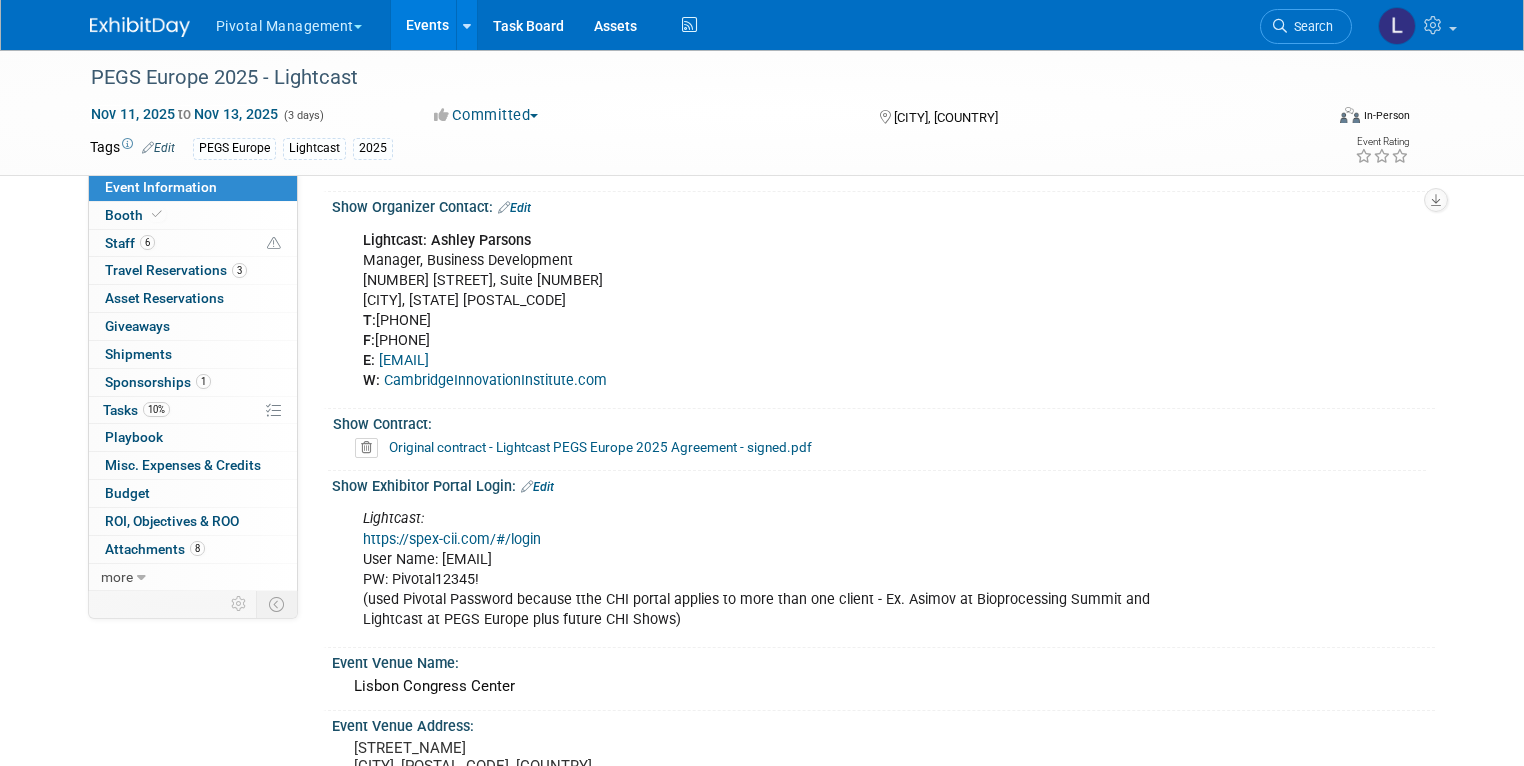 scroll, scrollTop: 1615, scrollLeft: 0, axis: vertical 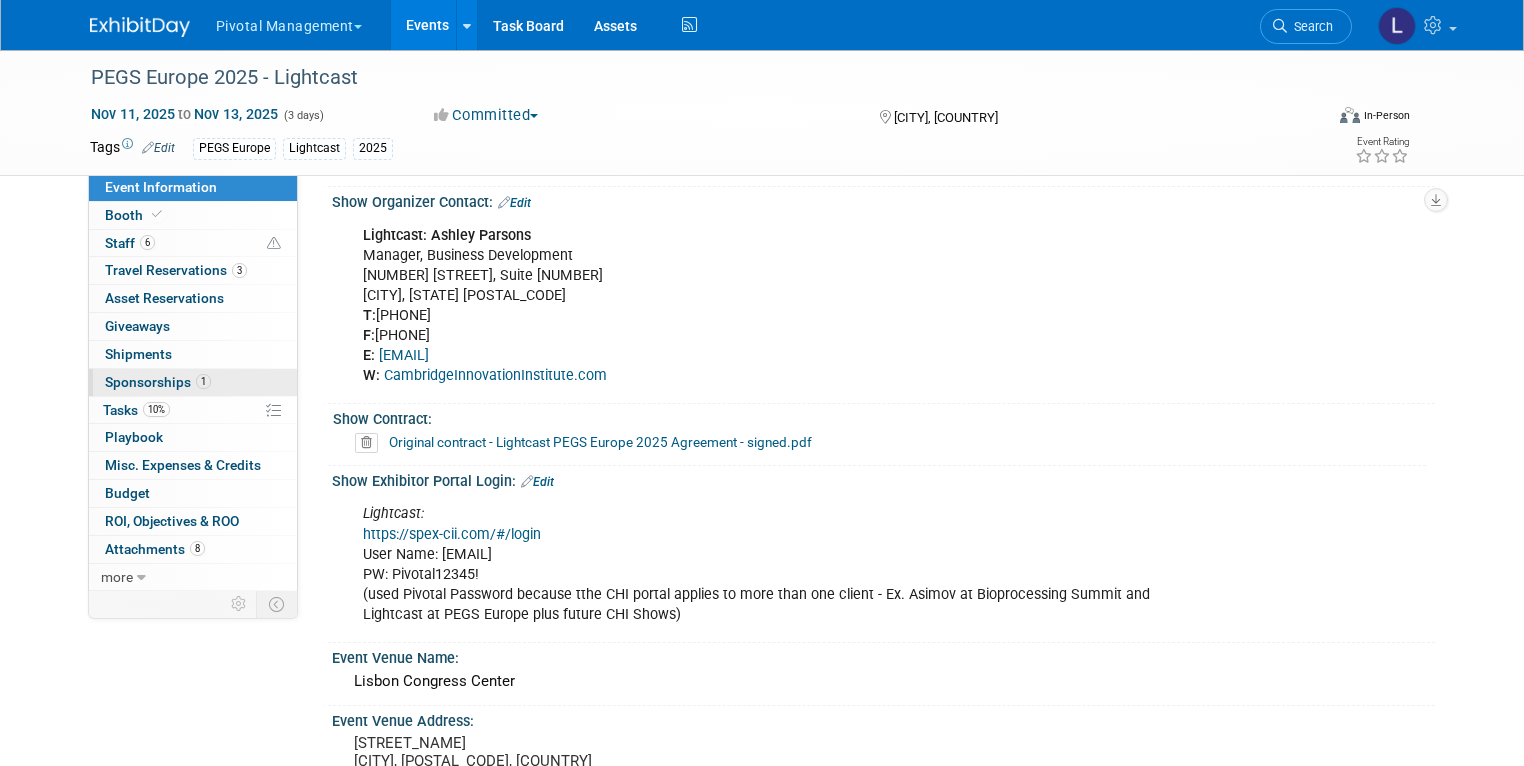 click on "Sponsorships 1" at bounding box center (158, 382) 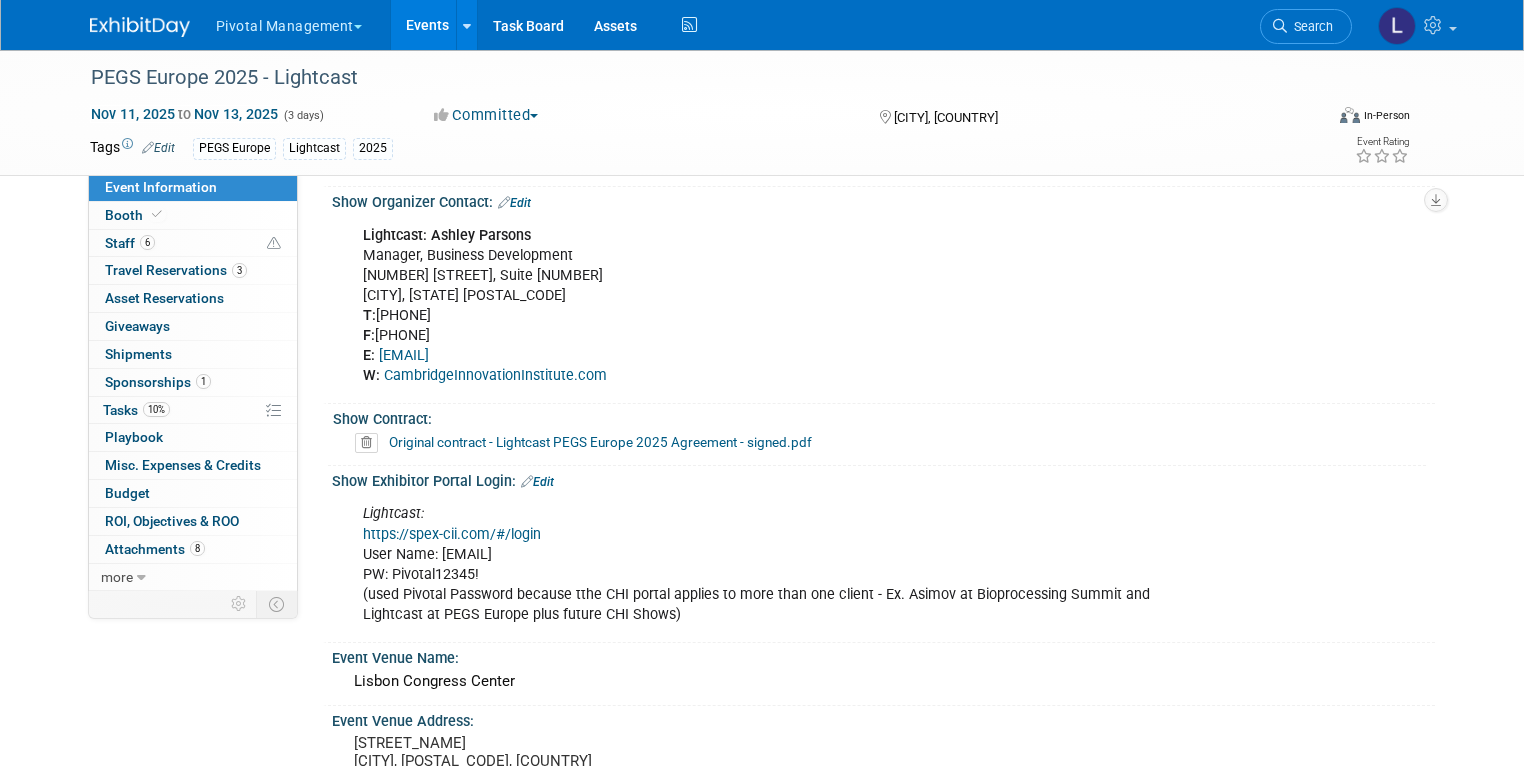 scroll, scrollTop: 0, scrollLeft: 0, axis: both 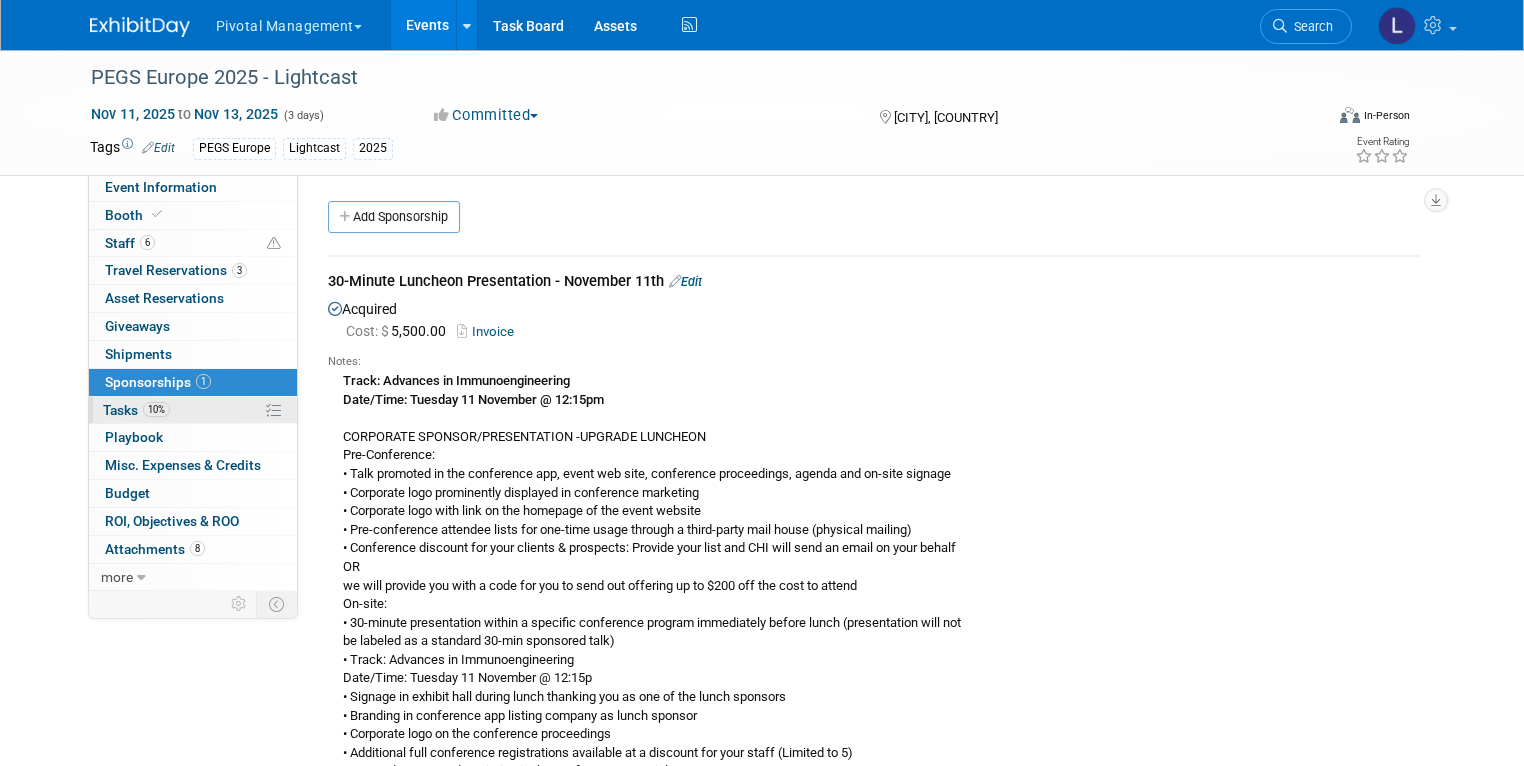 click on "Tasks 10%" at bounding box center (136, 410) 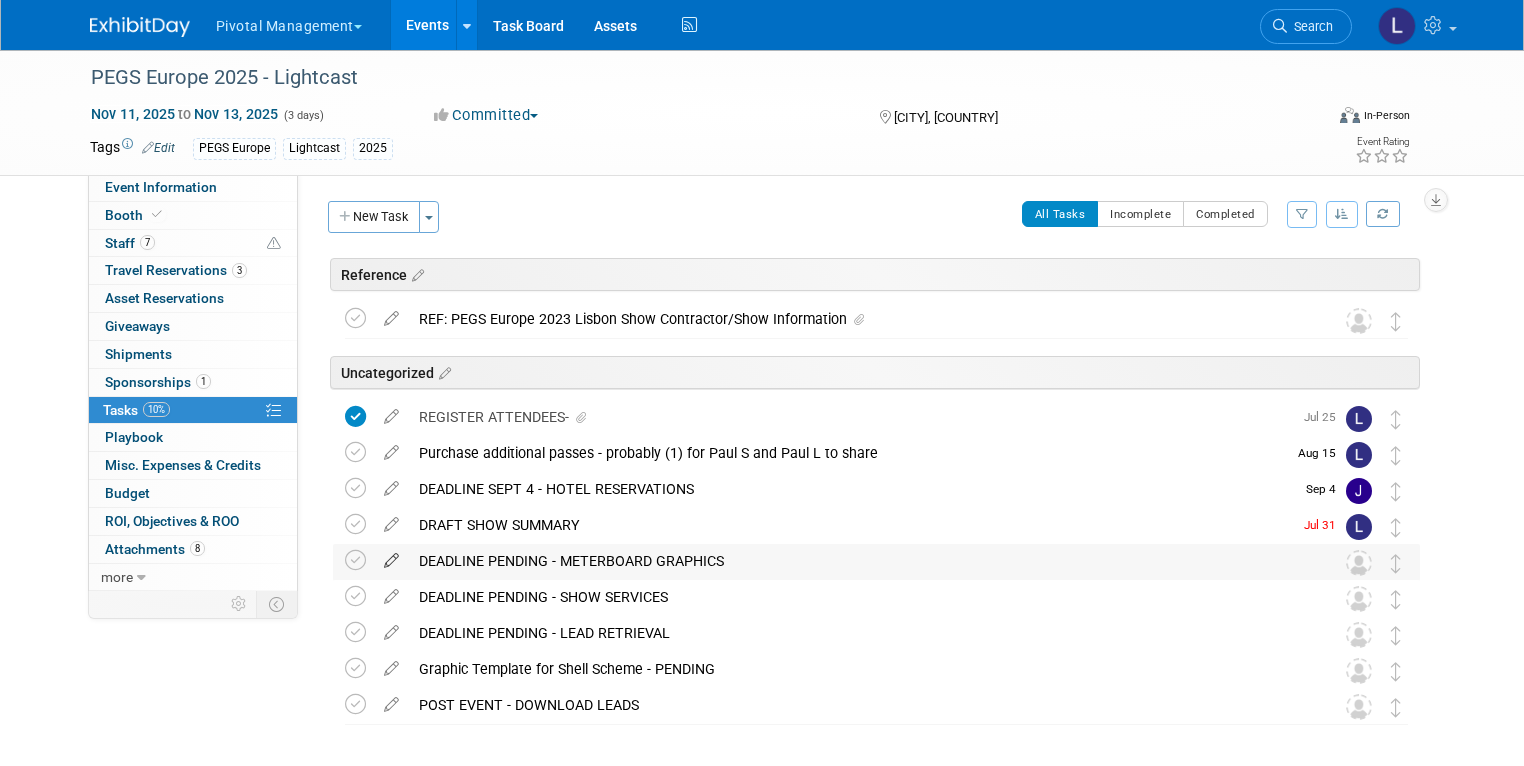 click at bounding box center (391, 556) 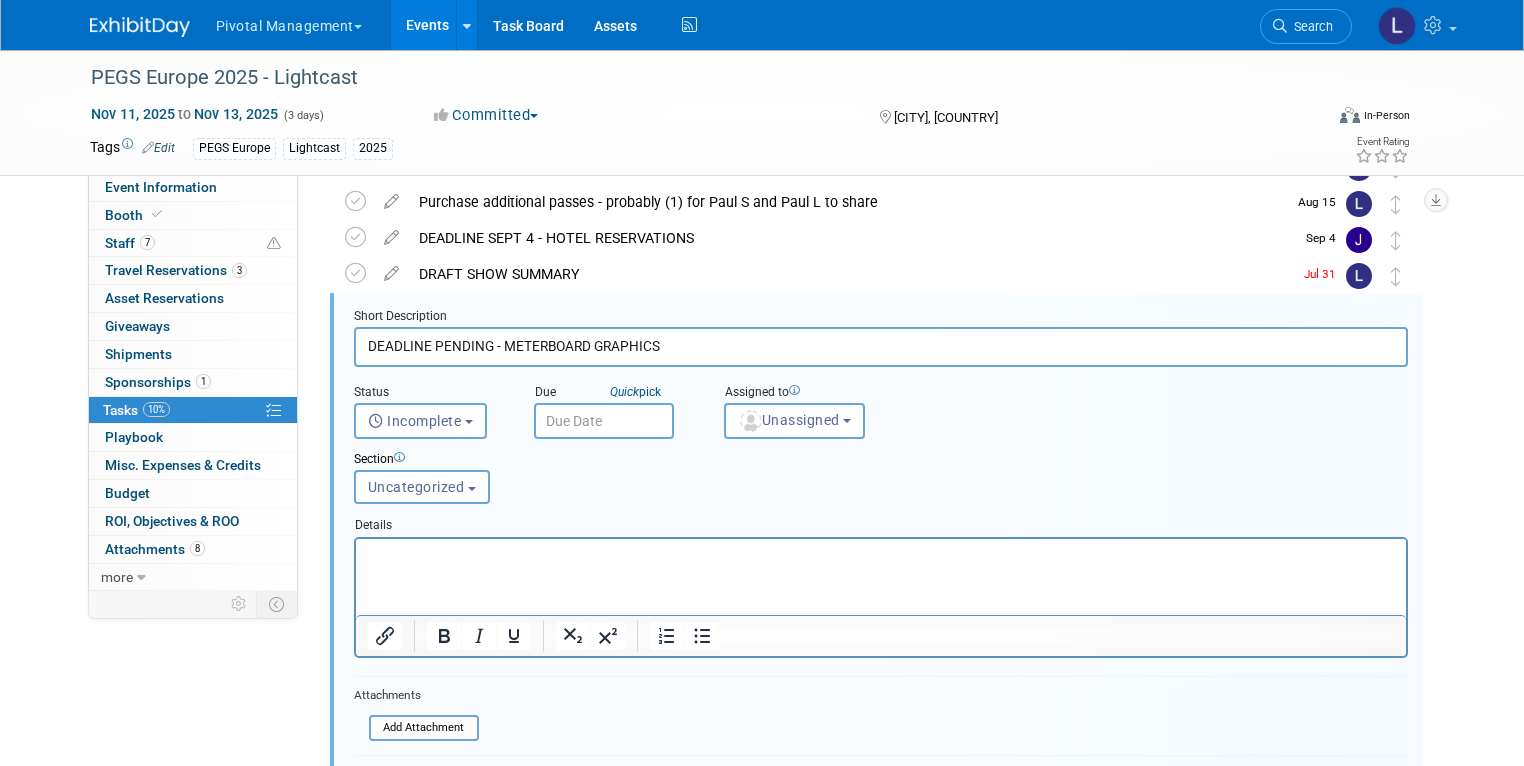 scroll, scrollTop: 0, scrollLeft: 0, axis: both 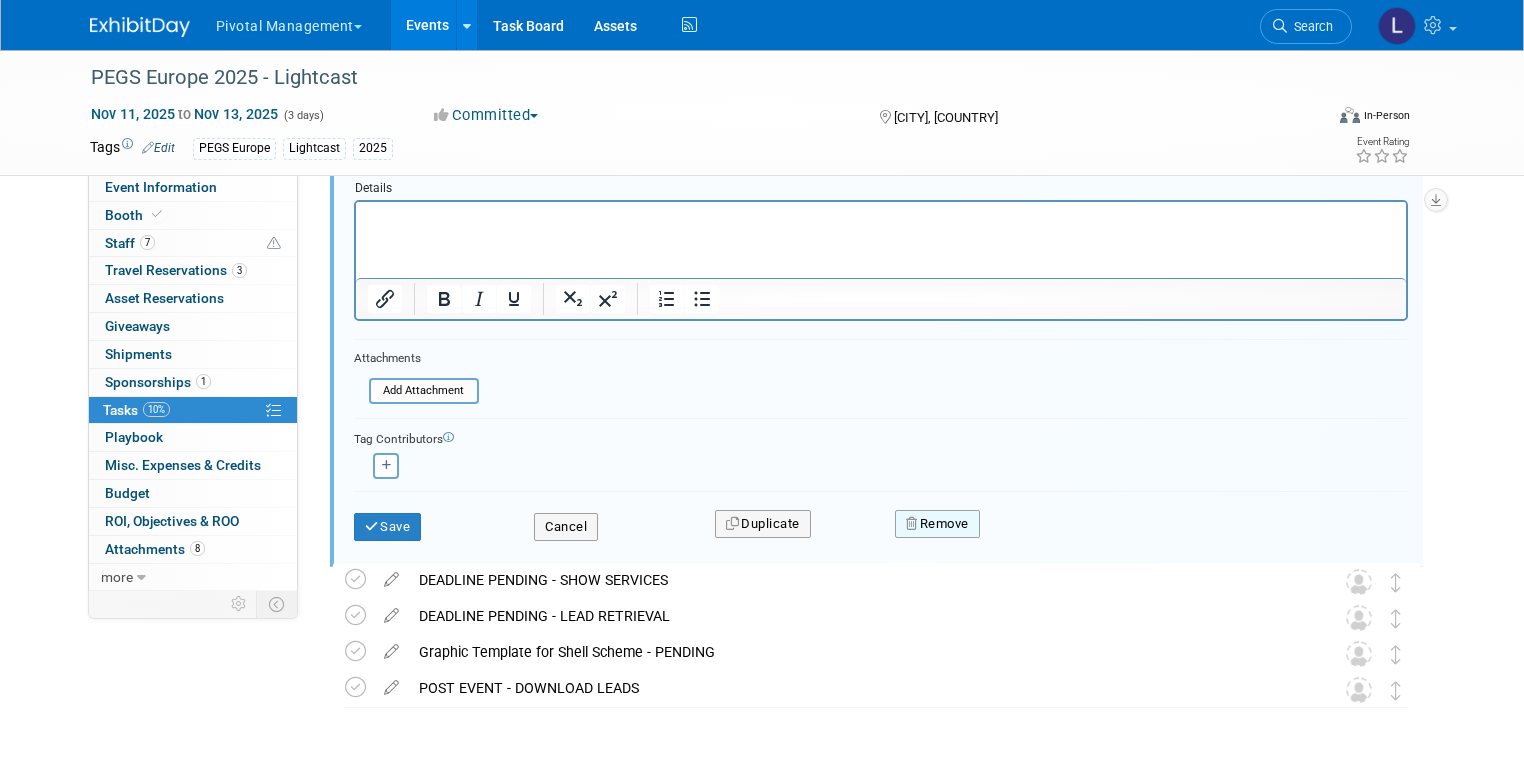 click on "Remove" at bounding box center [937, 524] 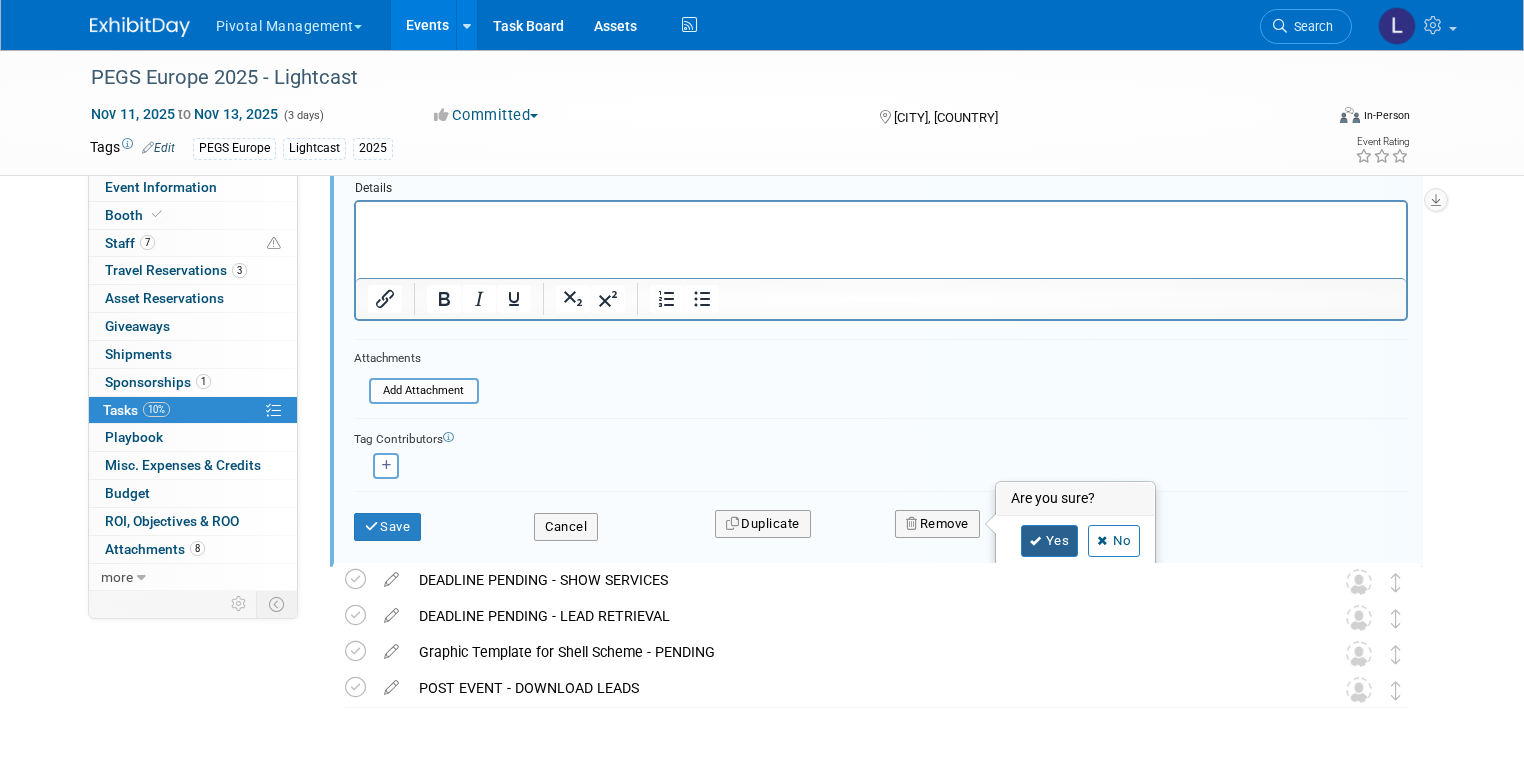 click on "Yes" at bounding box center [1050, 541] 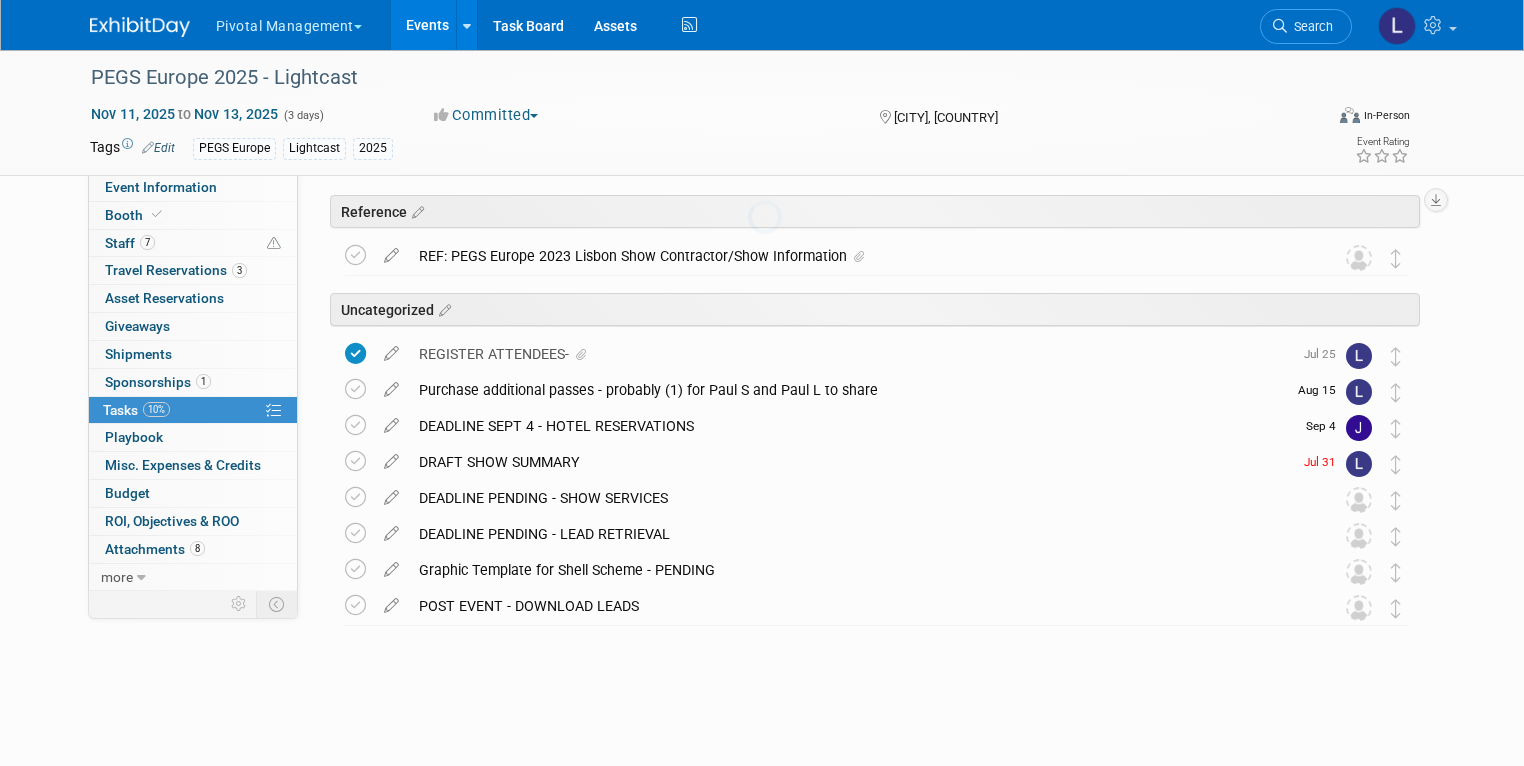 scroll, scrollTop: 43, scrollLeft: 0, axis: vertical 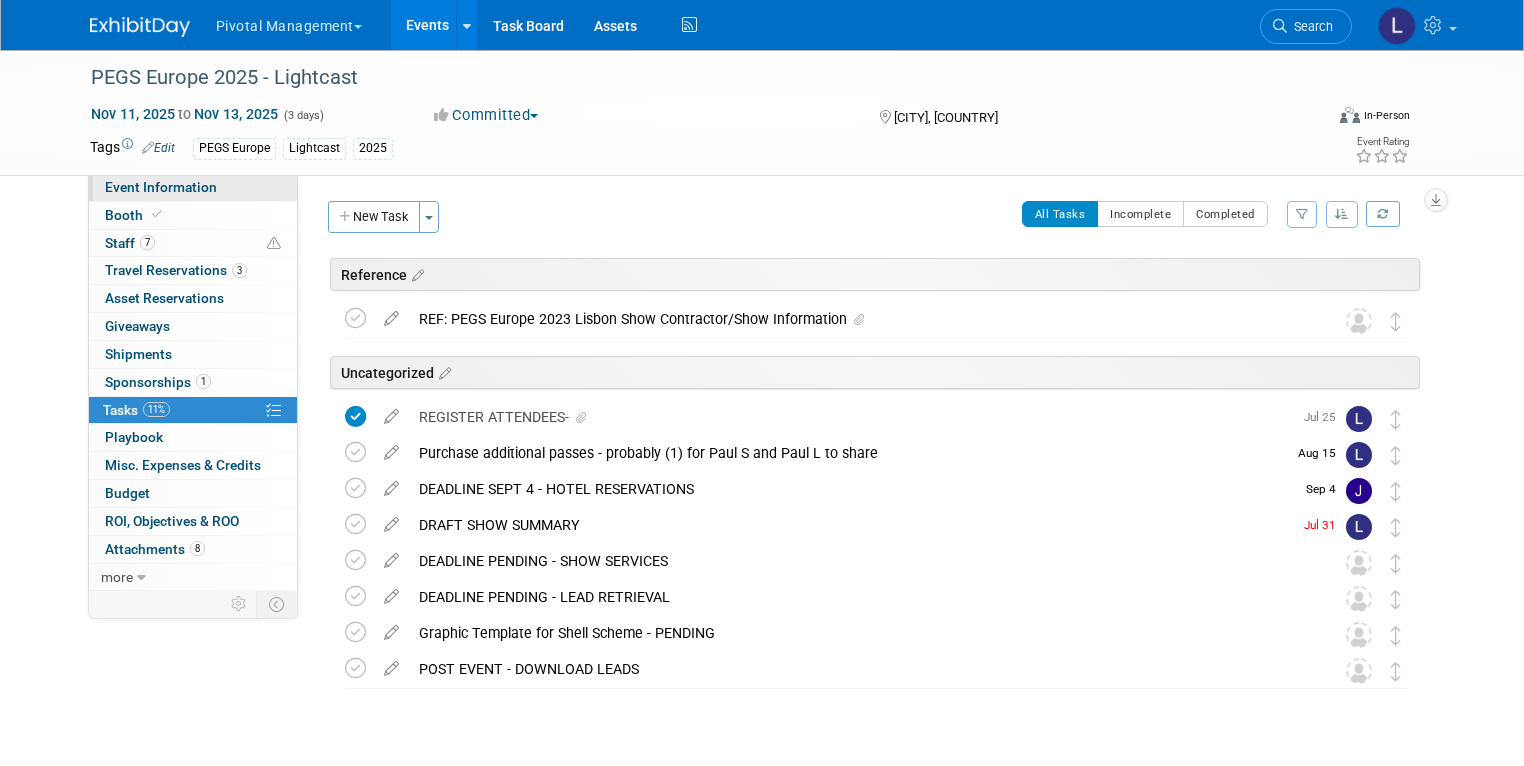 click on "Event Information" at bounding box center [161, 187] 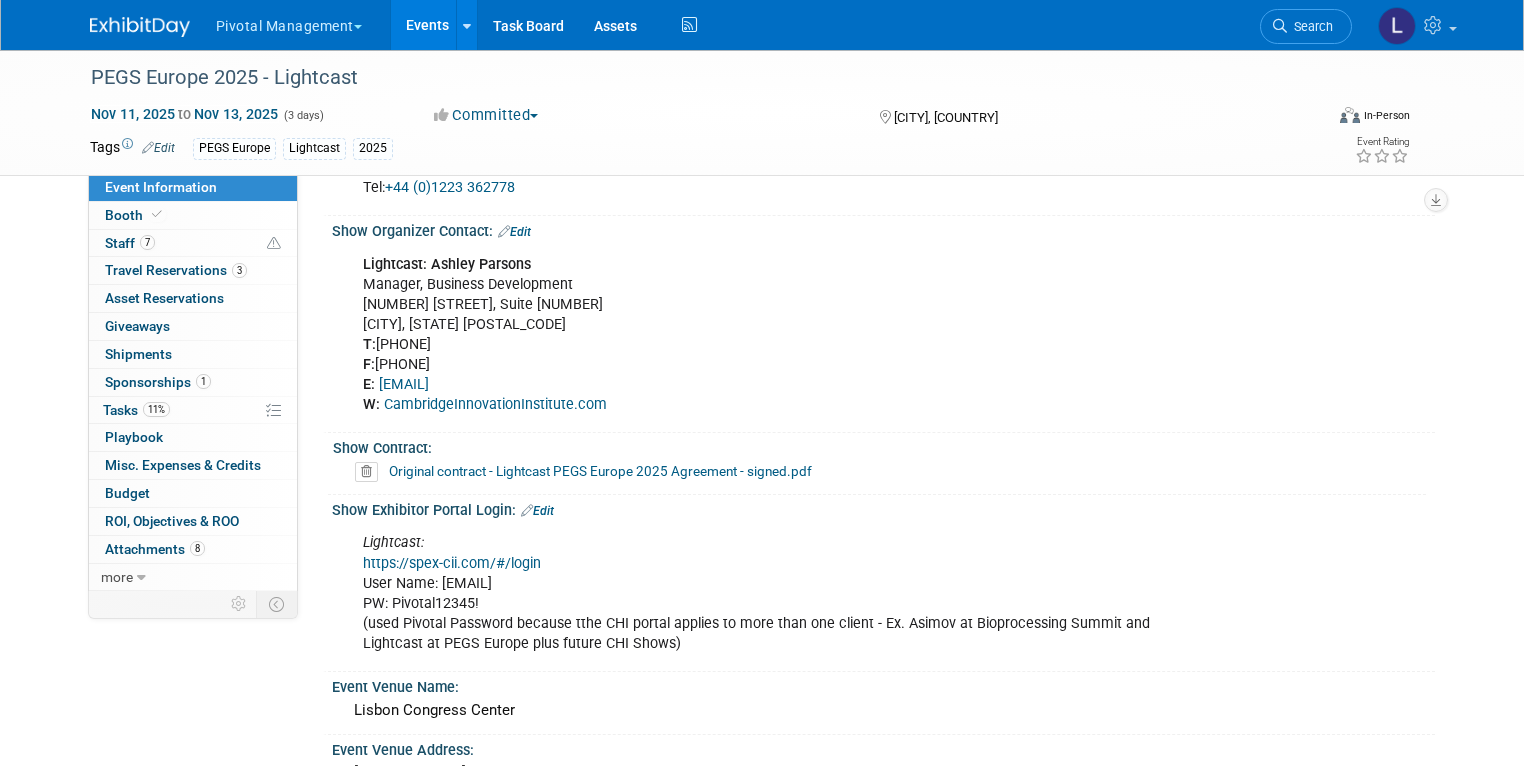 scroll, scrollTop: 1734, scrollLeft: 0, axis: vertical 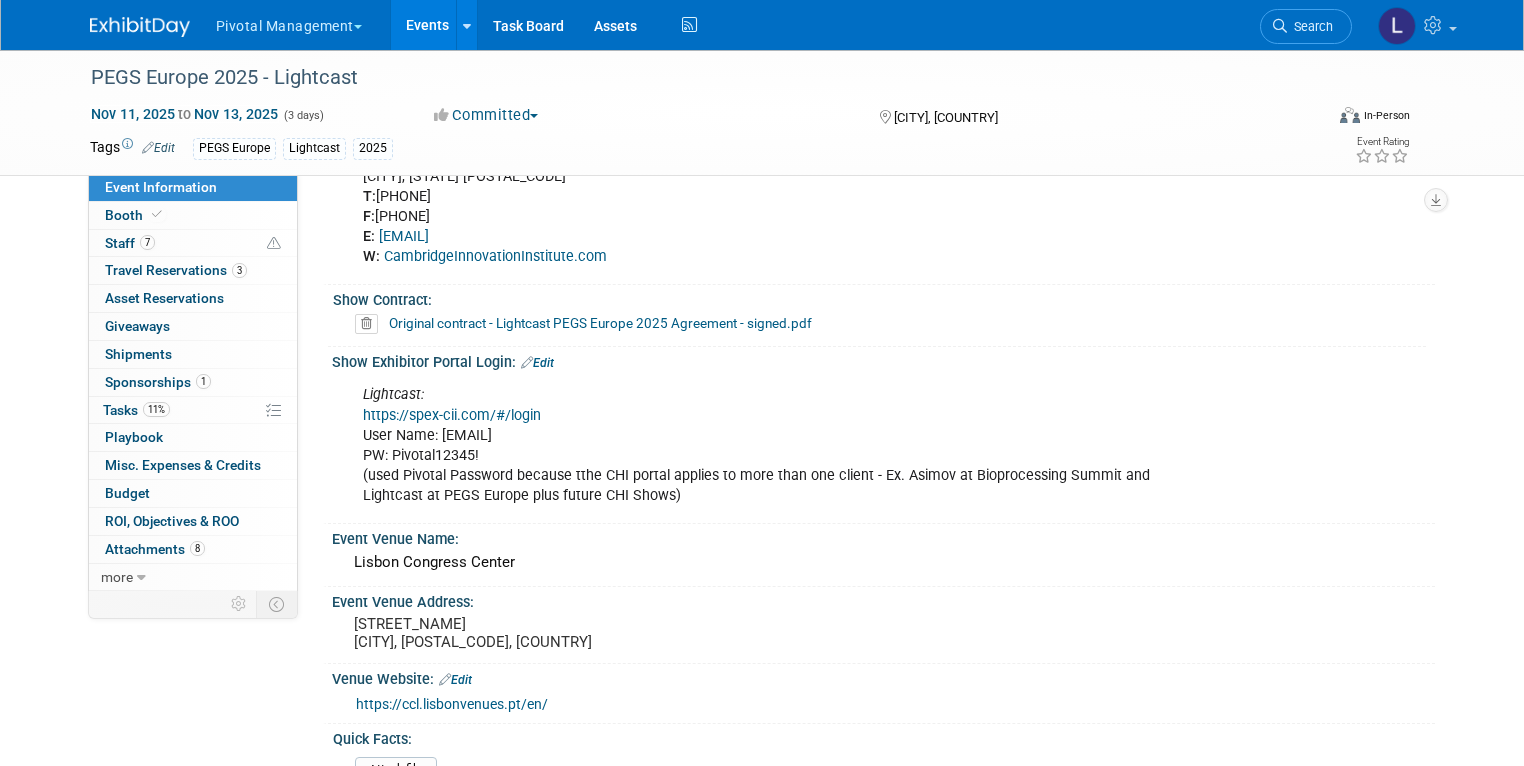 click on "https://spex-cii.com/#/login" at bounding box center [452, 415] 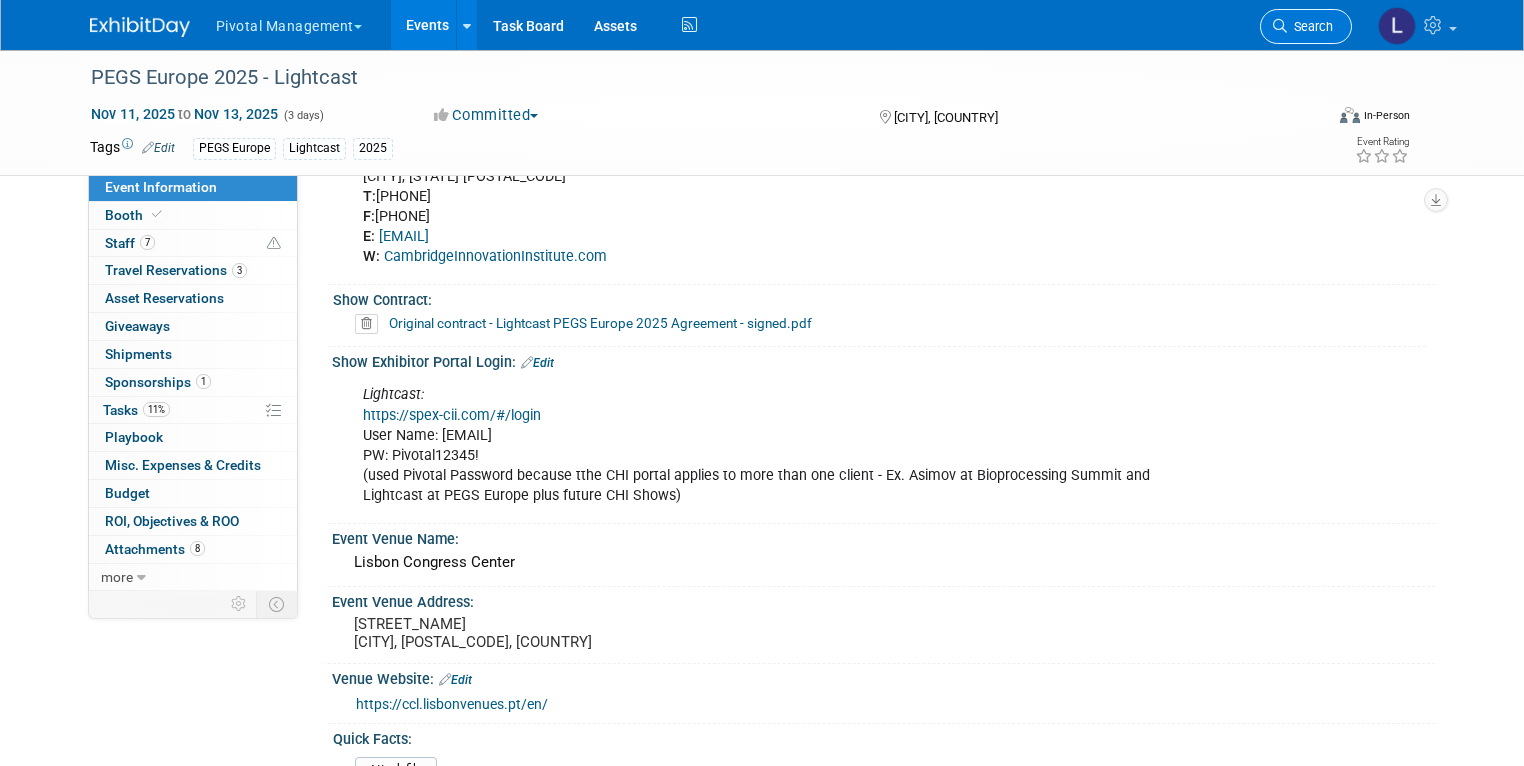 click at bounding box center (1280, 26) 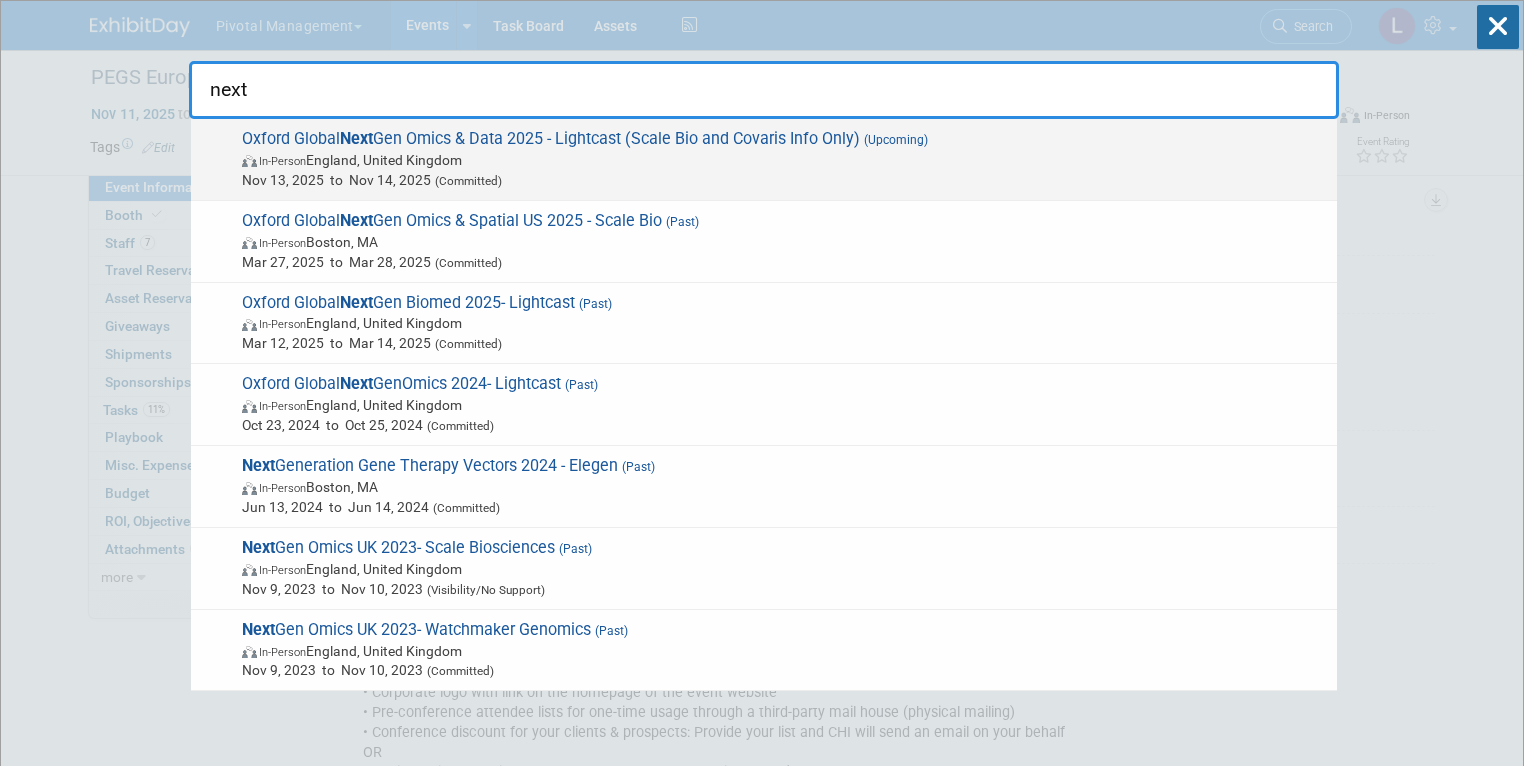 type on "next" 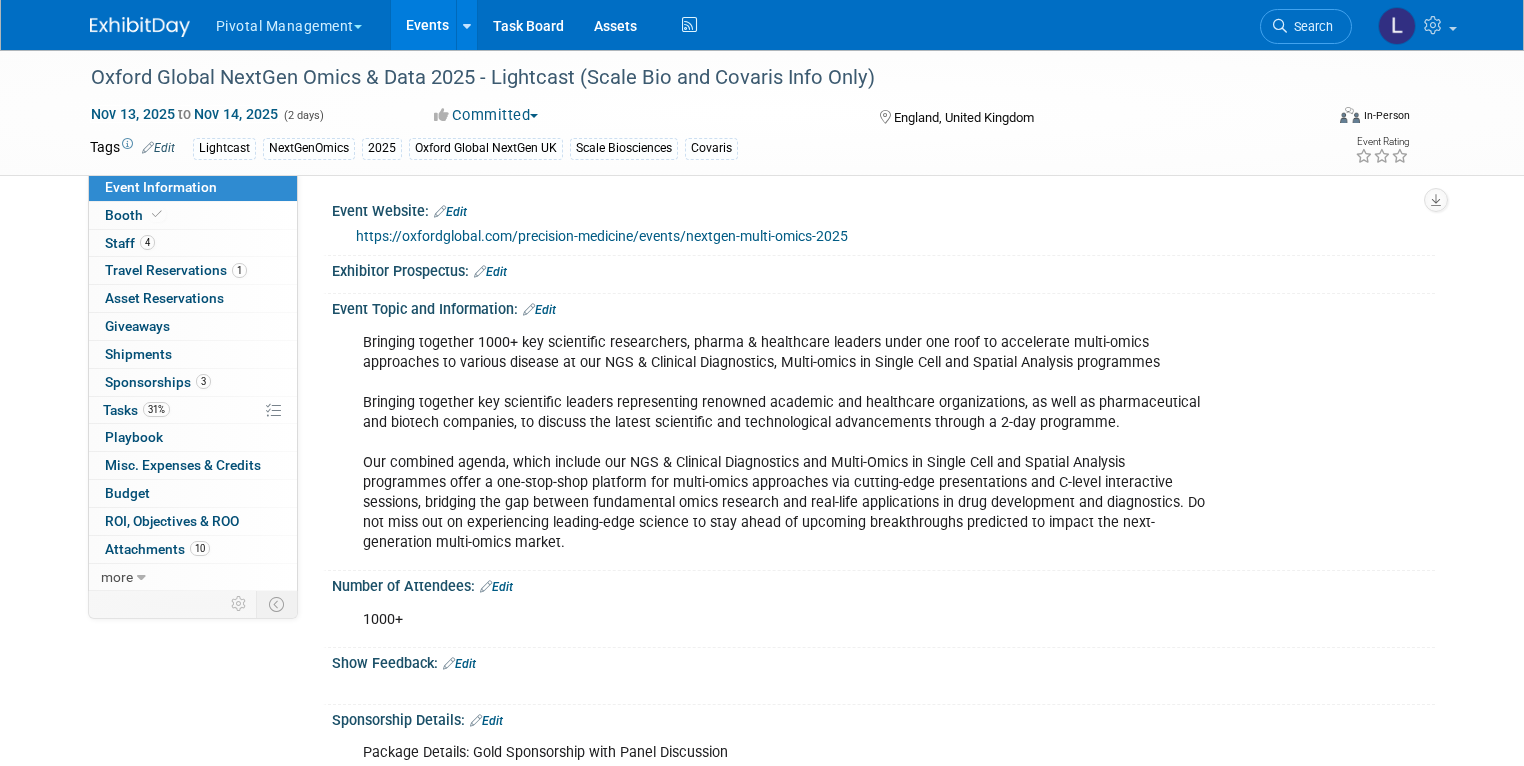 scroll, scrollTop: 0, scrollLeft: 0, axis: both 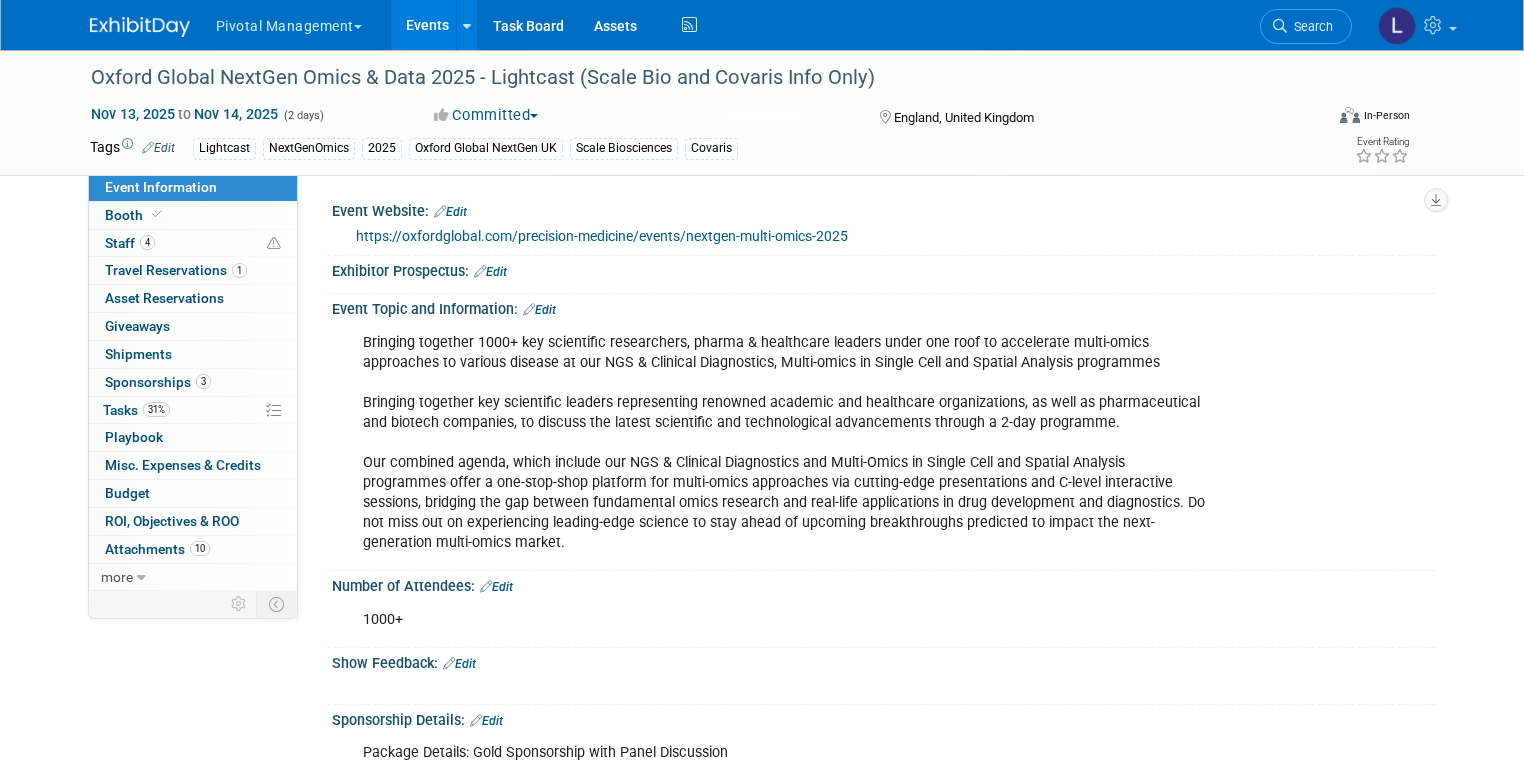 drag, startPoint x: 161, startPoint y: 375, endPoint x: 301, endPoint y: 391, distance: 140.91132 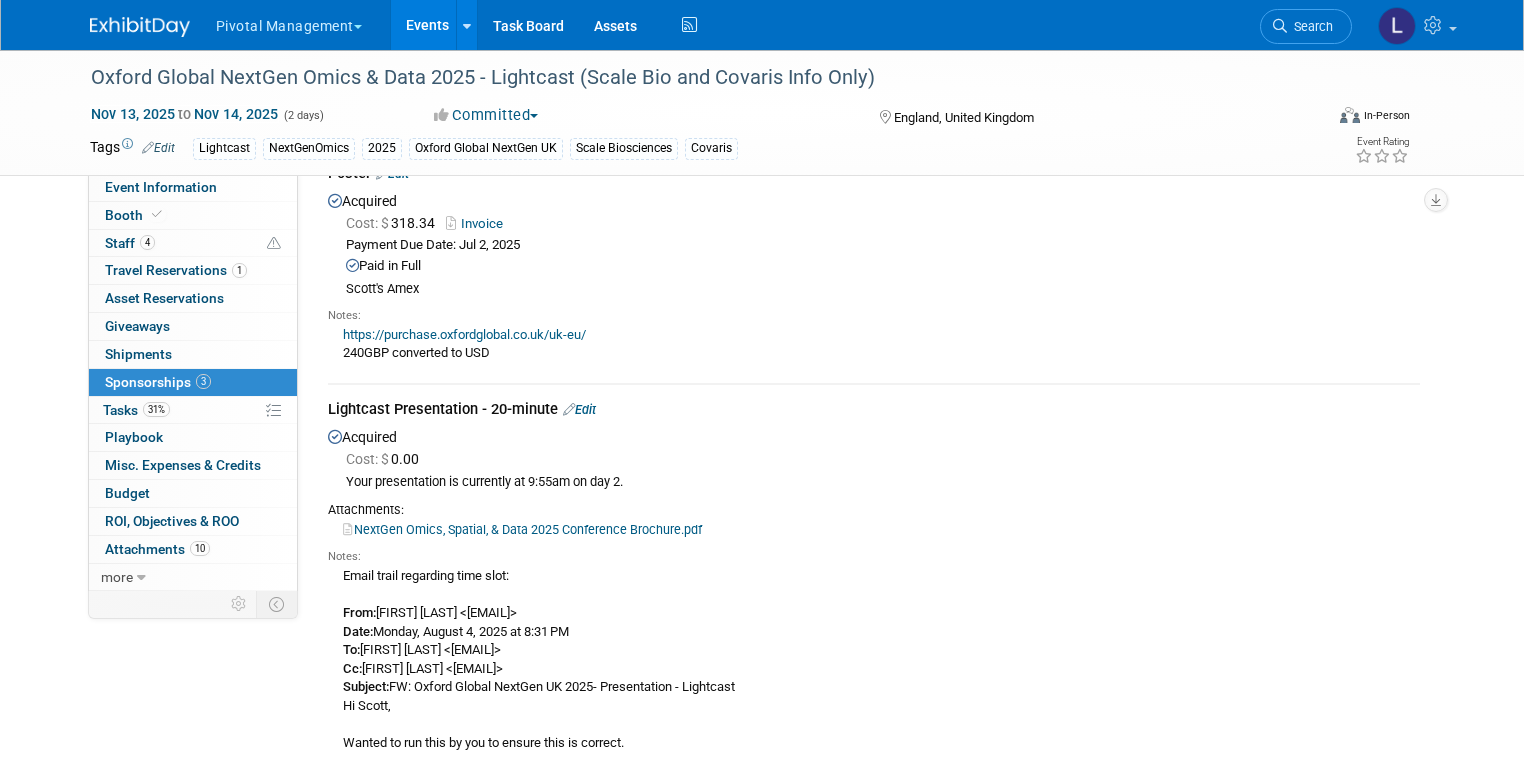 scroll, scrollTop: 156, scrollLeft: 0, axis: vertical 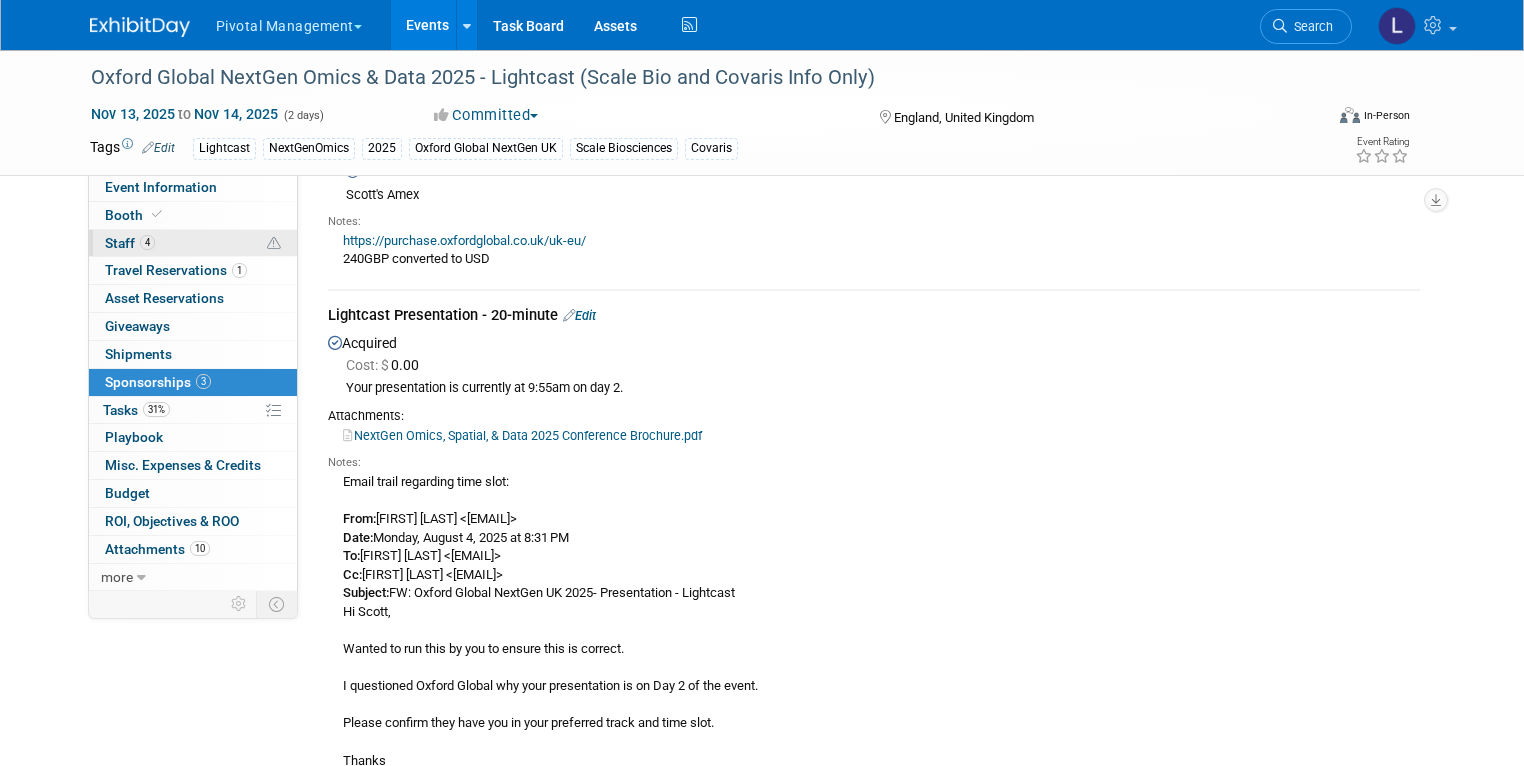 click on "Staff 4" at bounding box center [130, 243] 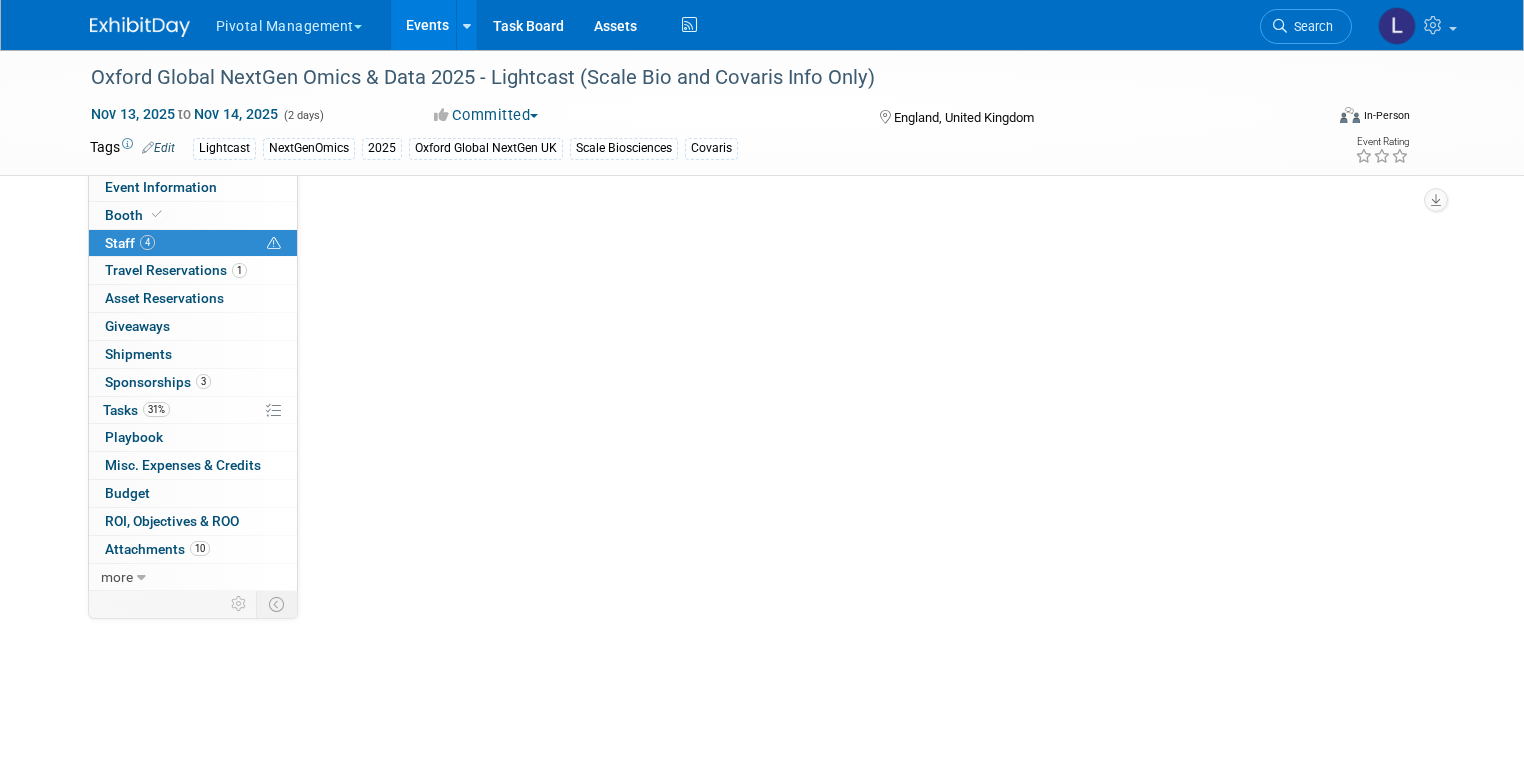 scroll, scrollTop: 0, scrollLeft: 0, axis: both 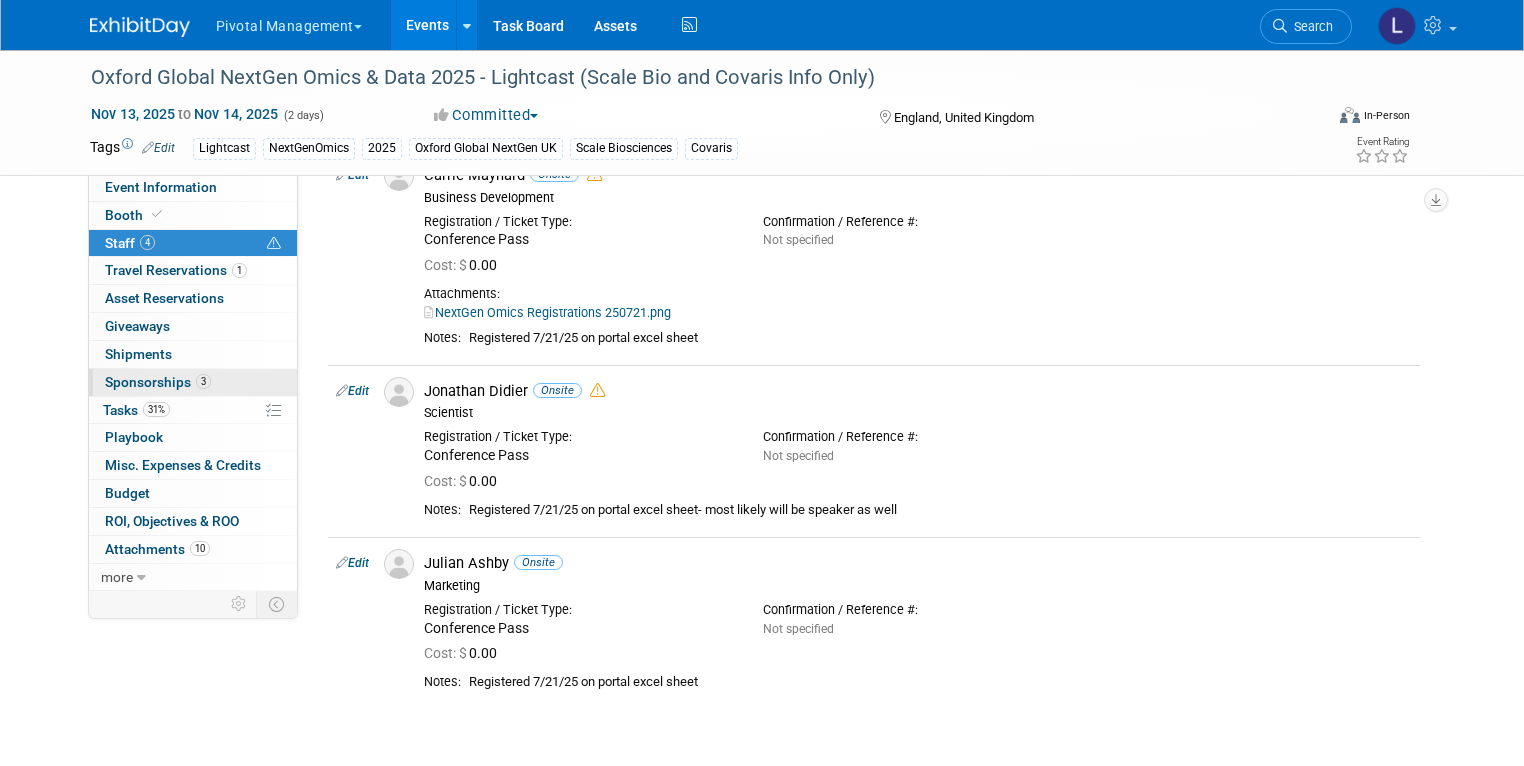 click on "Sponsorships 3" at bounding box center [158, 382] 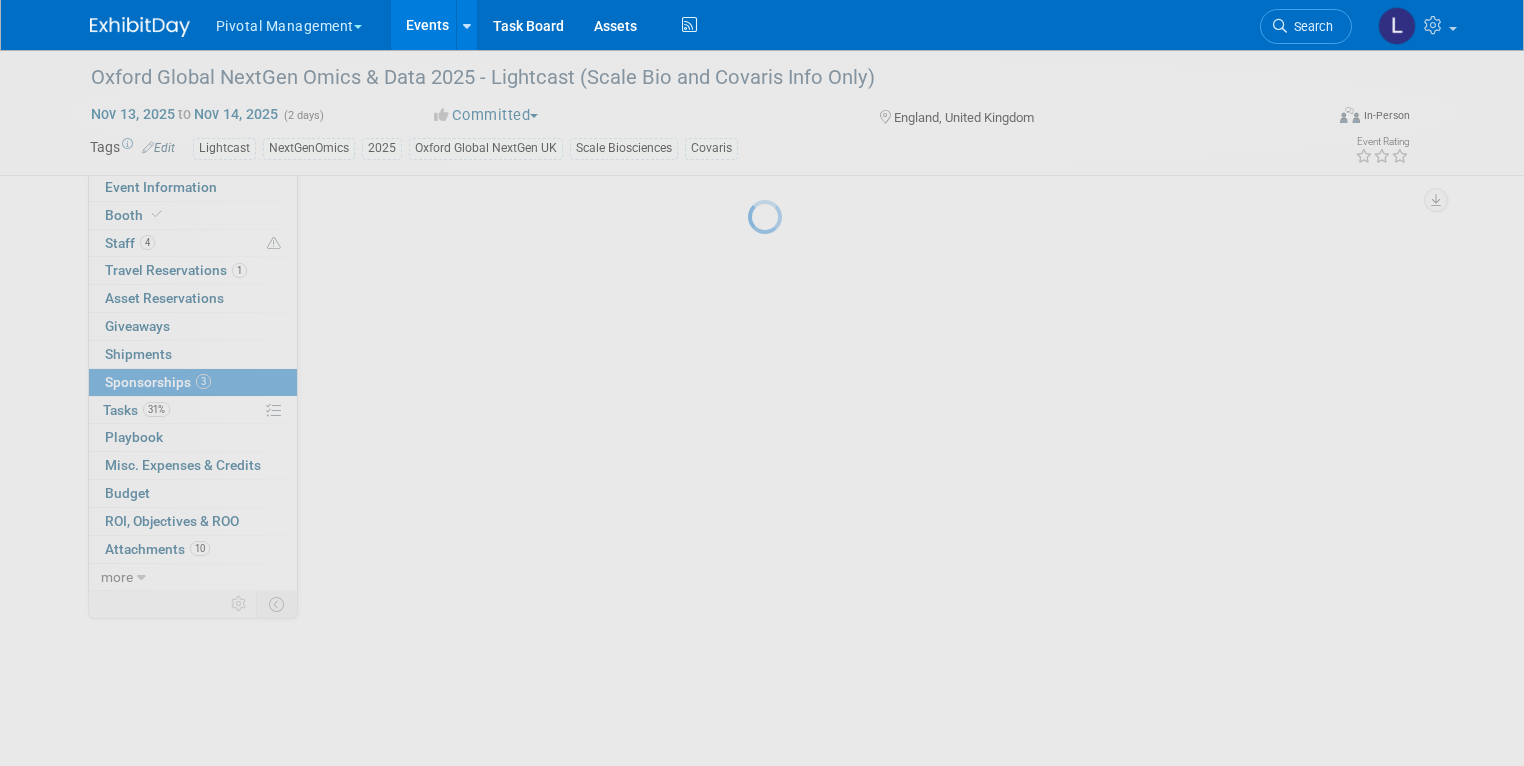 scroll, scrollTop: 0, scrollLeft: 0, axis: both 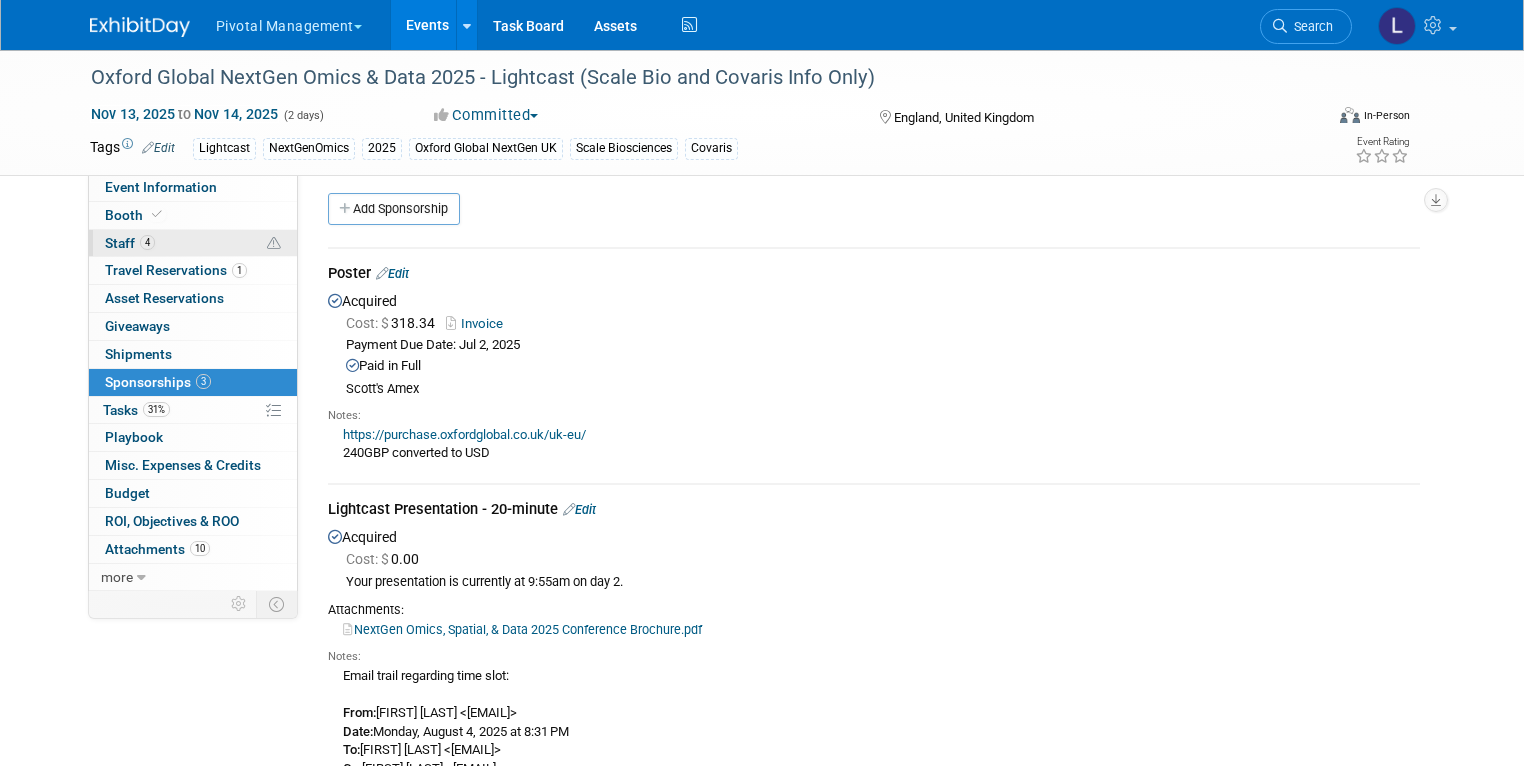 click on "Staff 4" at bounding box center [130, 243] 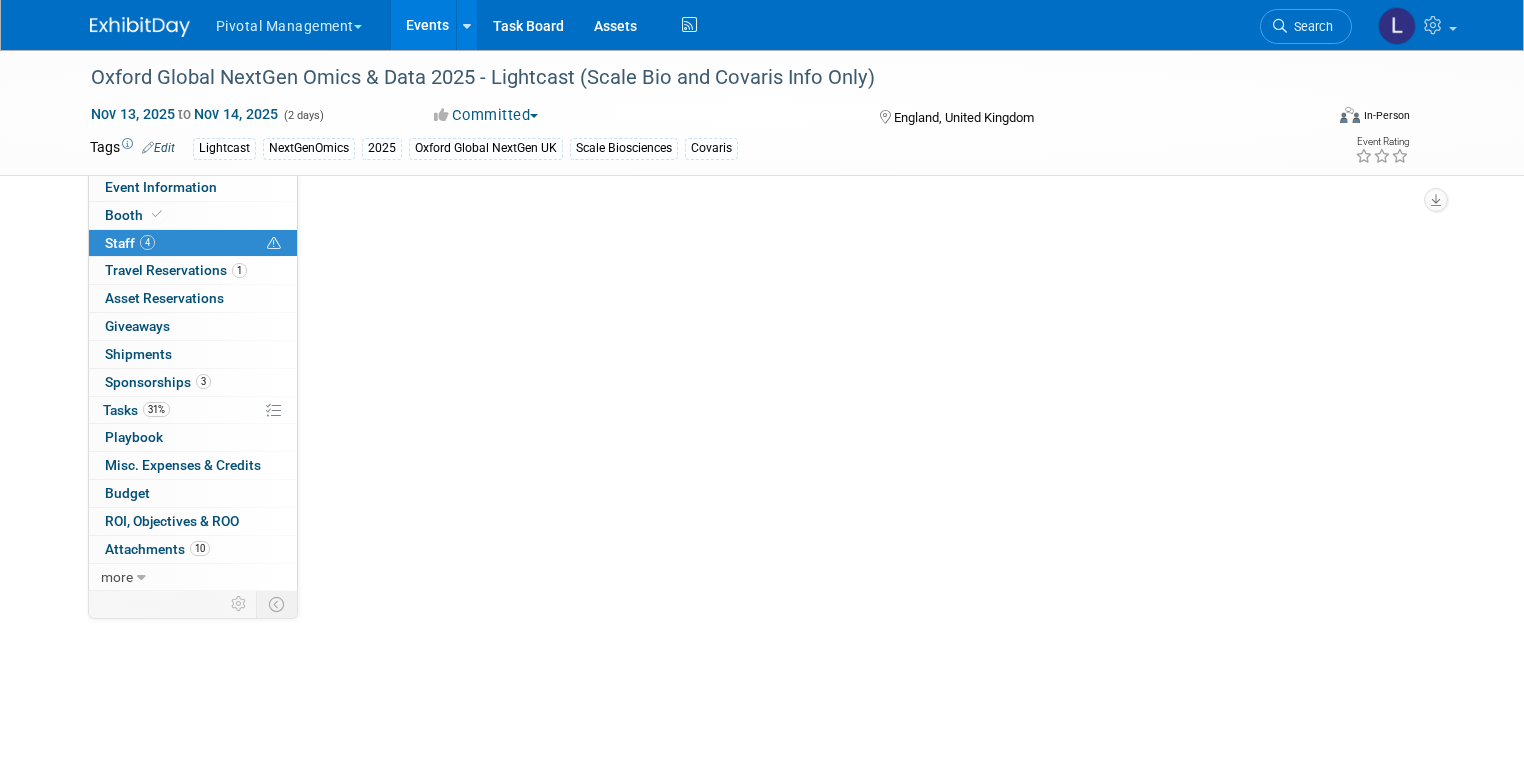 scroll, scrollTop: 0, scrollLeft: 0, axis: both 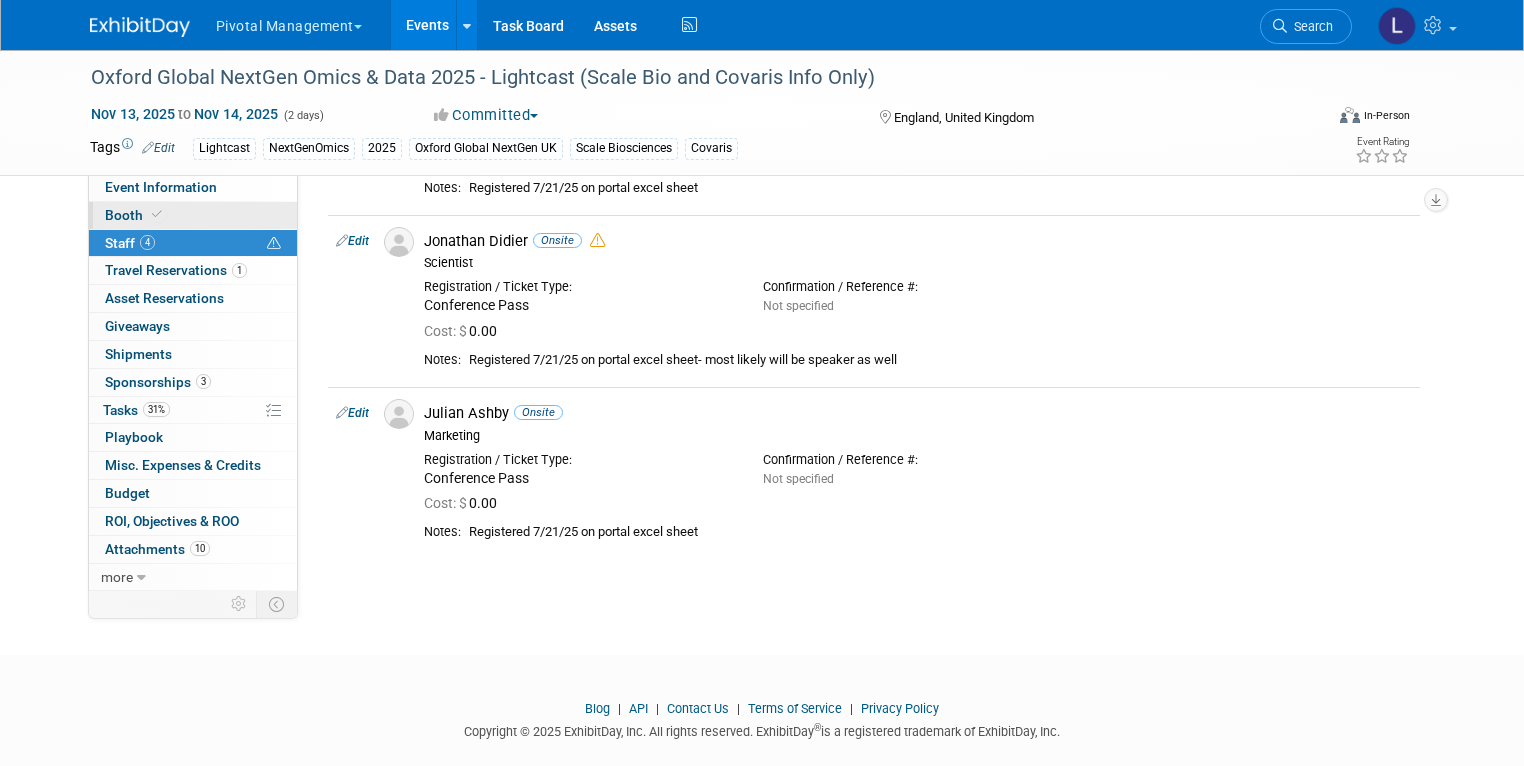 click on "Booth" at bounding box center [135, 215] 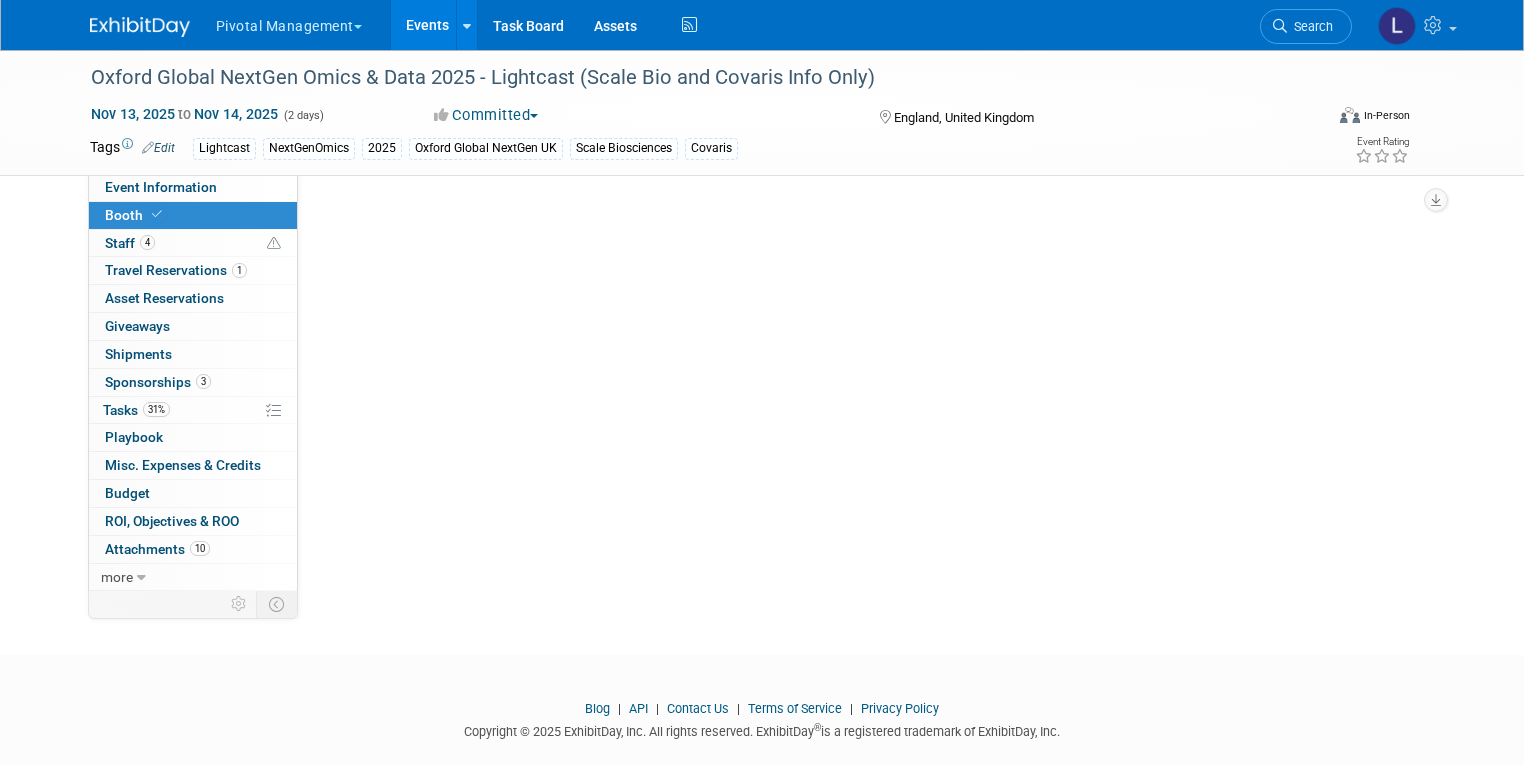 scroll, scrollTop: 0, scrollLeft: 0, axis: both 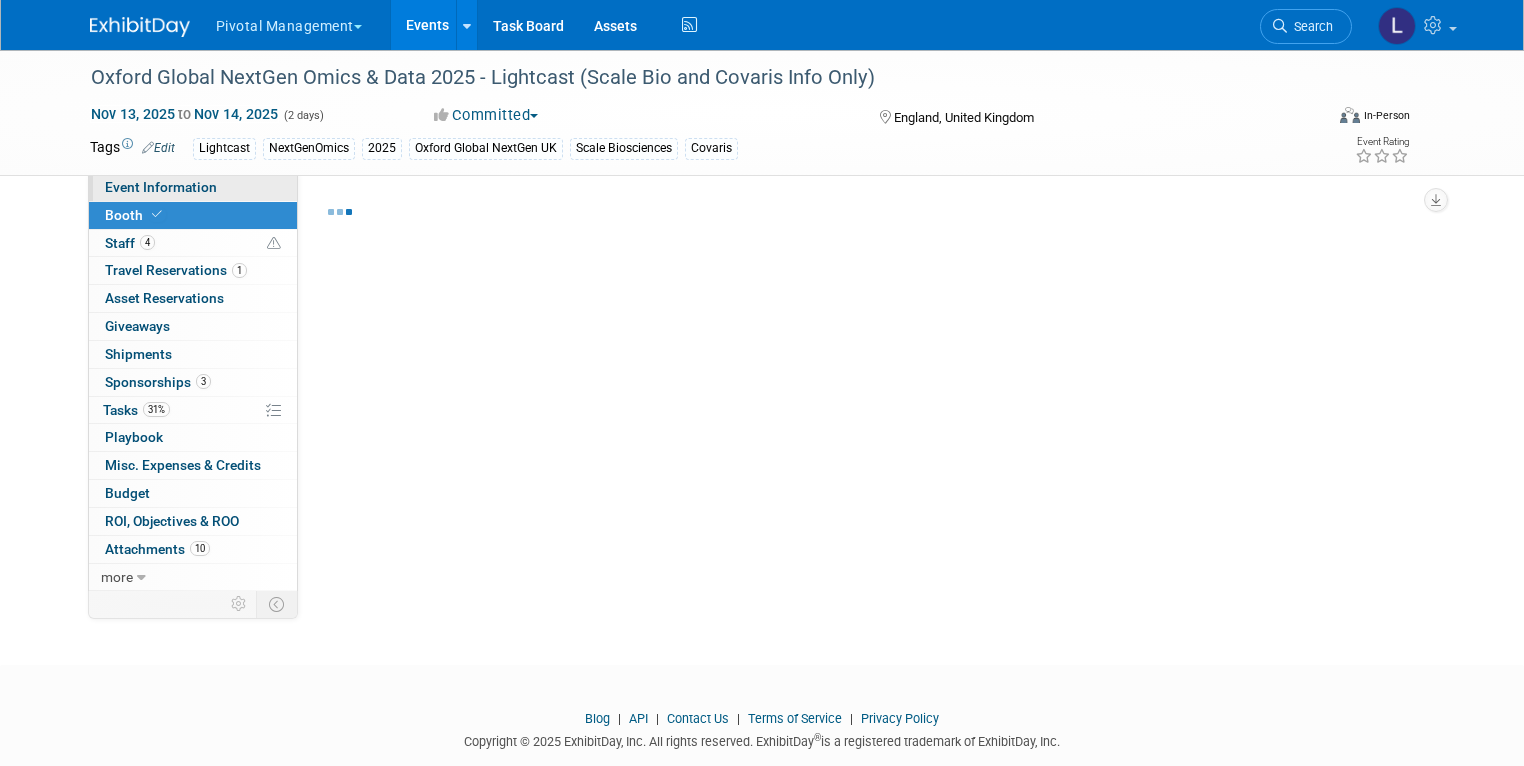 click on "Event Information" at bounding box center [193, 187] 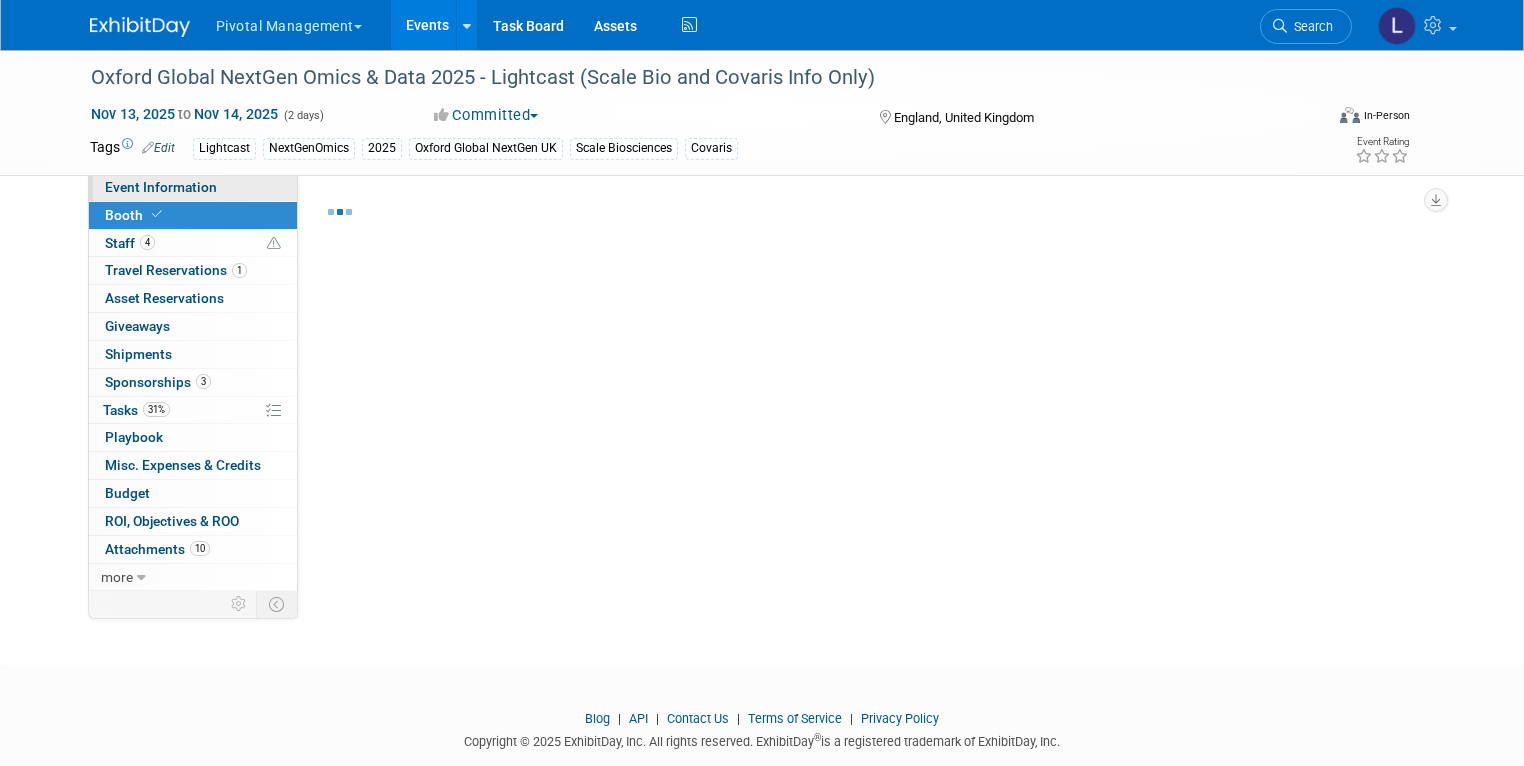 select on "Yes" 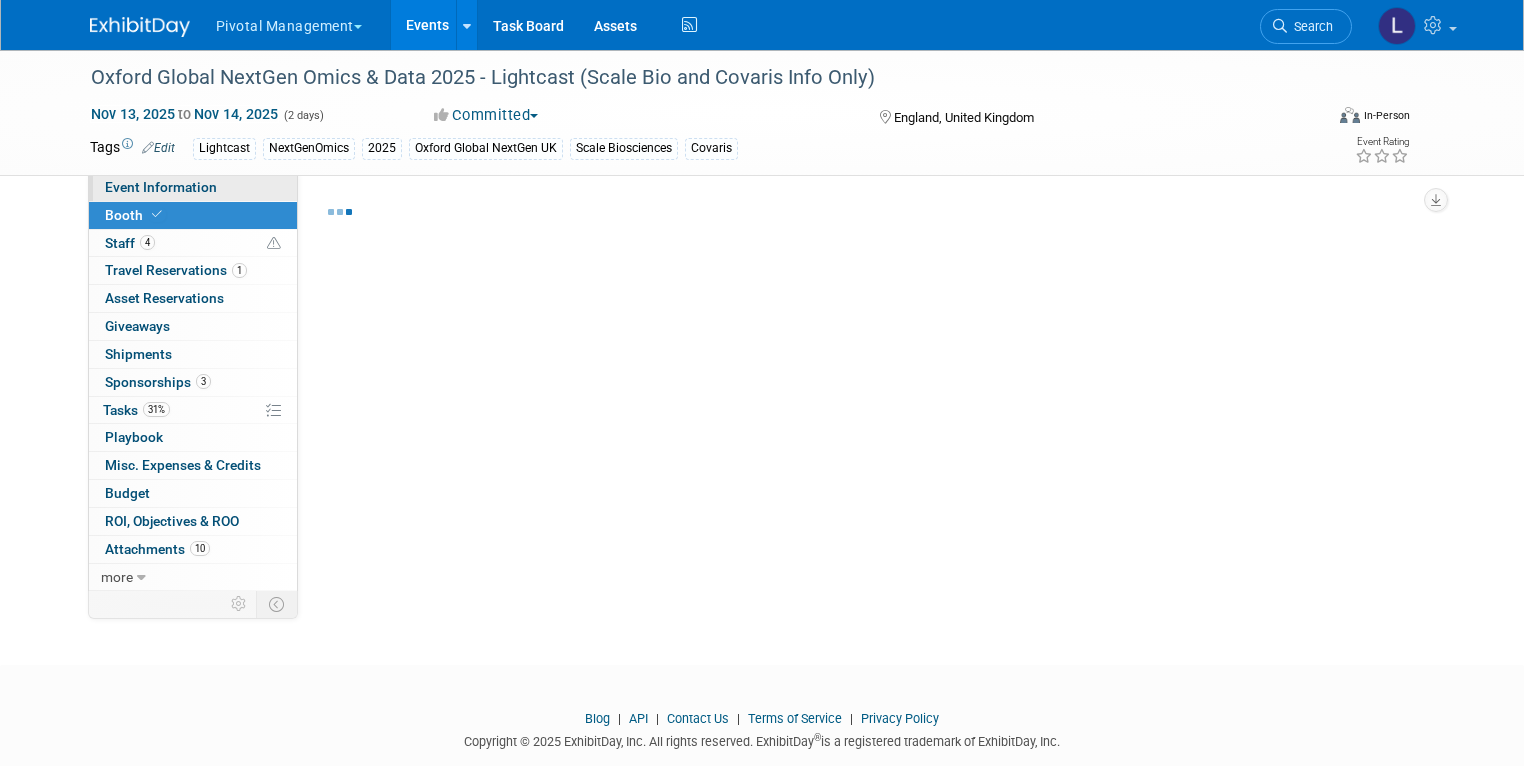 select on "Yes" 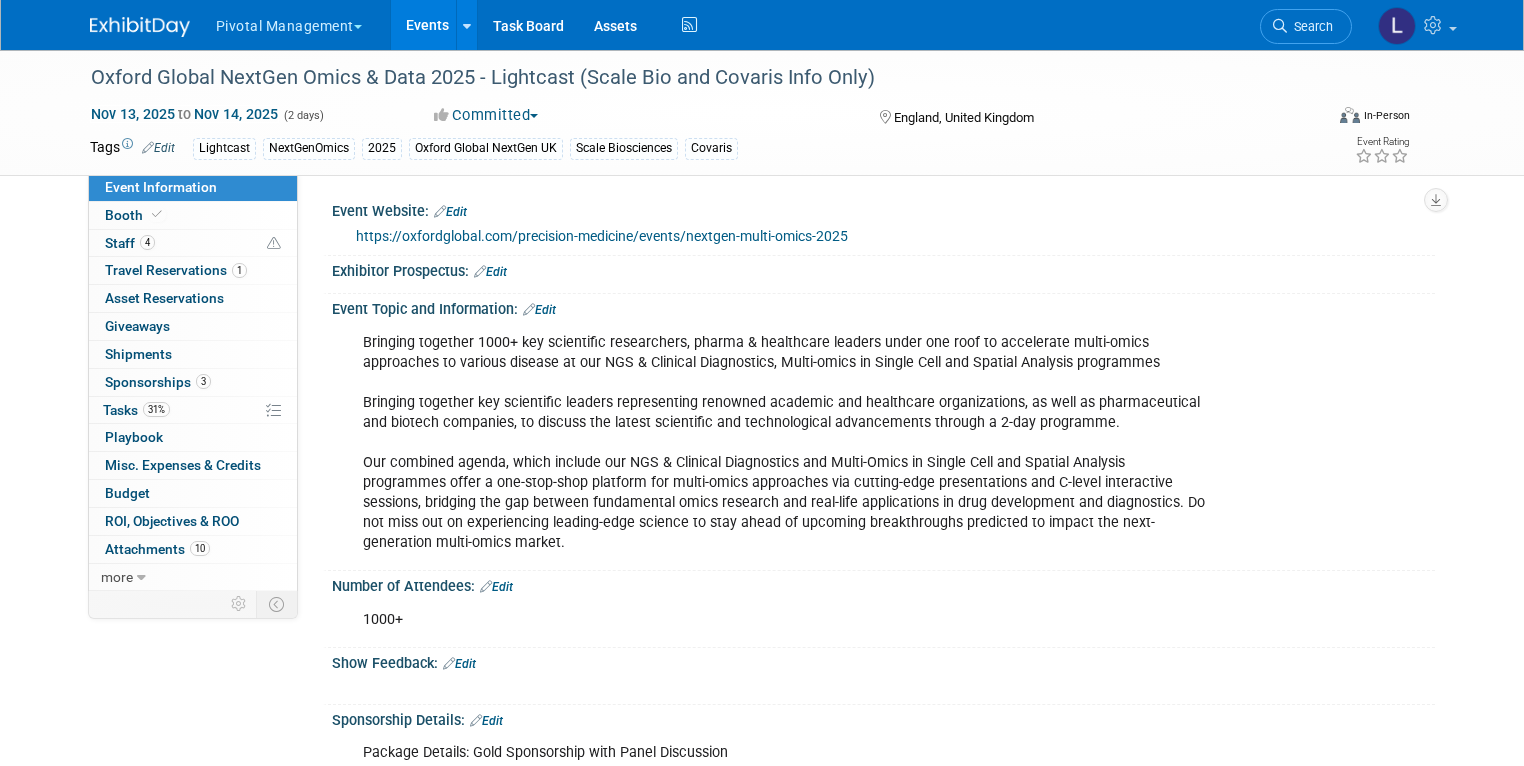 click on "Events" at bounding box center [427, 25] 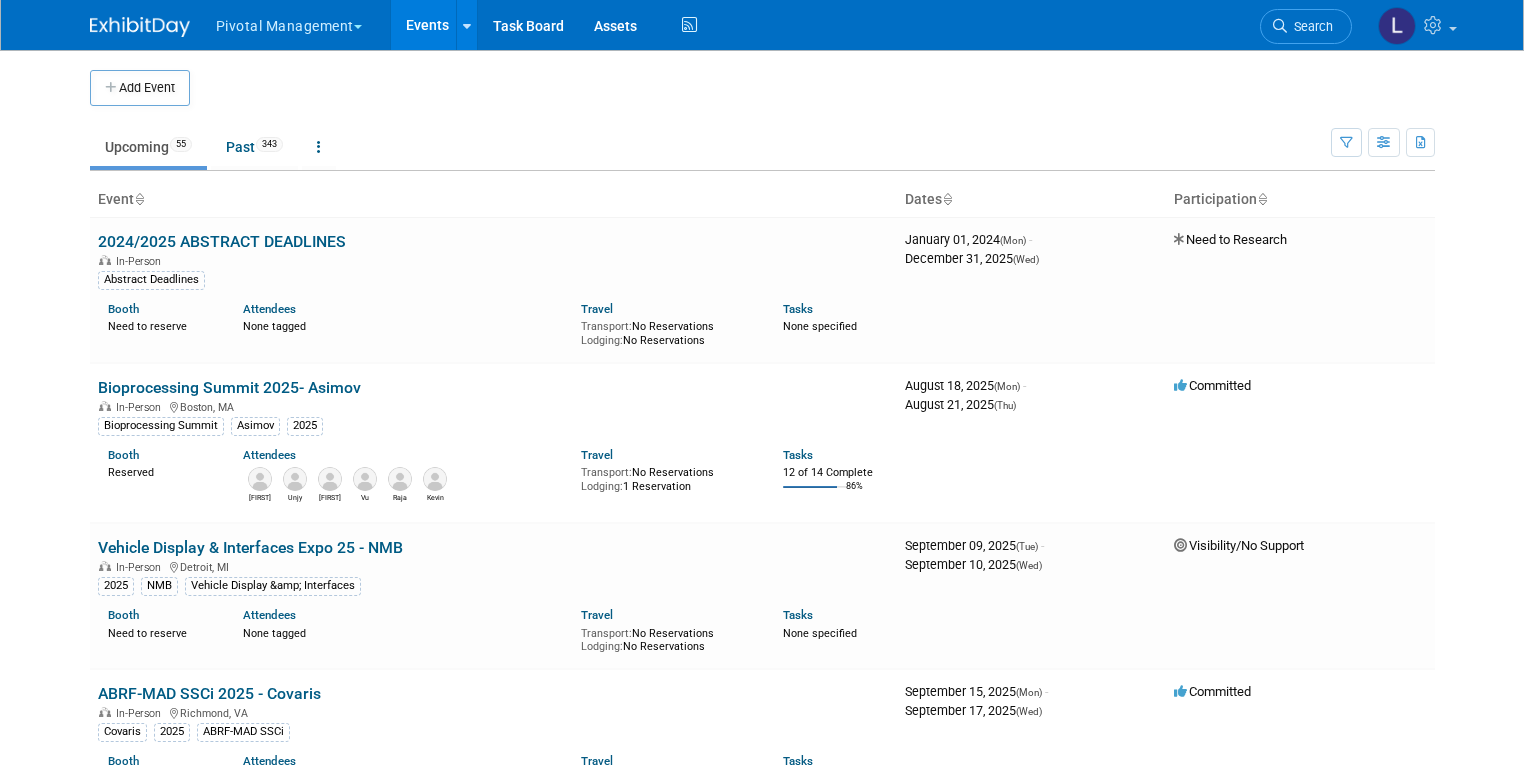 scroll, scrollTop: 0, scrollLeft: 0, axis: both 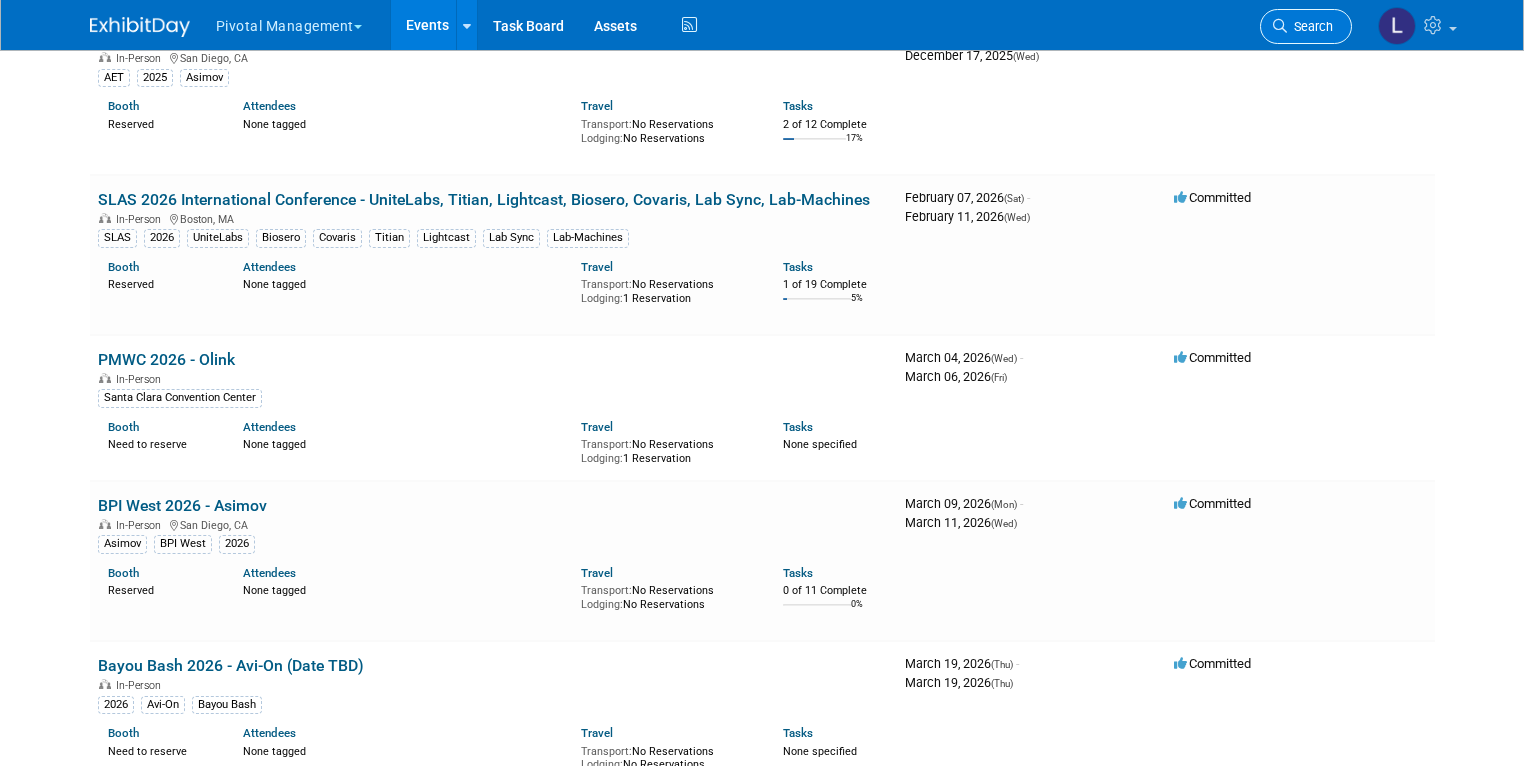 click on "Search" at bounding box center (1310, 26) 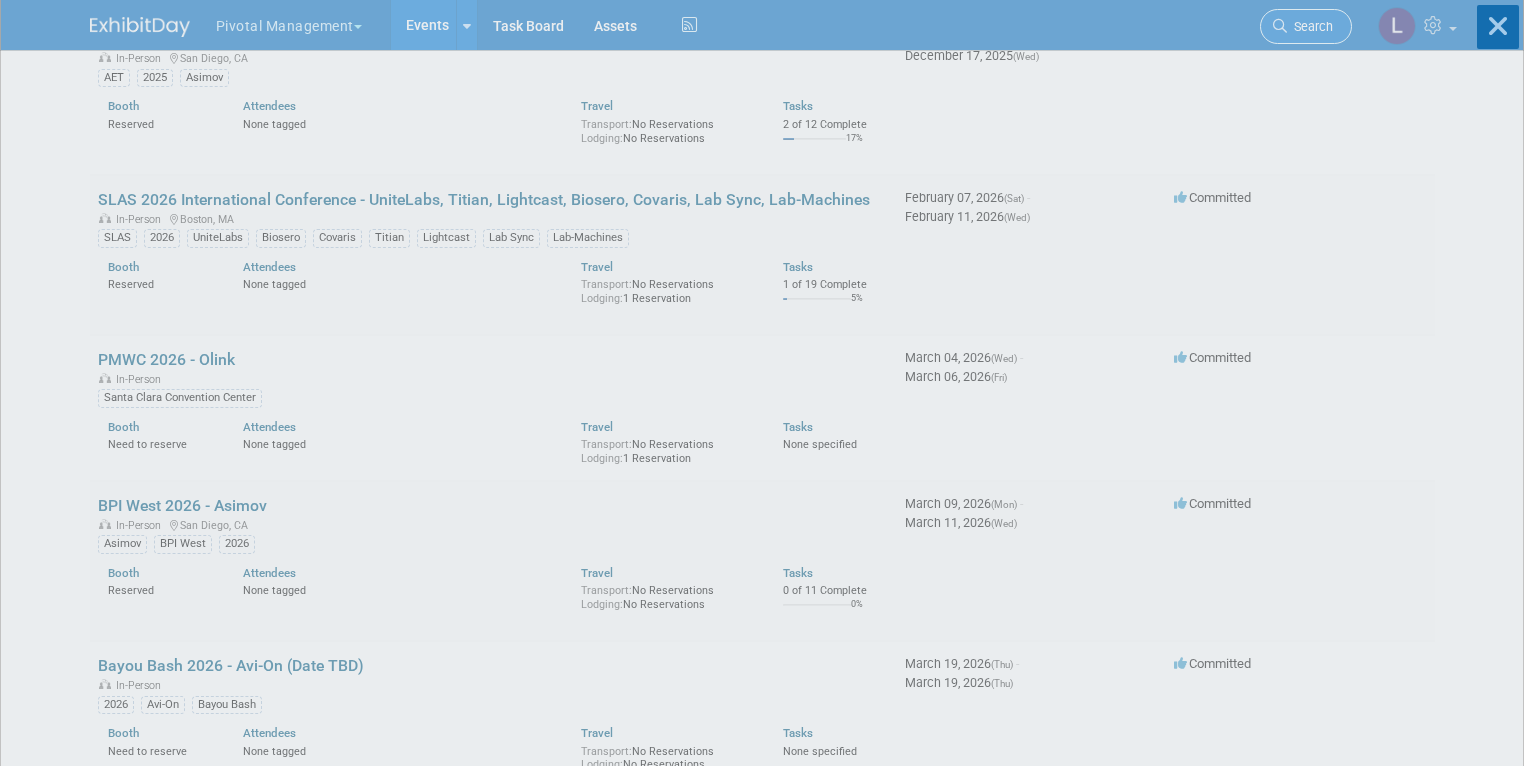 scroll, scrollTop: 0, scrollLeft: 0, axis: both 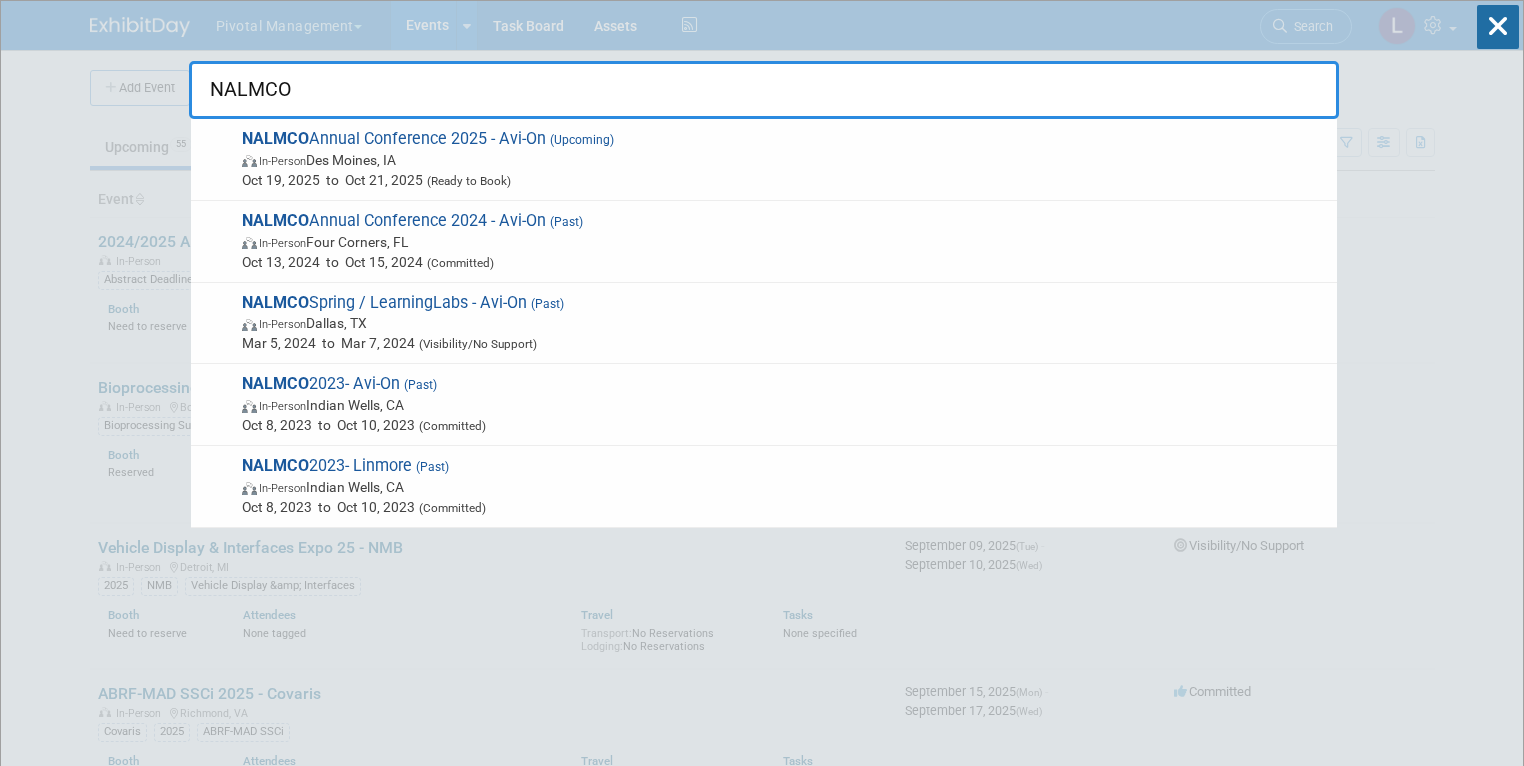 type on "NALMCO" 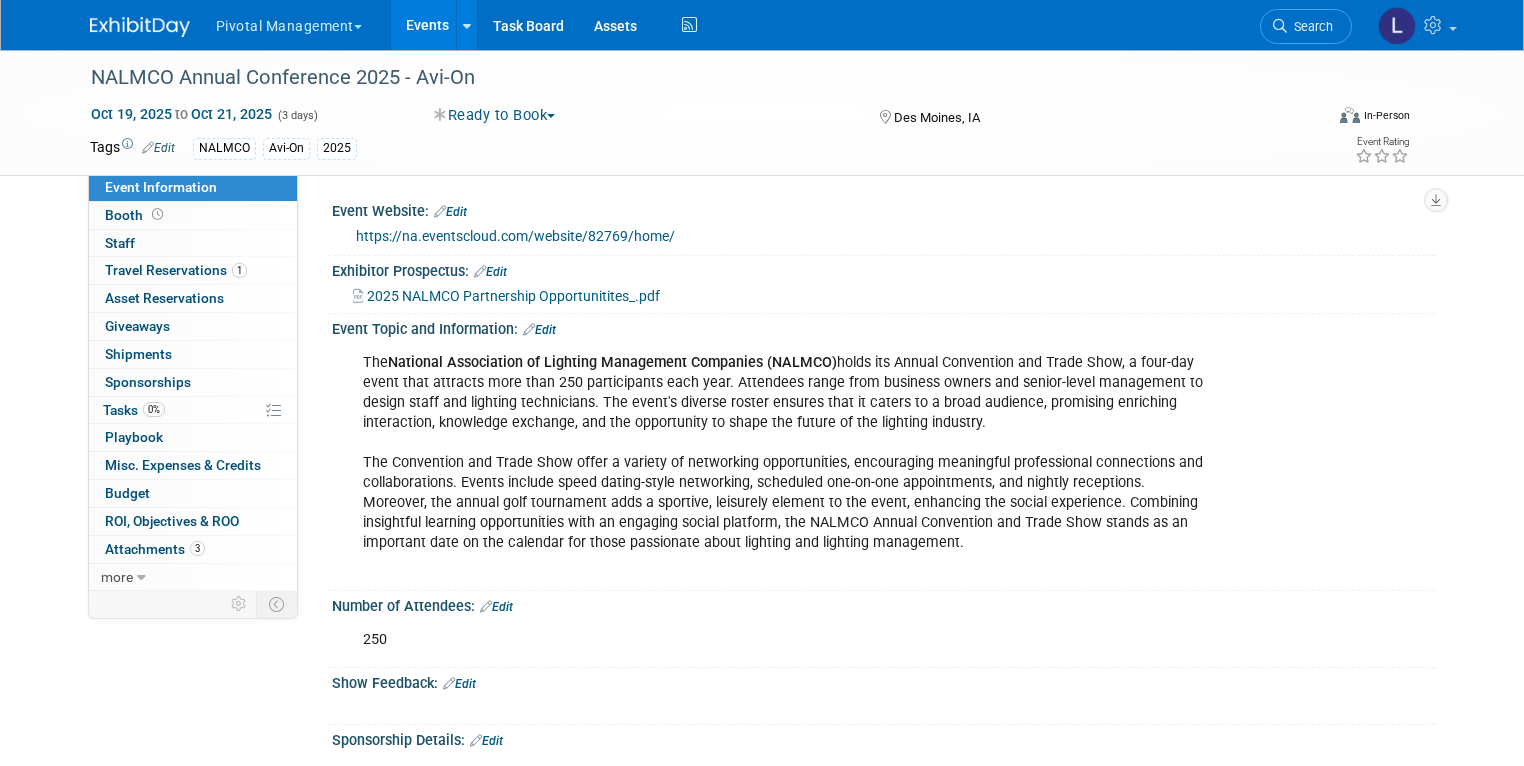 scroll, scrollTop: 0, scrollLeft: 0, axis: both 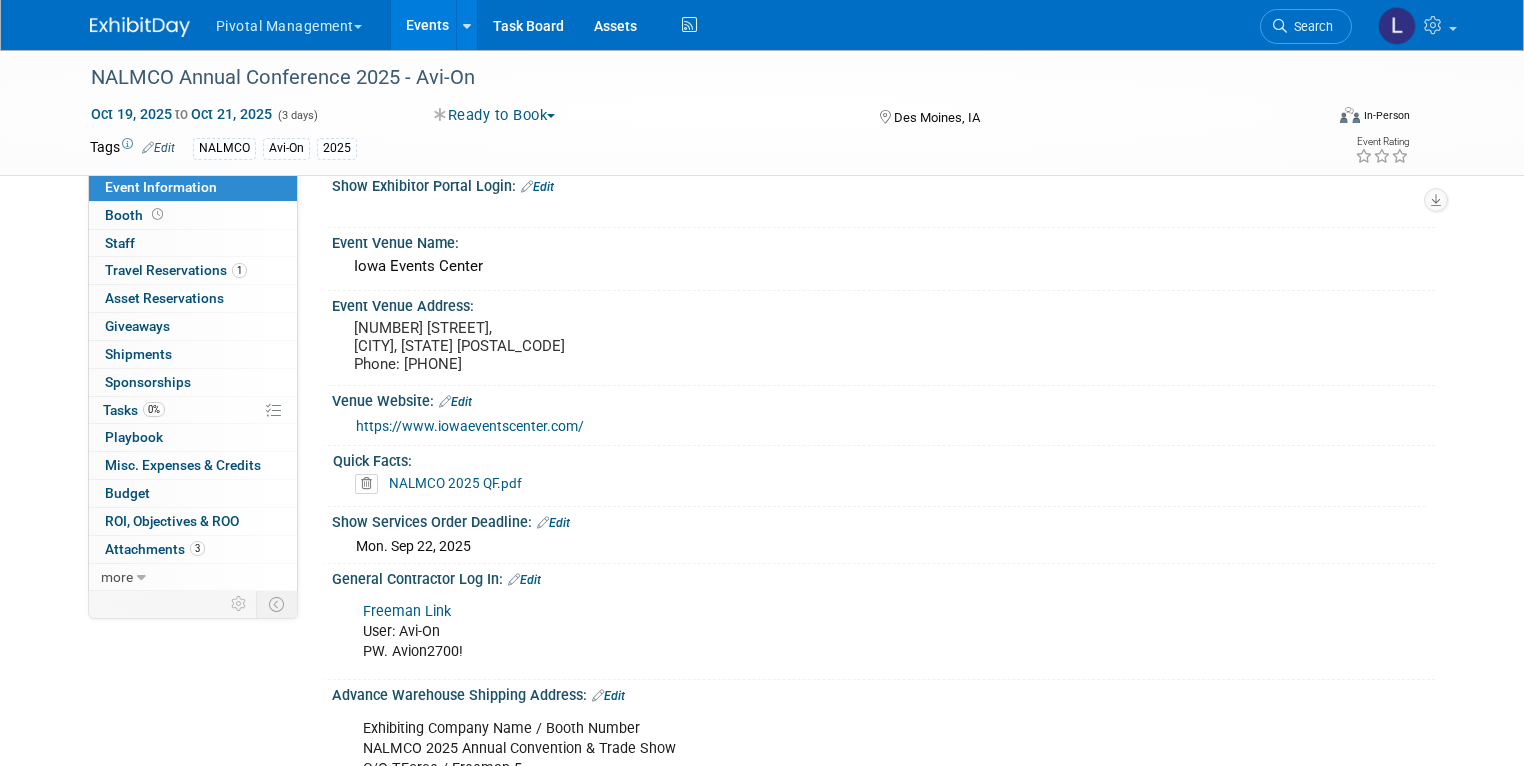 click on "NALMCO 2025 QF.pdf" at bounding box center [455, 483] 